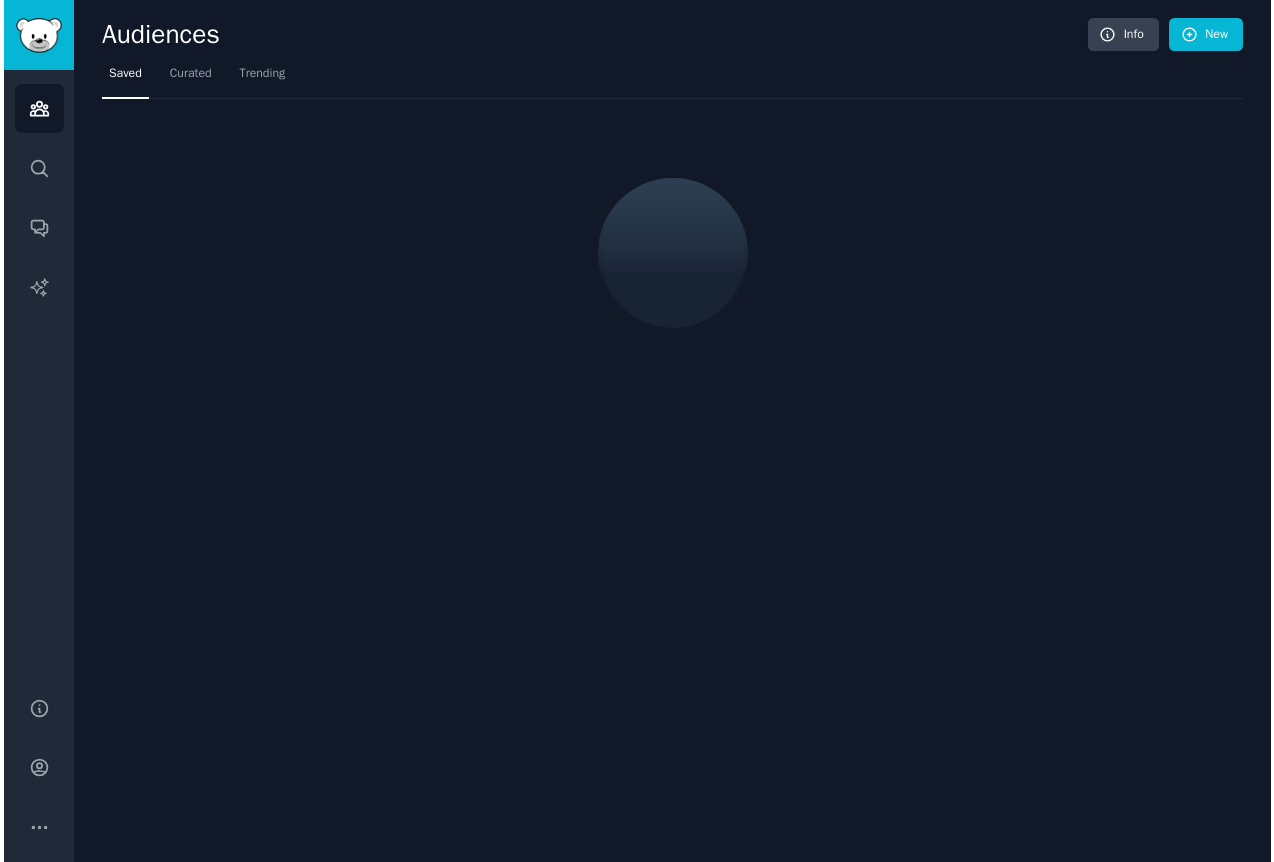 scroll, scrollTop: 0, scrollLeft: 0, axis: both 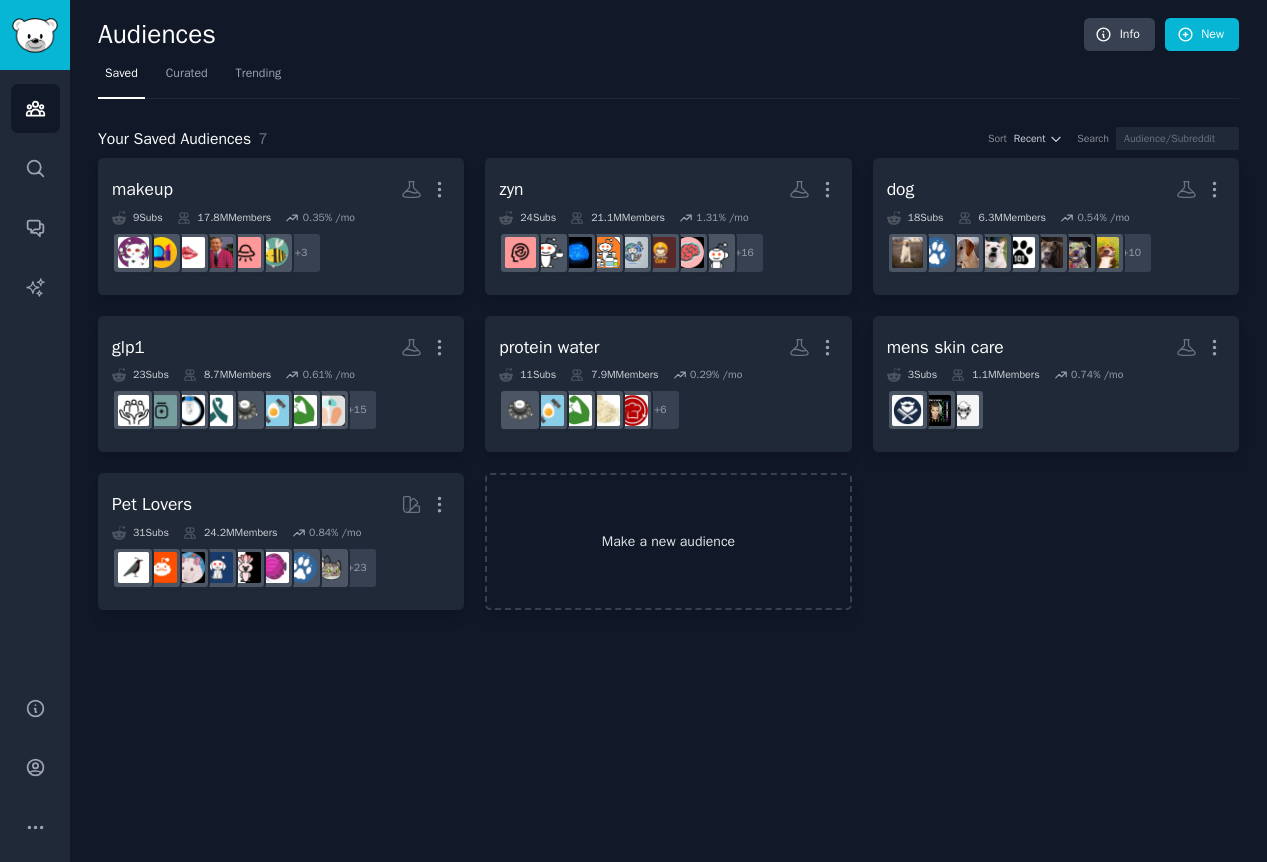 click on "Make a new audience" at bounding box center [668, 541] 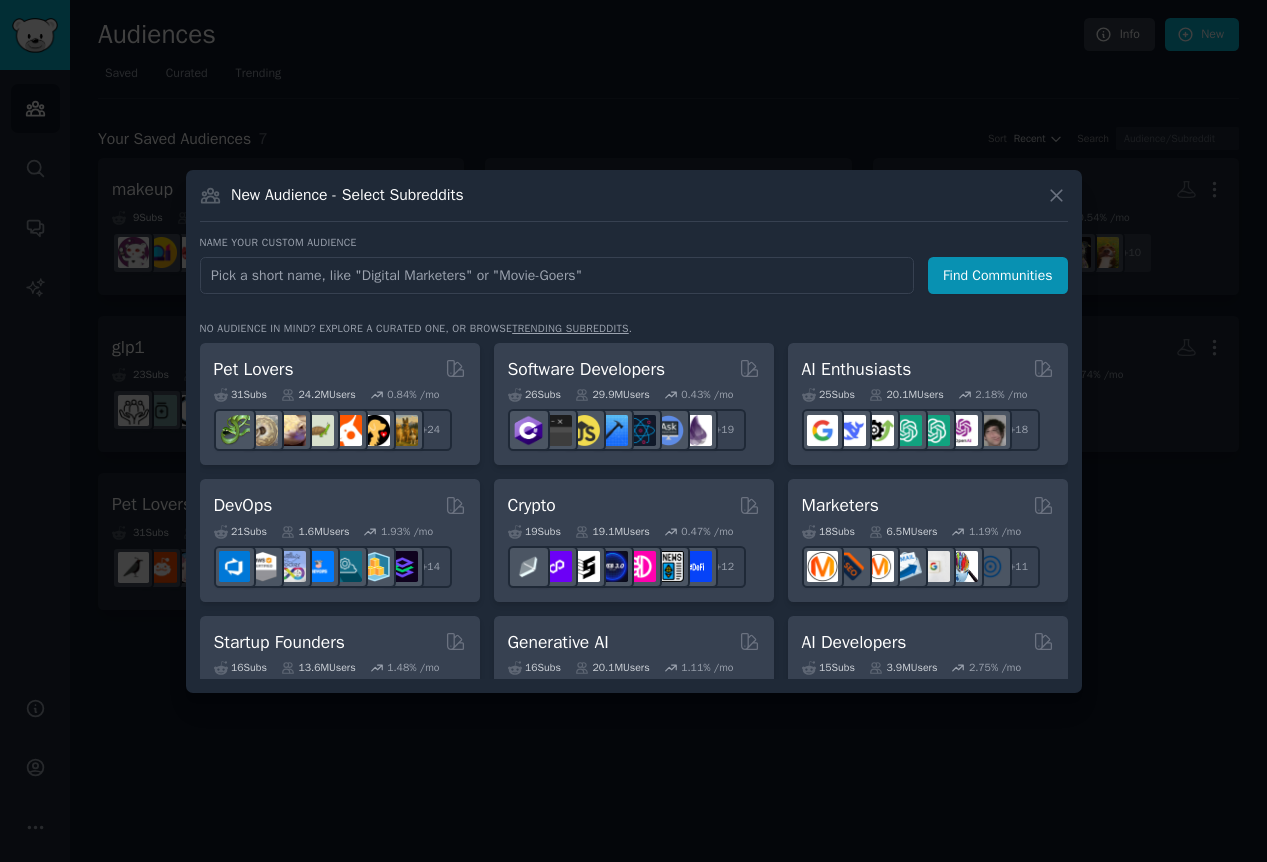 click at bounding box center (633, 431) 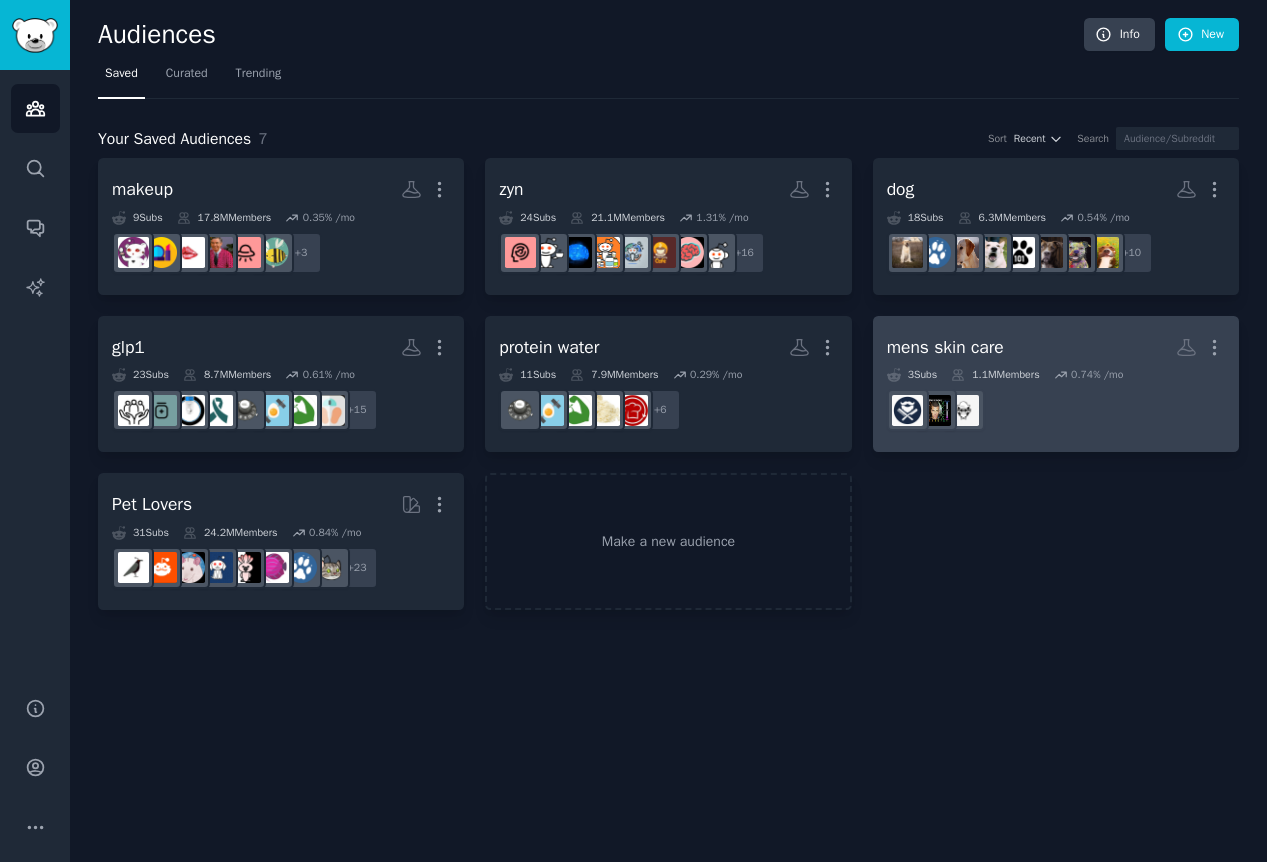 click at bounding box center [1056, 410] 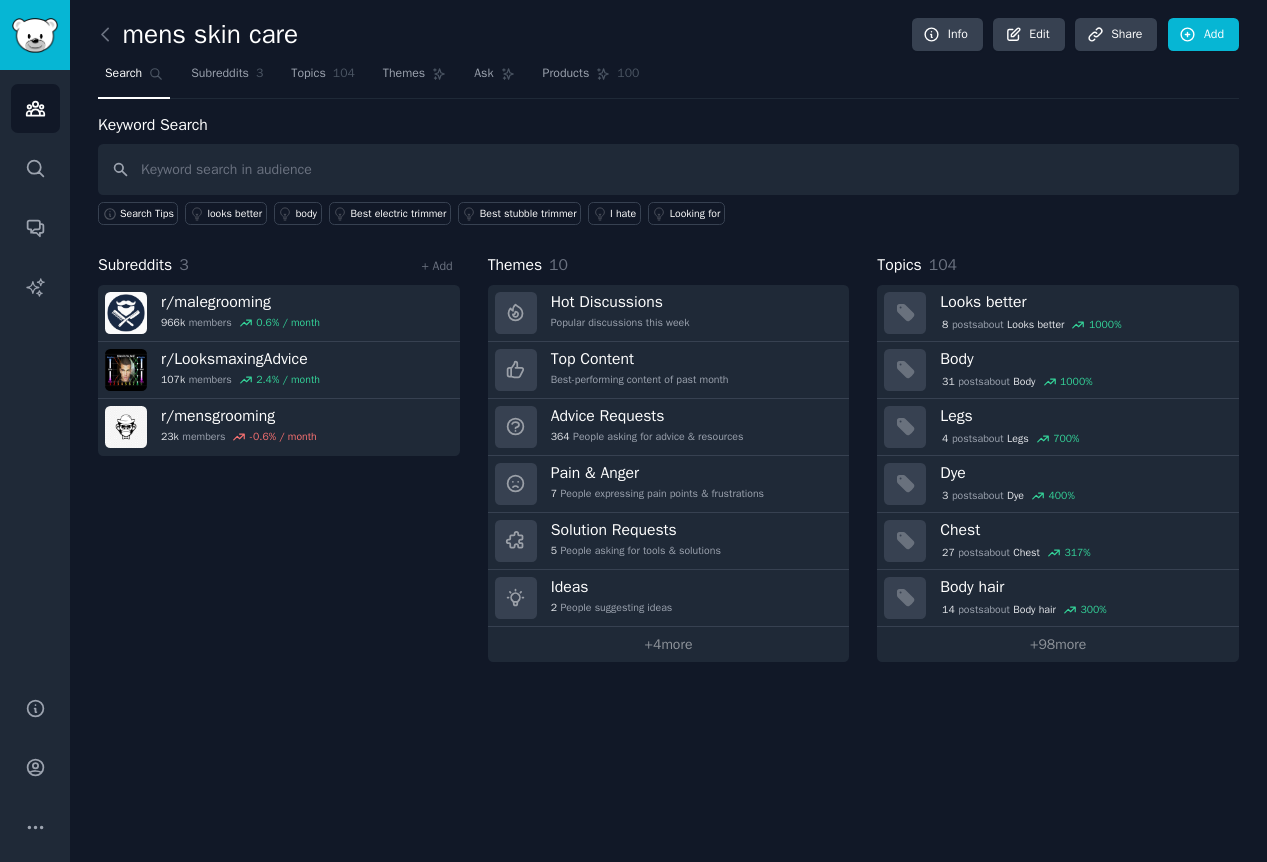 click on "Subreddits" at bounding box center [135, 265] 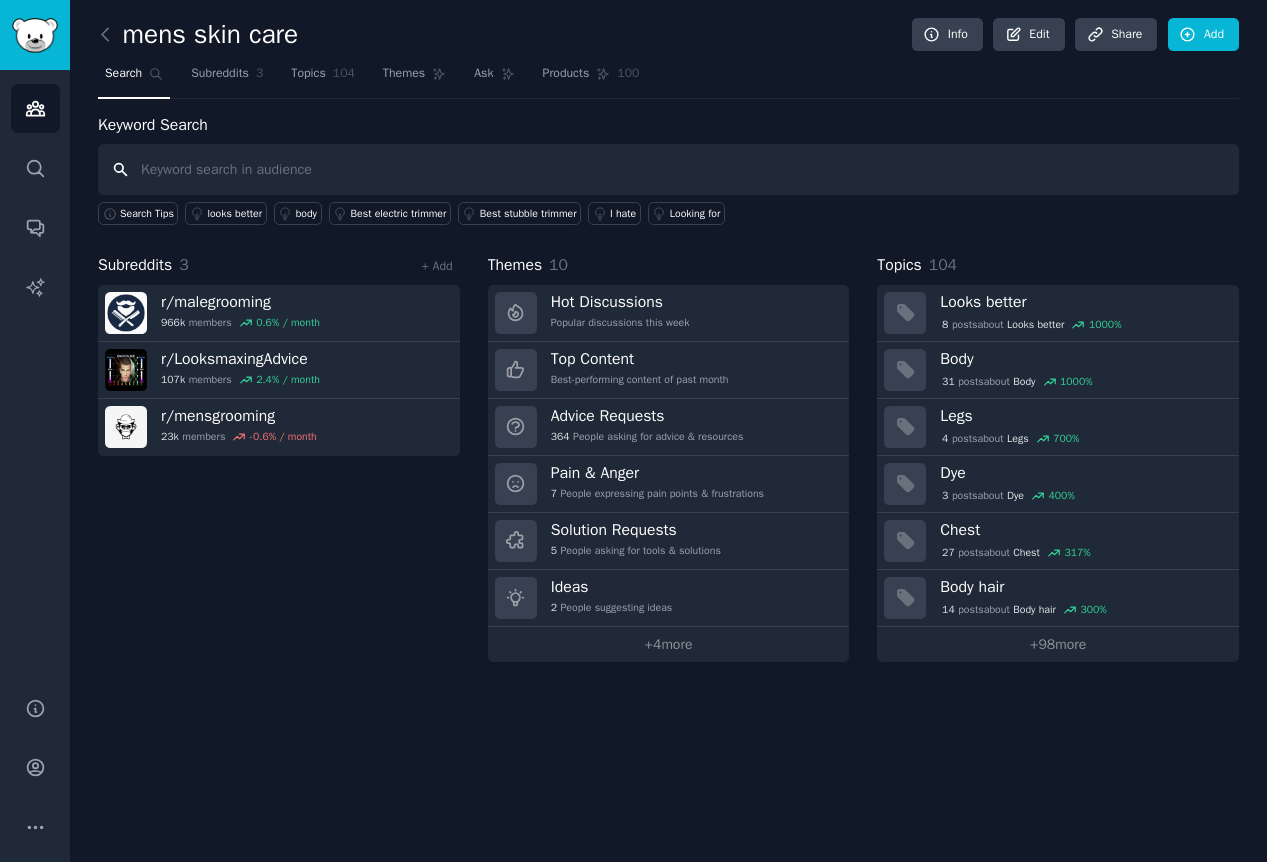 click at bounding box center [668, 169] 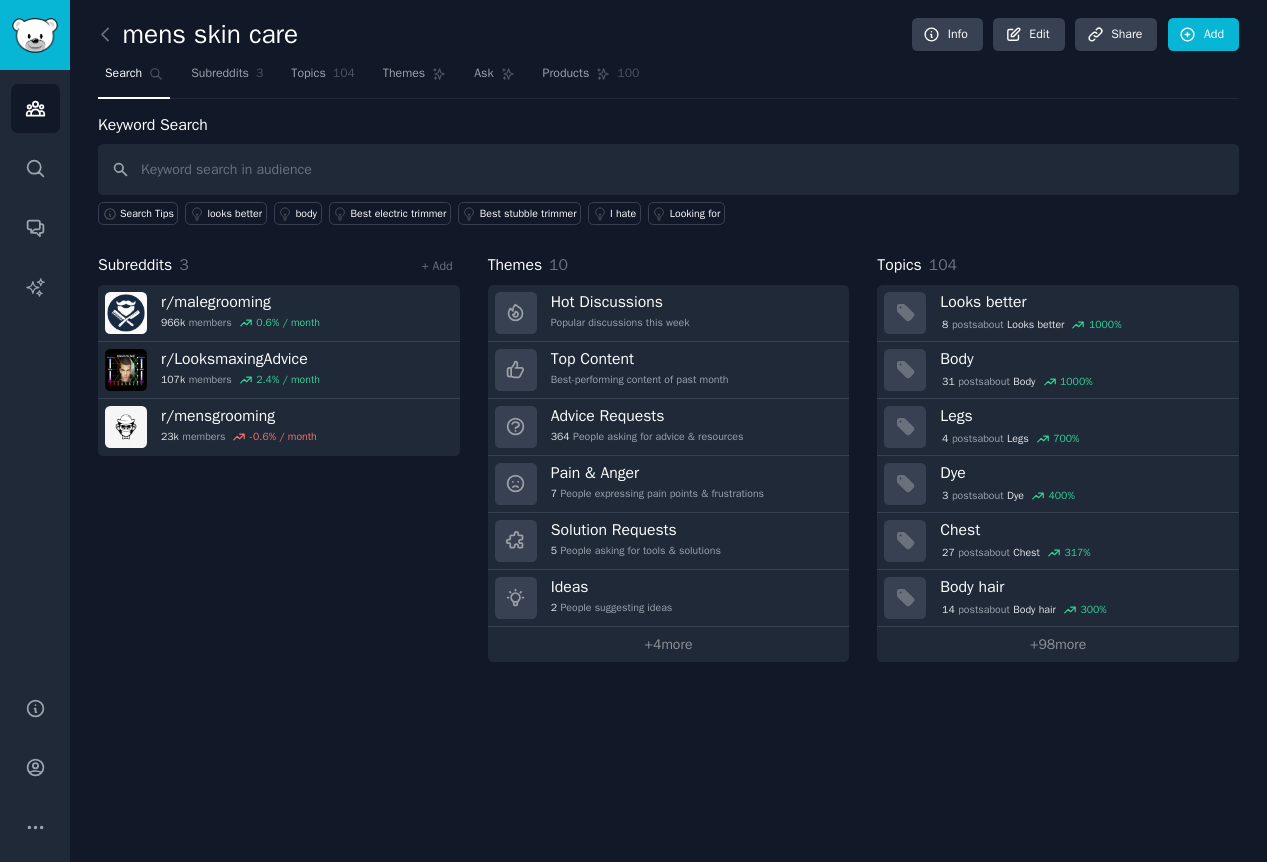 click on "mens skin care Info Edit Share Add Search Subreddits 3 Topics 104 Themes Ask Products 100 Keyword Search Search Tips looks better body Best electric trimmer Best stubble trimmer I hate Looking for Subreddits 3 + Add r/ malegrooming 966k members 0.6 % / month r/ LooksmaxingAdvice 107k members 2.4 % / month r/ mensgrooming 23k members -0.6 % / month Themes 10 Hot Discussions Popular discussions this week Top Content Best-performing content of past month Advice Requests 364 People asking for advice & resources Pain & Anger 7 People expressing pain points & frustrations Solution Requests 5 People asking for tools & solutions Ideas 2 People suggesting ideas + 98 more Topics 104 Looks better 8 posts about Looks better 1000 % Body 31 posts about Body 1000 % Legs 4 posts about Legs 700 % Dye 3 posts about Dye 400 % Chest 27 posts about Chest 317 % Body hair 14 posts about Body hair 300 % + 98 more" at bounding box center [668, 345] 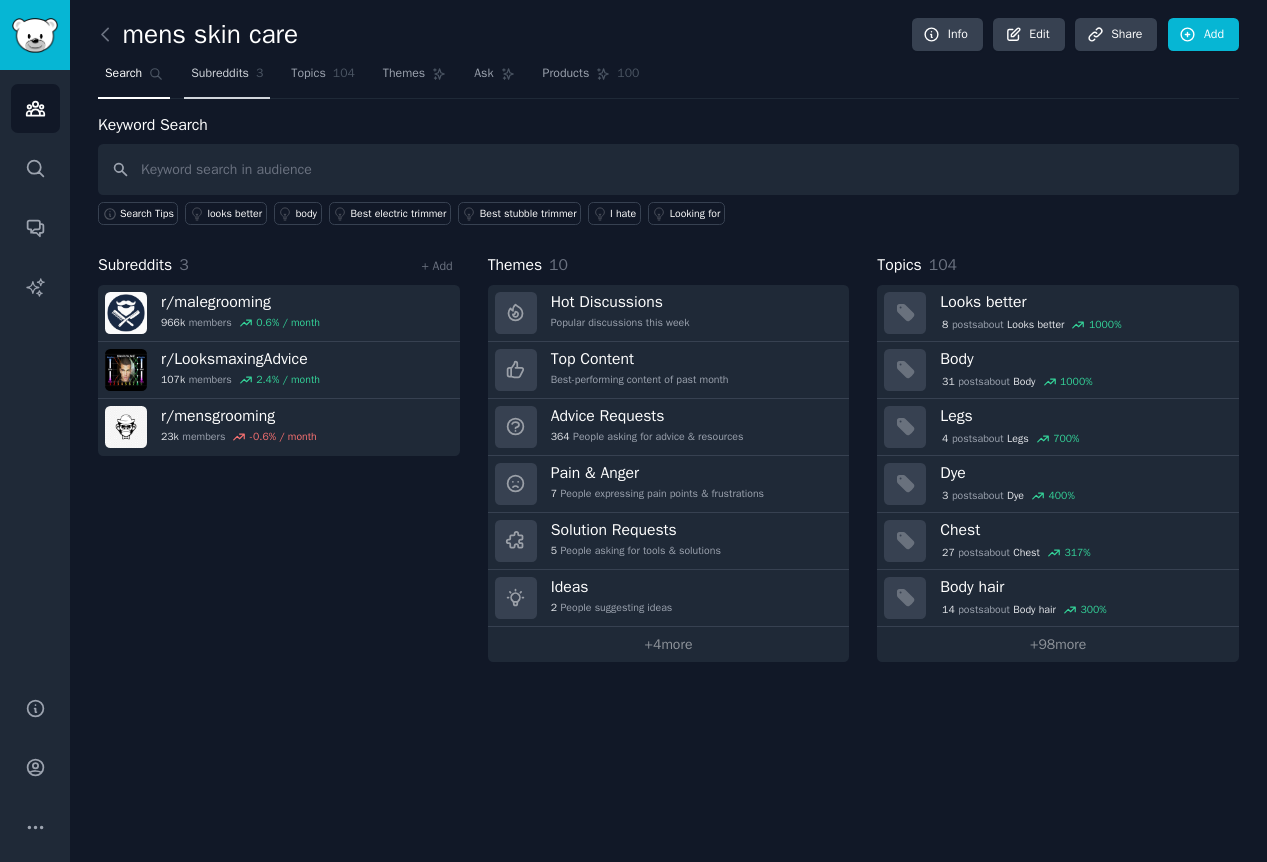 click on "Subreddits" at bounding box center [220, 74] 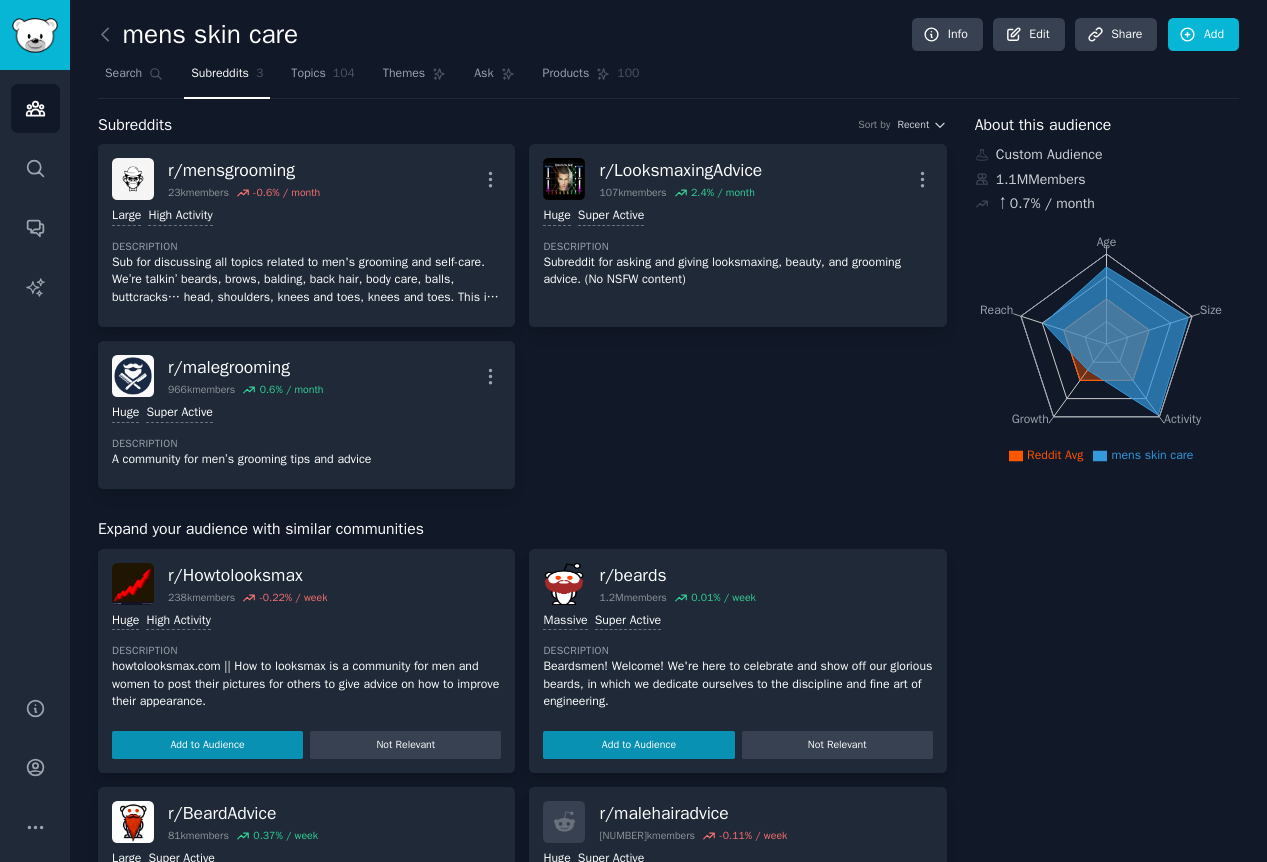 click on "About this audience Custom Audience 1.1M  Members ↑ 0.7 % / month Age Size Activity Growth Reach Reddit Avg mens skin care" at bounding box center (1107, 1038) 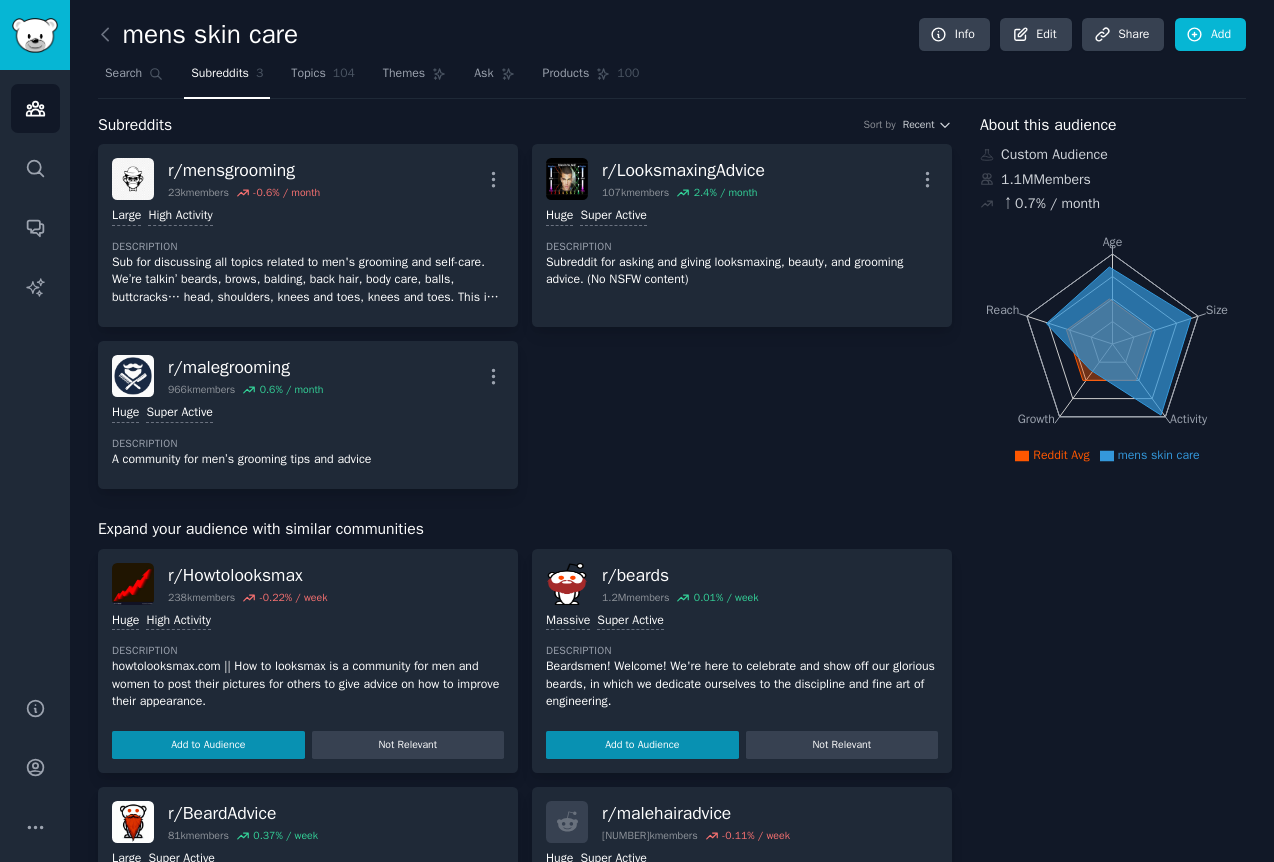 click on "r/ mensgrooming [NUMBER]k  members [PERCENT] % / month More Large High Activity Description Sub for discussing all topics related to men's grooming and self-care.  We’re talkin’ beards, brows, balding, back hair, body care, balls, buttcracks… head, shoulders, knees and toes, knees and toes.
This is a constructive community.  r/ LooksmaxingAdvice [NUMBER]k  members [PERCENT] % / month More Huge Super Active Description Subreddit for asking and giving looksmaxing, beauty, and grooming advice.
(No NSFW content)
r/ malegrooming [NUMBER]k  members [PERCENT] % / month More Huge Super Active Description A community for men’s grooming tips and advice" at bounding box center (525, 316) 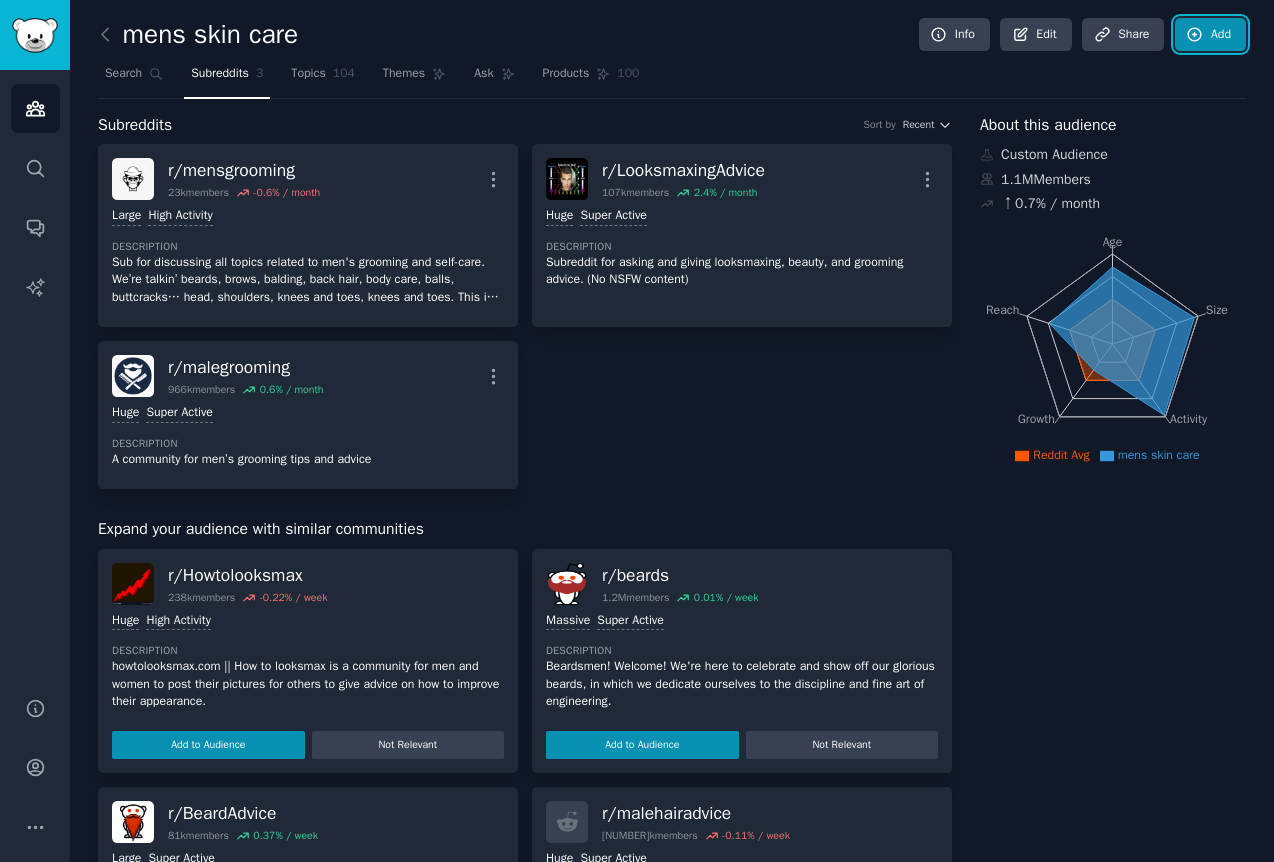 click on "Add" at bounding box center [1210, 35] 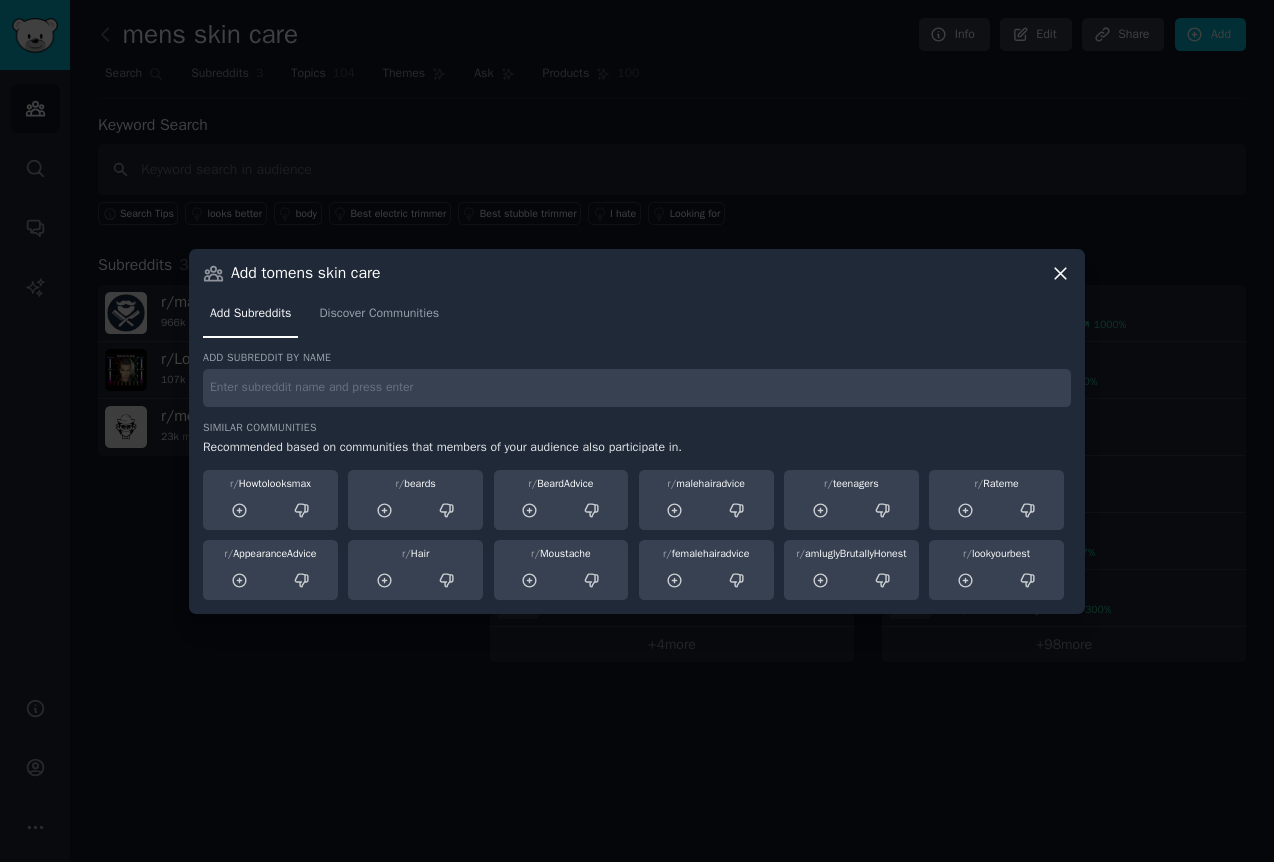 click at bounding box center (637, 388) 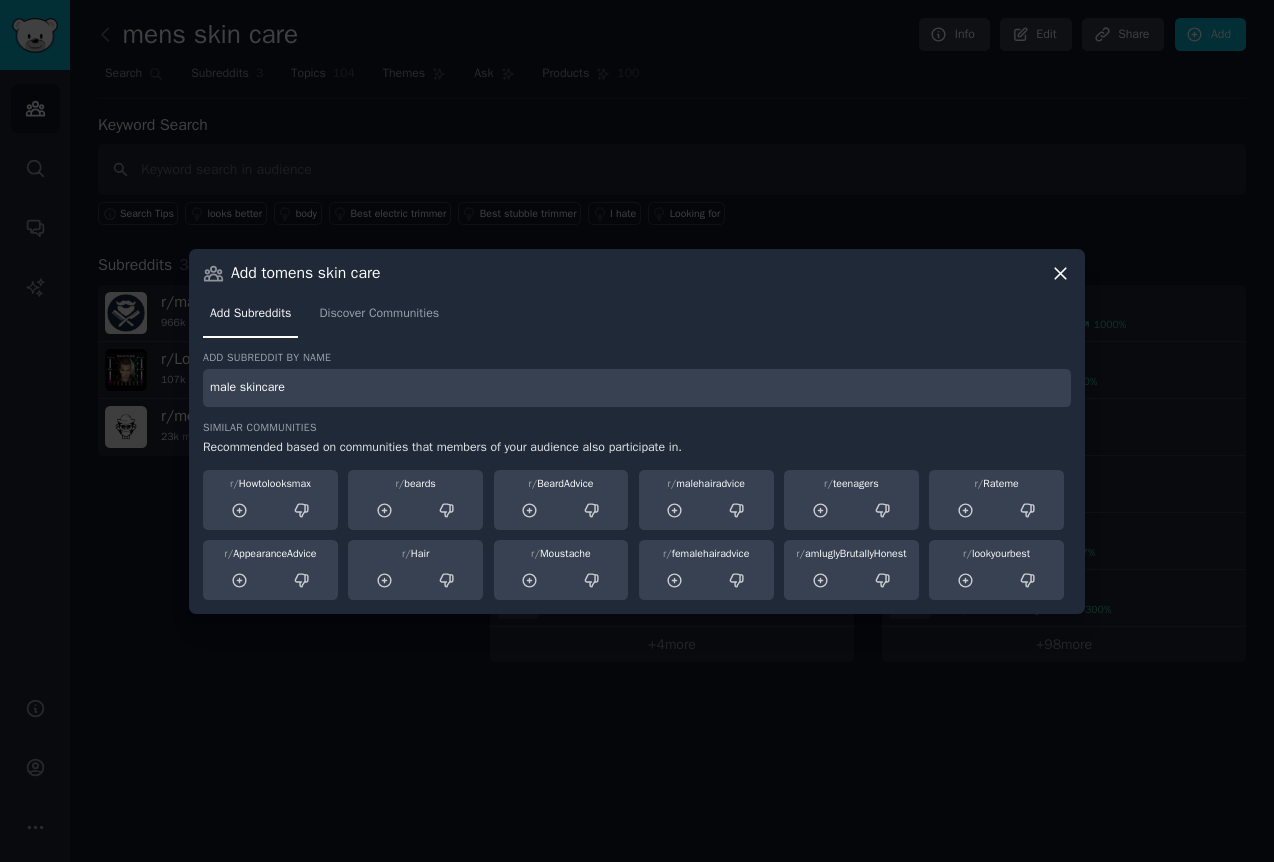 type on "male skincare" 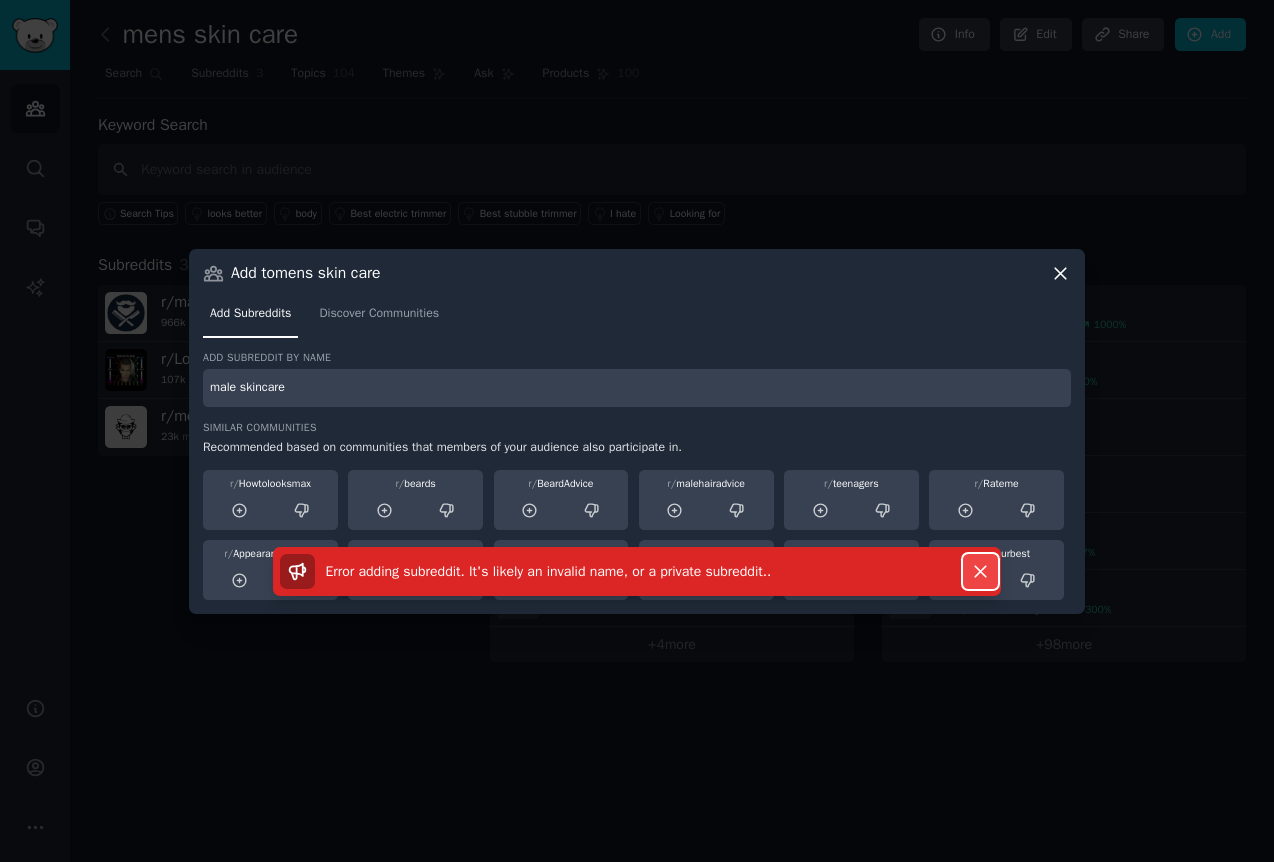 click 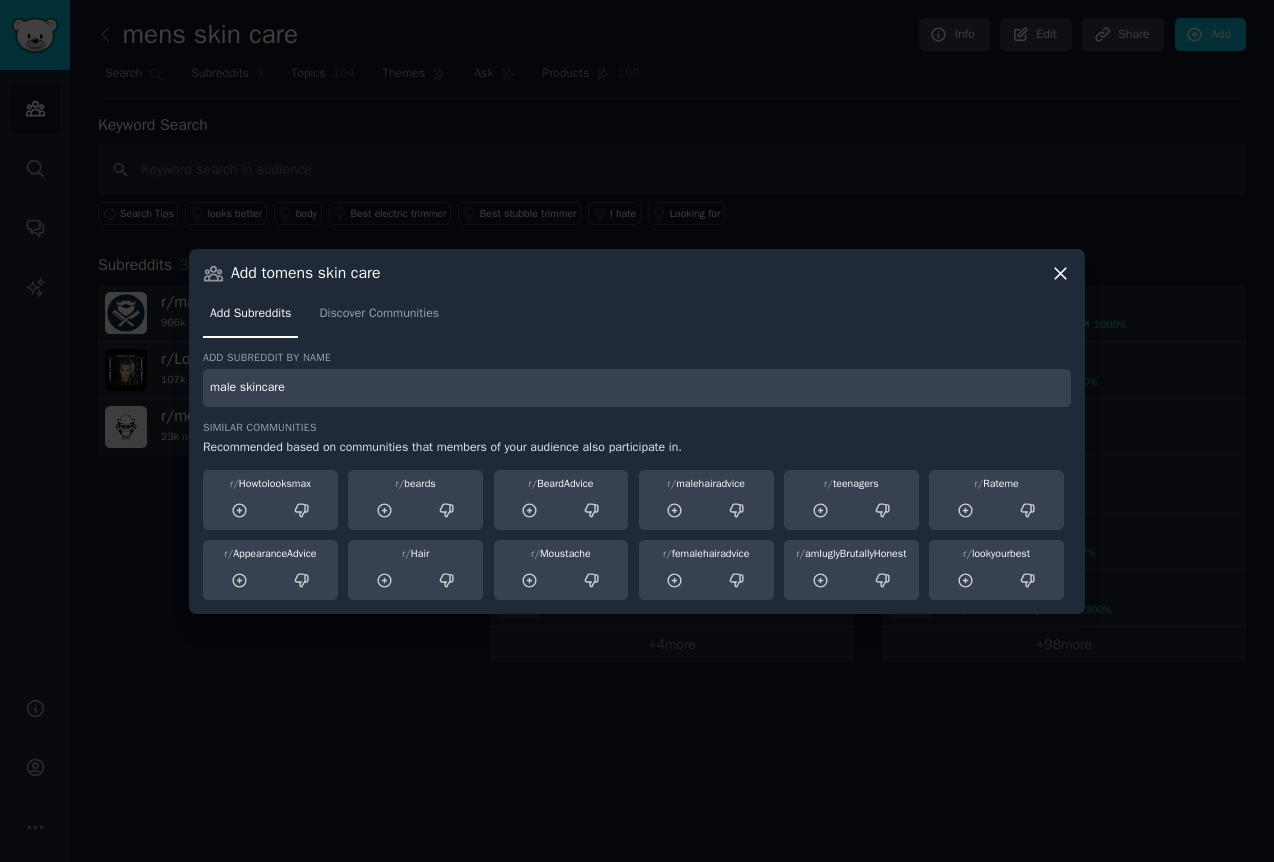 click on "Add Subreddits Discover Communities" at bounding box center [637, 318] 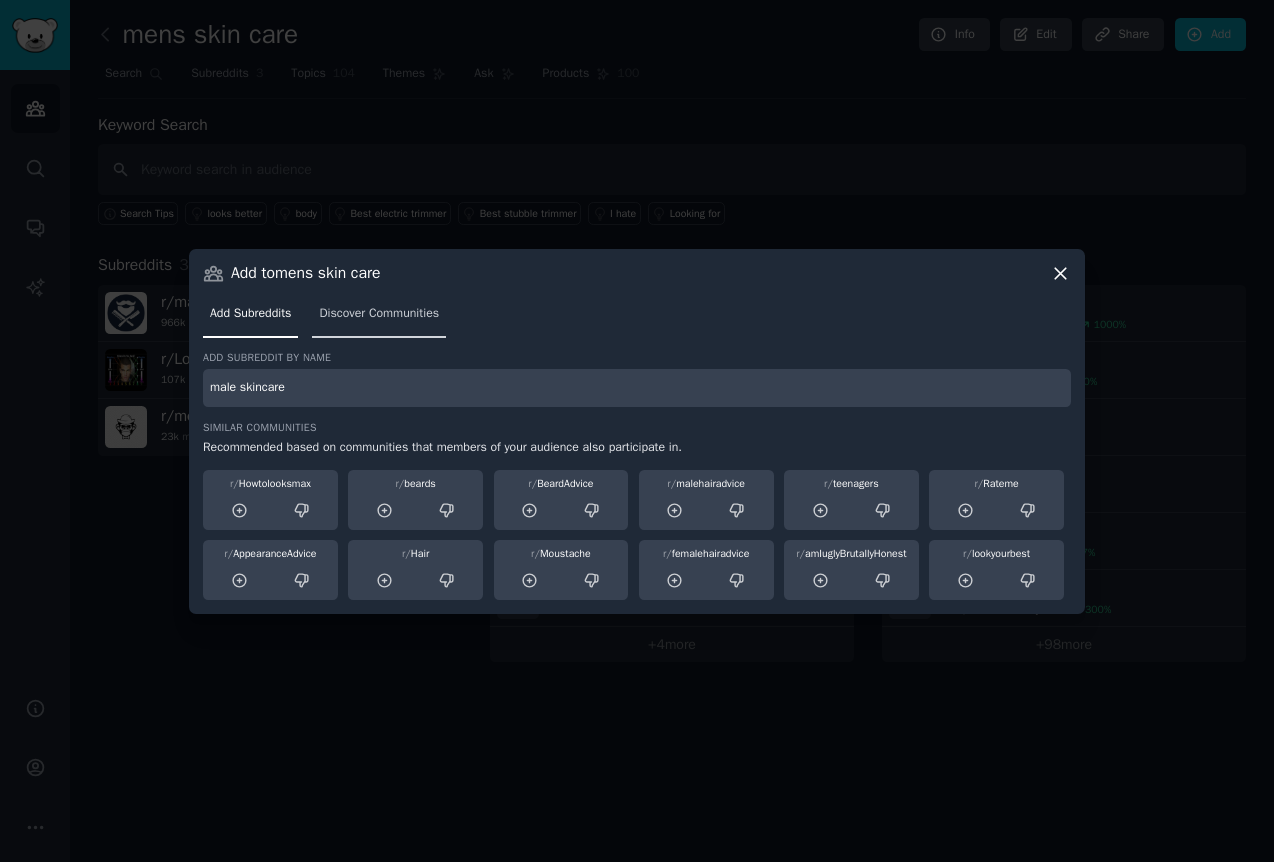 click on "Discover Communities" at bounding box center (379, 318) 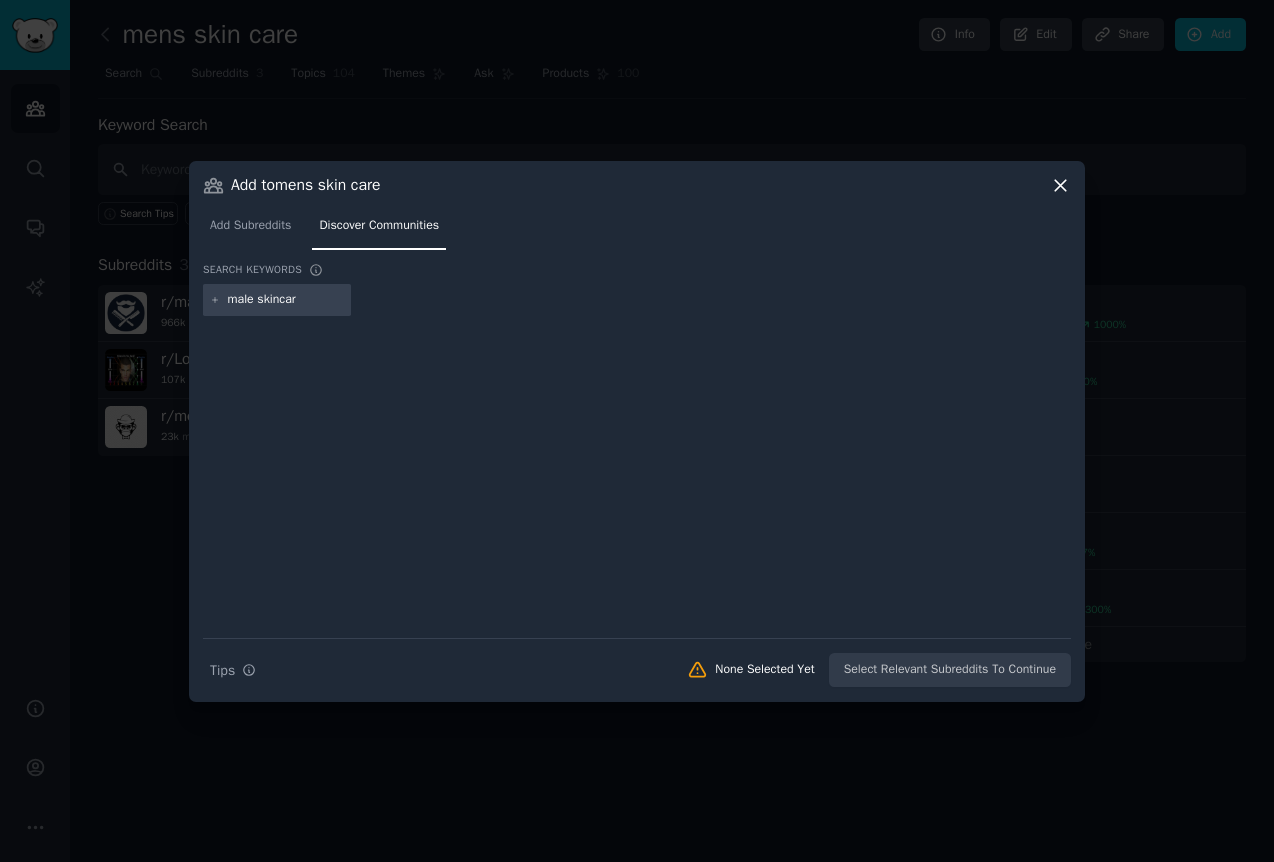 type on "male skincare" 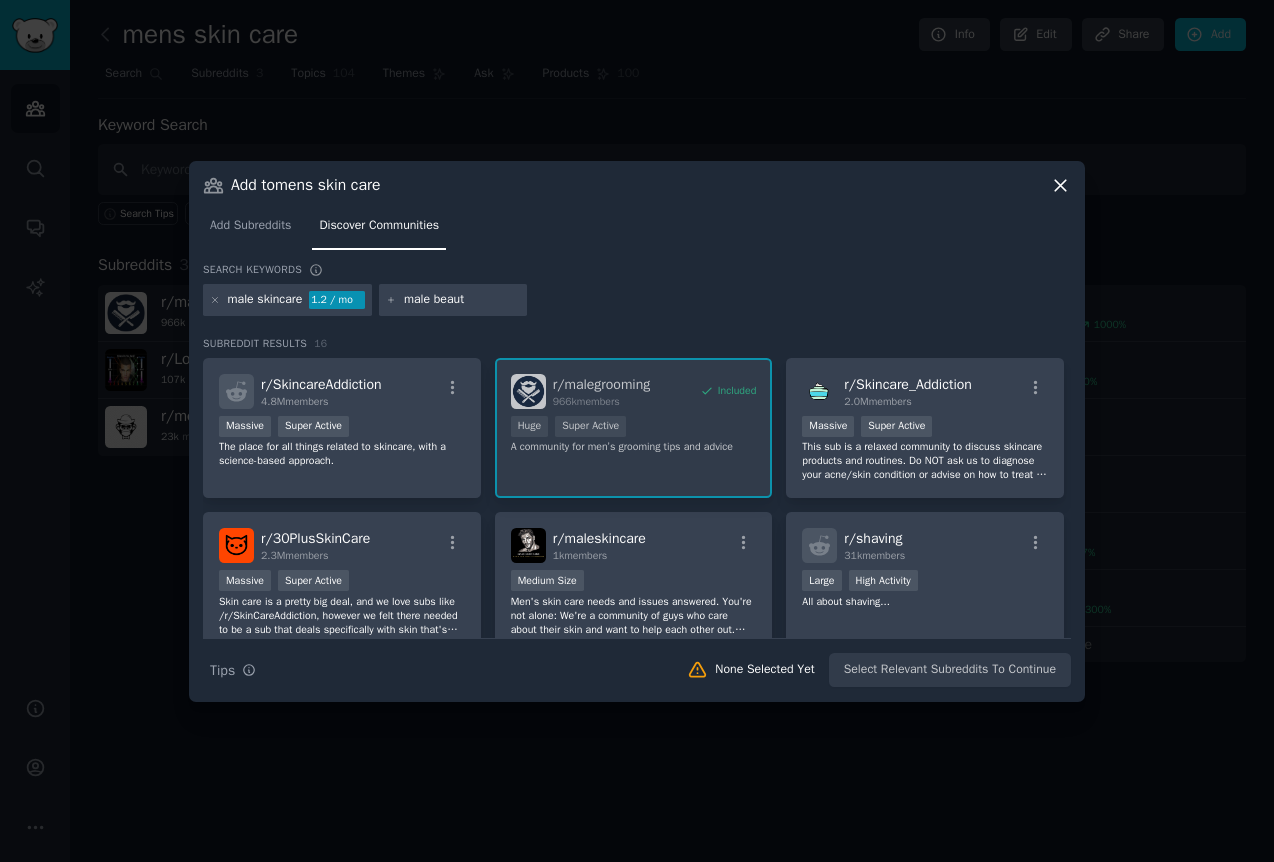 type on "male beauty" 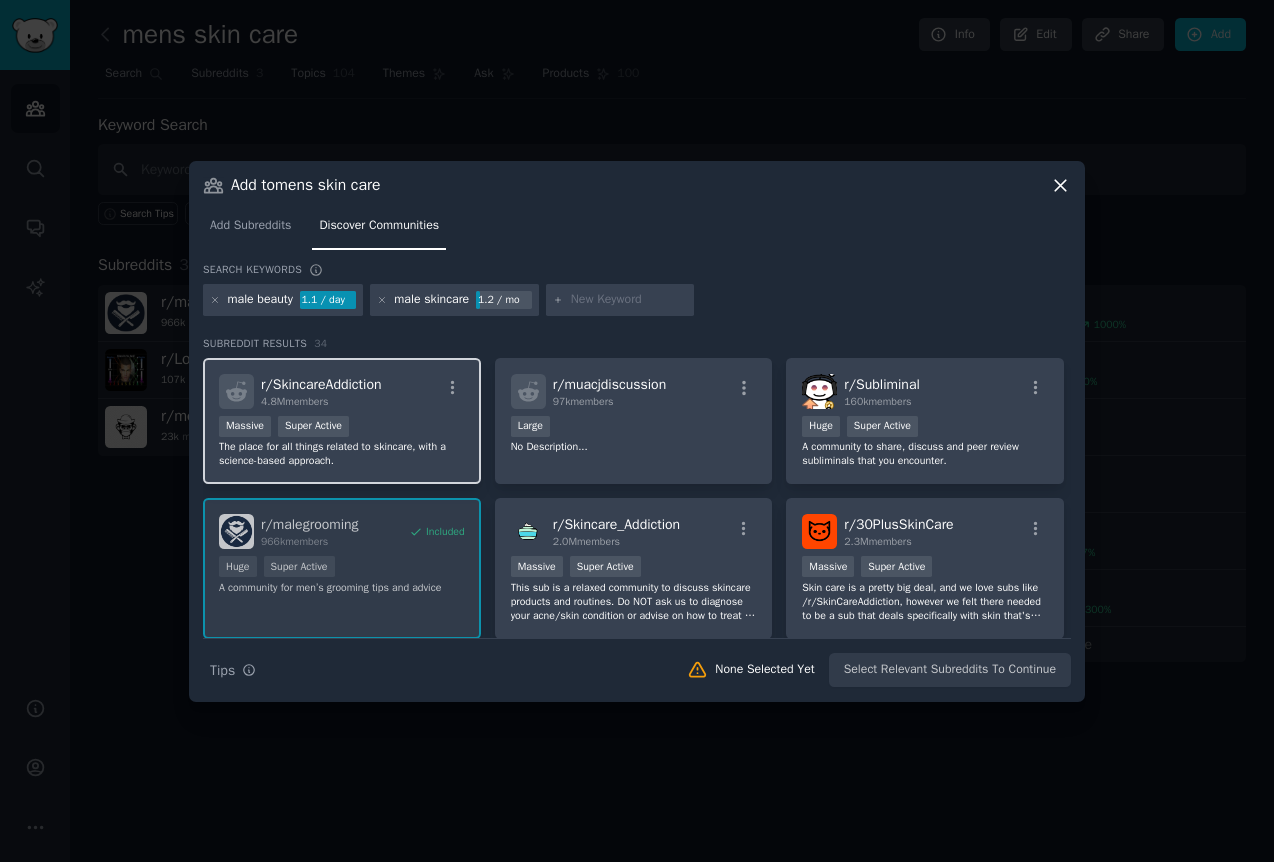 click on "r/ SkincareAddiction 4.8M  members Massive Super Active The place for all things related to skincare, with a science-based approach." at bounding box center (342, 421) 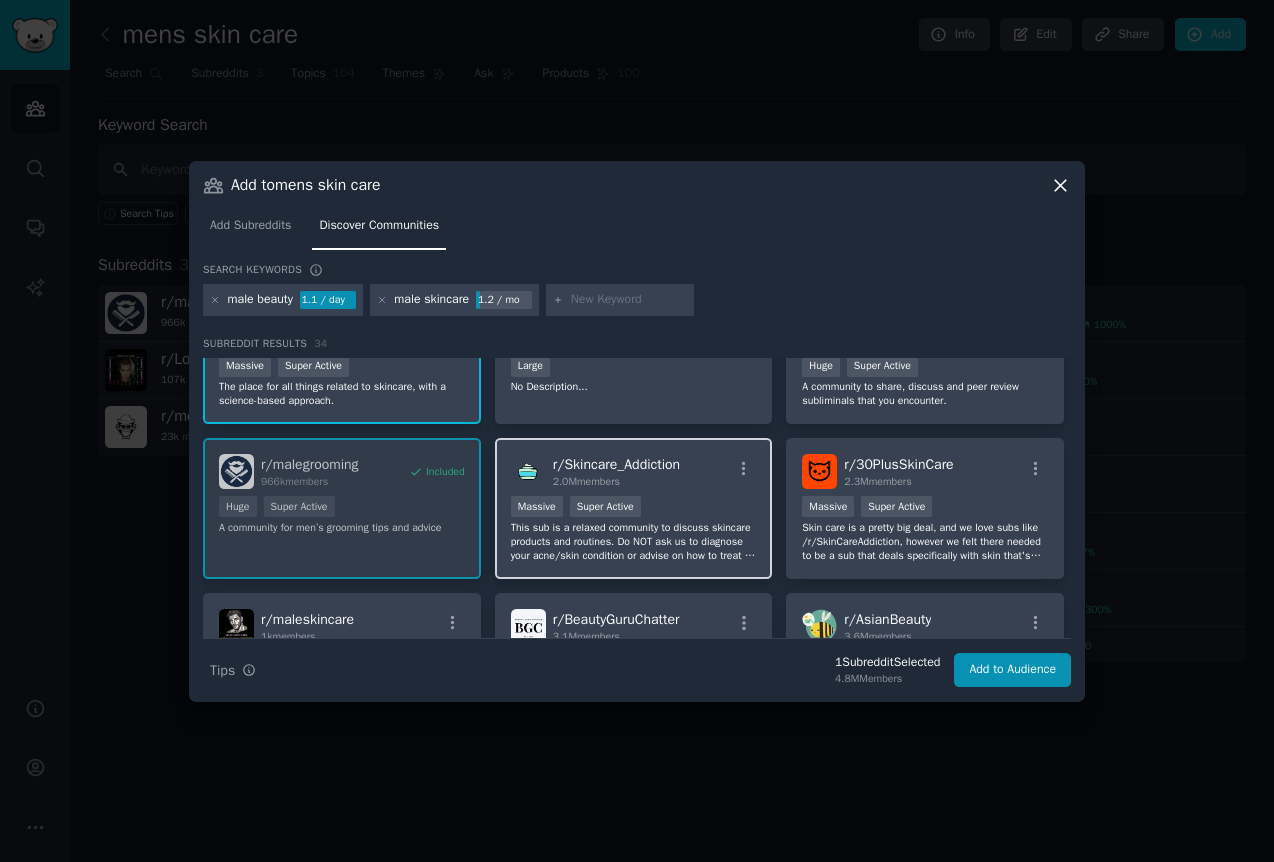 scroll, scrollTop: 20, scrollLeft: 0, axis: vertical 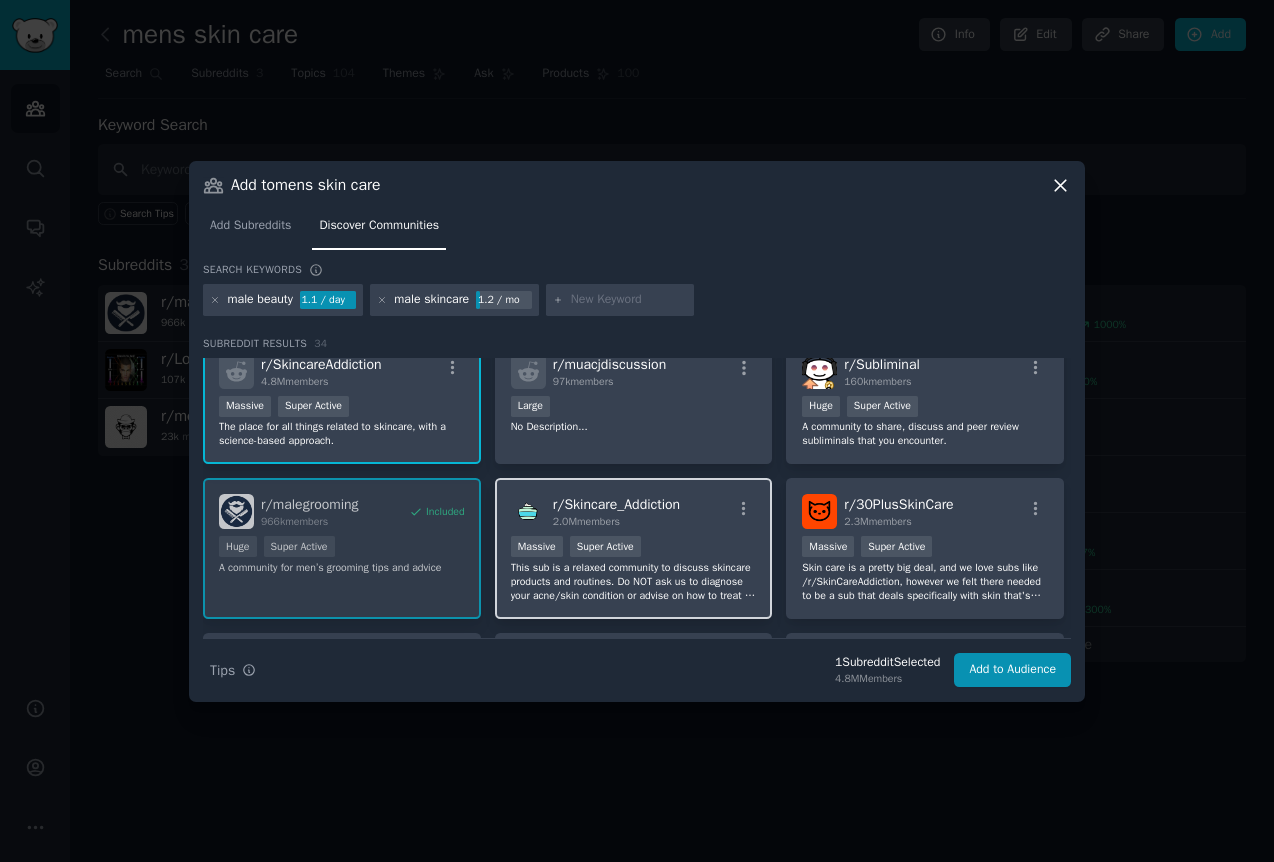 click on "r/ Skincare_Addiction" at bounding box center [617, 504] 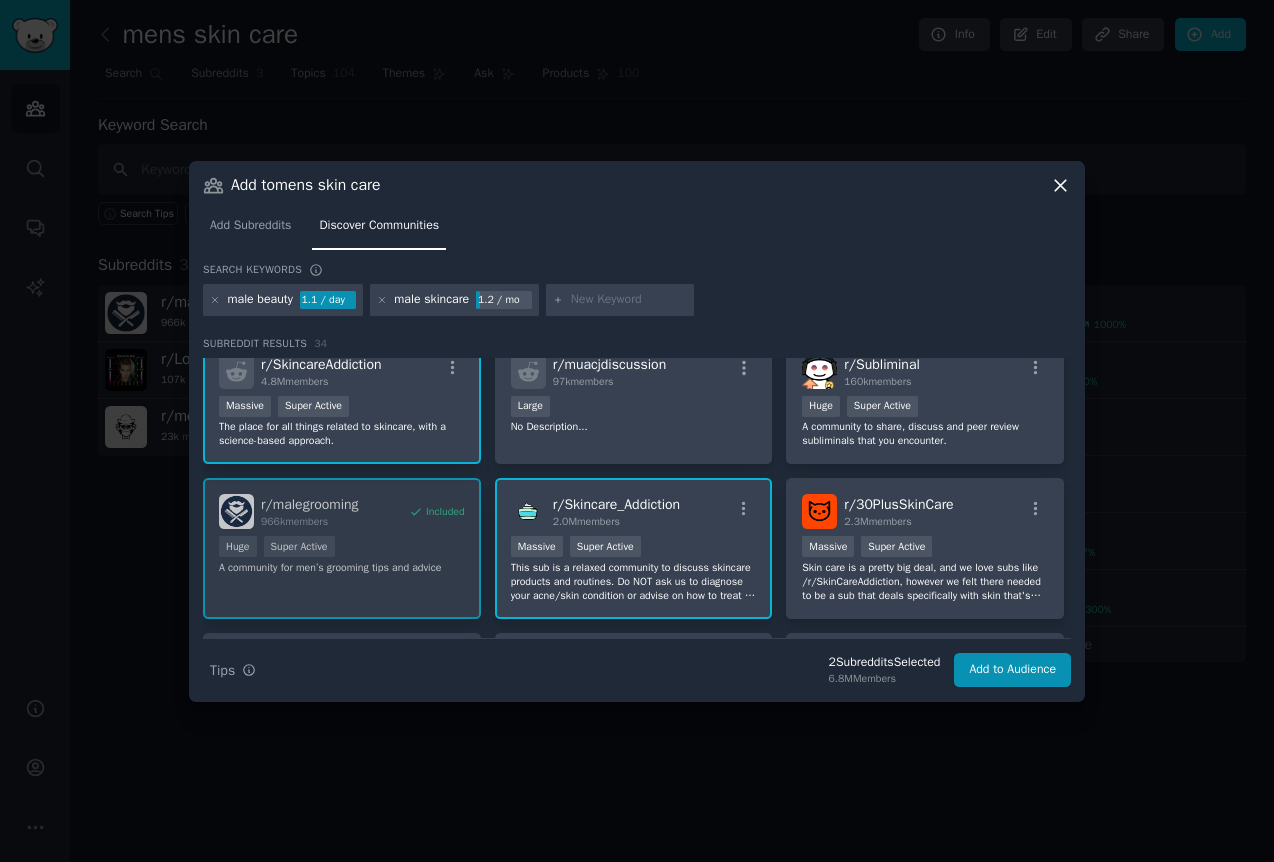 scroll, scrollTop: 7, scrollLeft: 0, axis: vertical 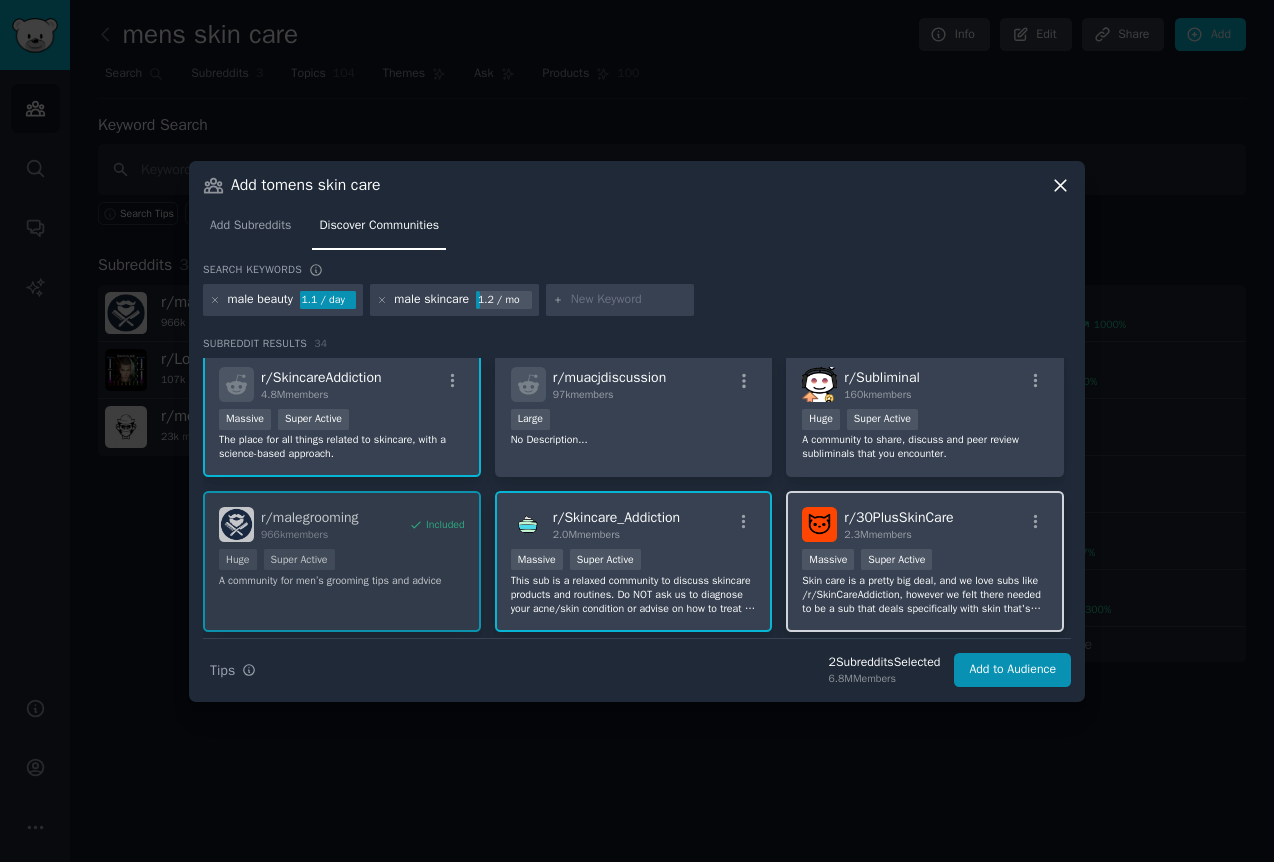 click on "r/ 30PlusSkinCare 2.3M  members" at bounding box center [925, 524] 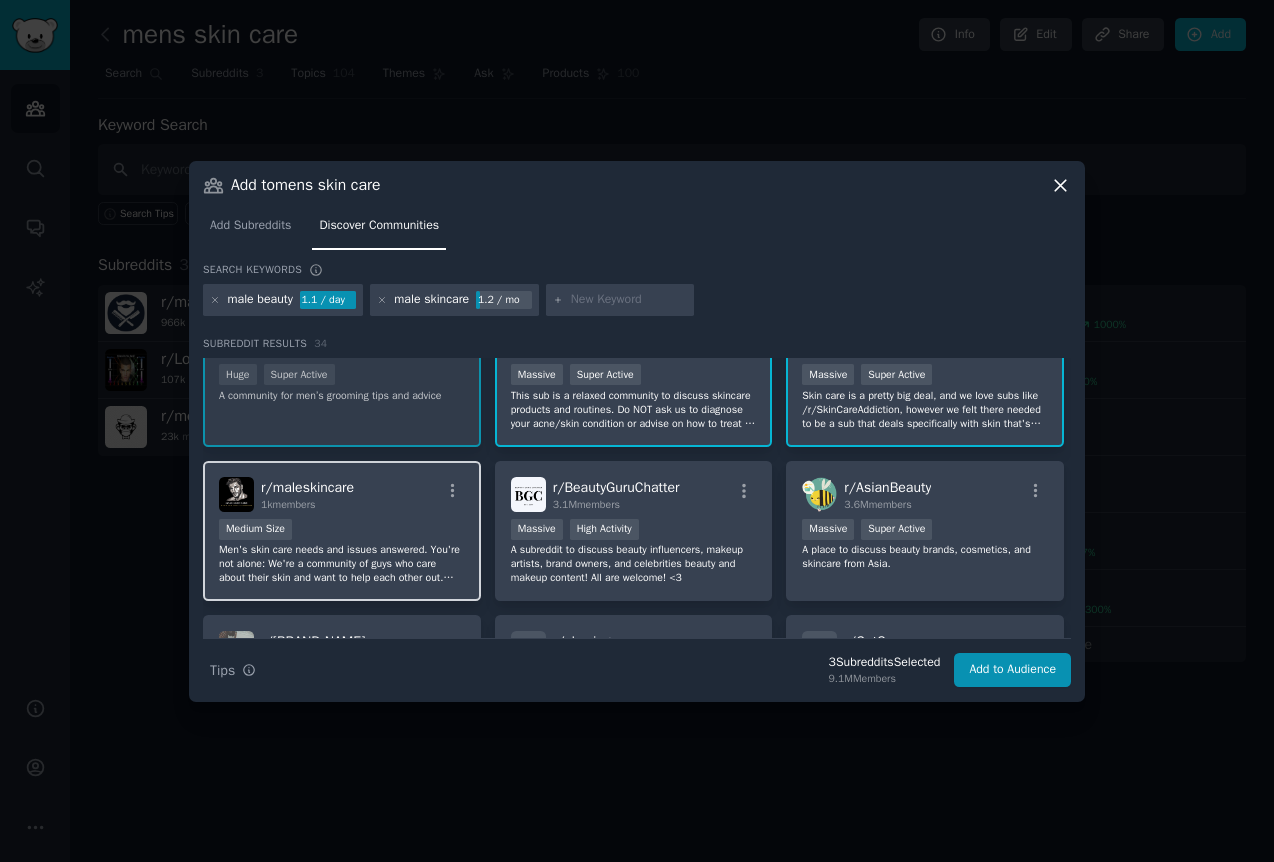 scroll, scrollTop: 193, scrollLeft: 0, axis: vertical 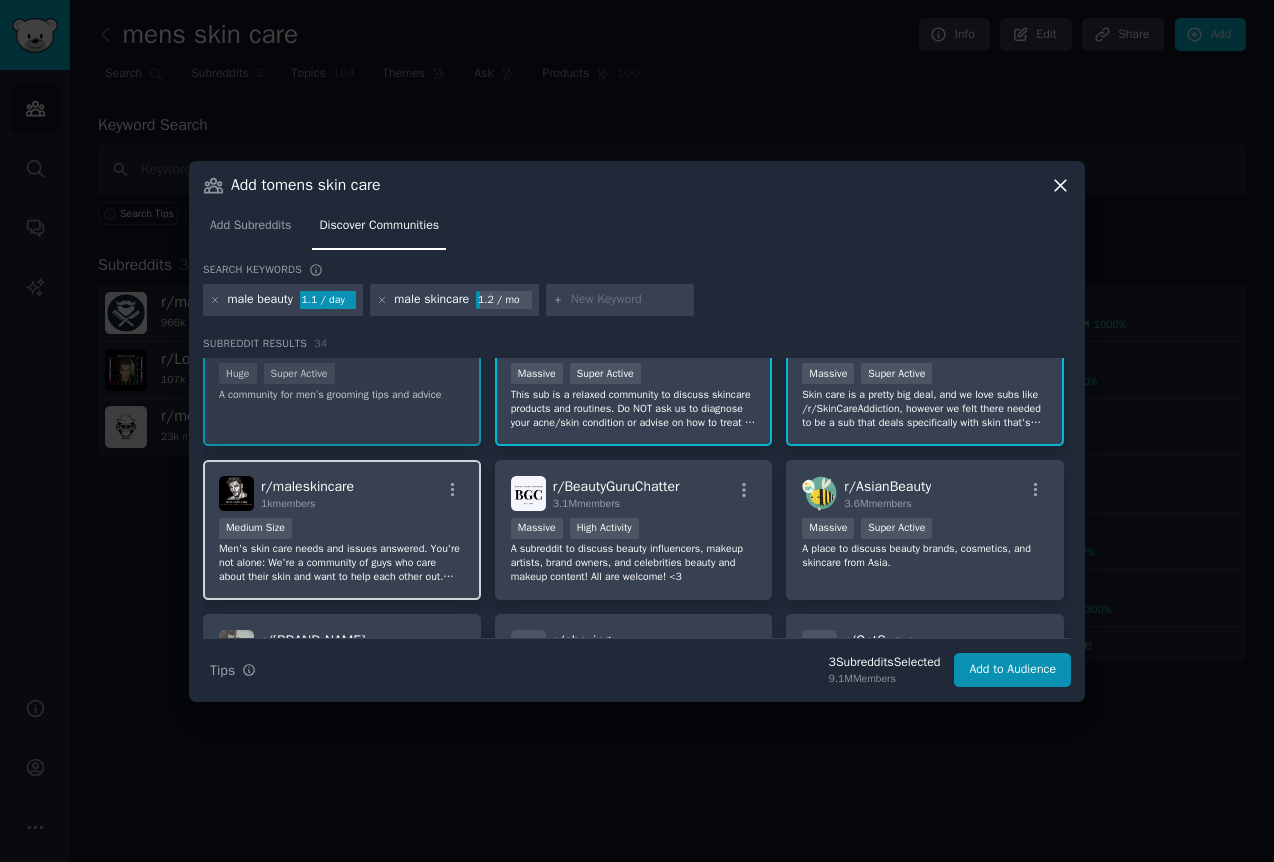 click on "Men's skin care needs and issues answered. You're not alone: We're a community of guys who care about their skin and want to help each other out.
We're here to learn: Everyone has something to share, whether it's a product review, a skincare routine, or a personal experience. Your input is valuable!
Basic skincare routines and best practices.
User product reviews for cleansers, moisturizers, and sunscreens.
Experiences and tips for managing acne.
Shaving best practices to prevent irritation etc" at bounding box center (342, 563) 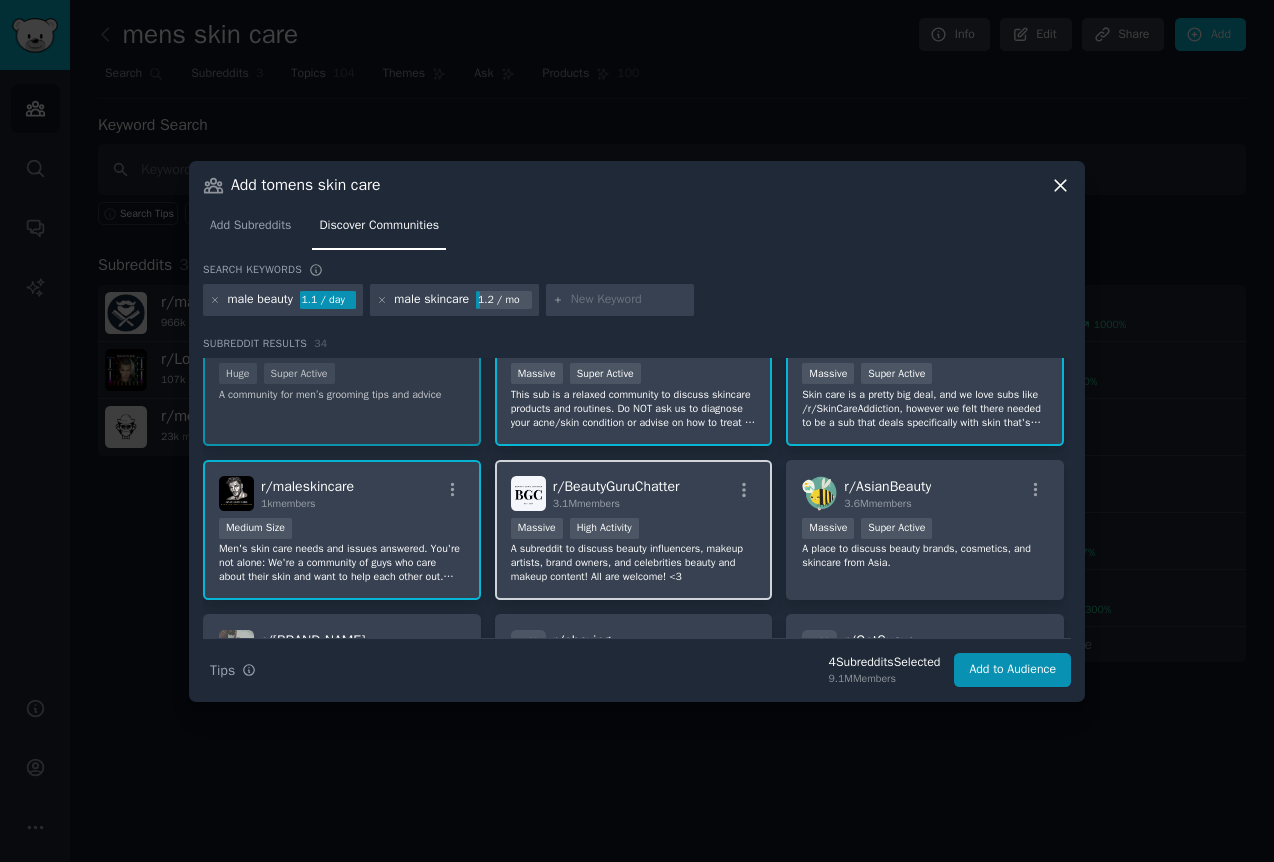 click on "A subreddit to discuss beauty influencers, makeup artists, brand owners, and celebrities beauty and makeup content! All are welcome! <3" at bounding box center (634, 563) 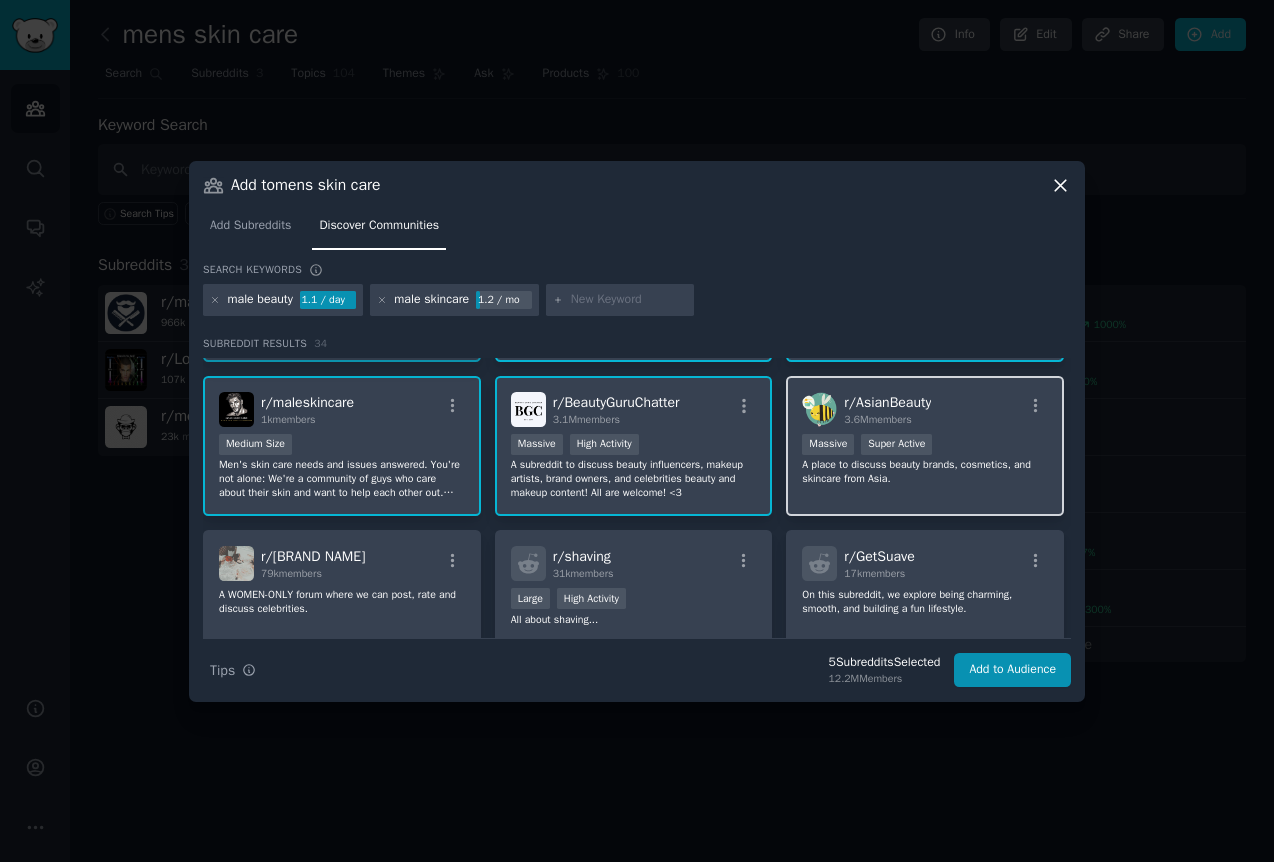 click on "r/ AsianBeauty [NUMBER]M members Massive Super Active A place to discuss beauty brands, cosmetics, and skincare from Asia." at bounding box center [925, 446] 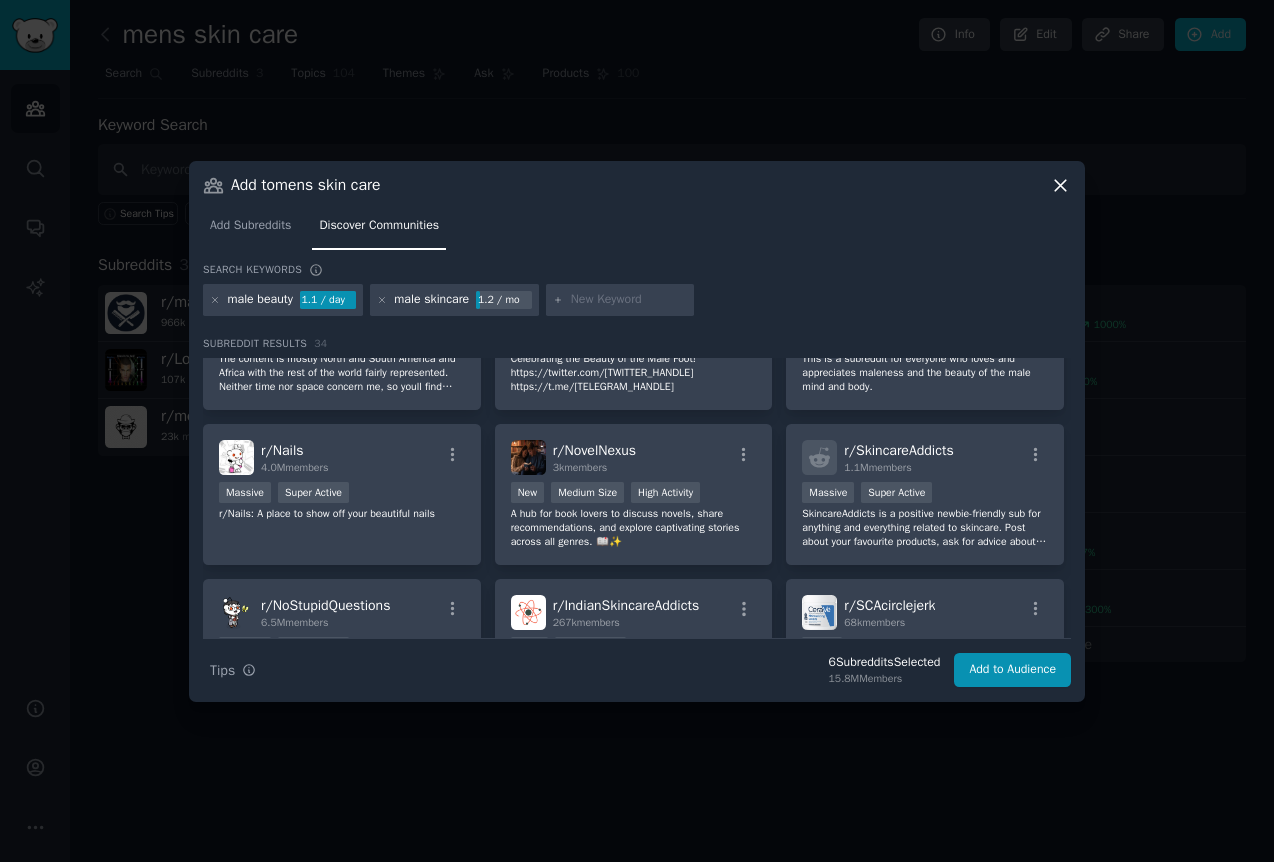 scroll, scrollTop: 782, scrollLeft: 0, axis: vertical 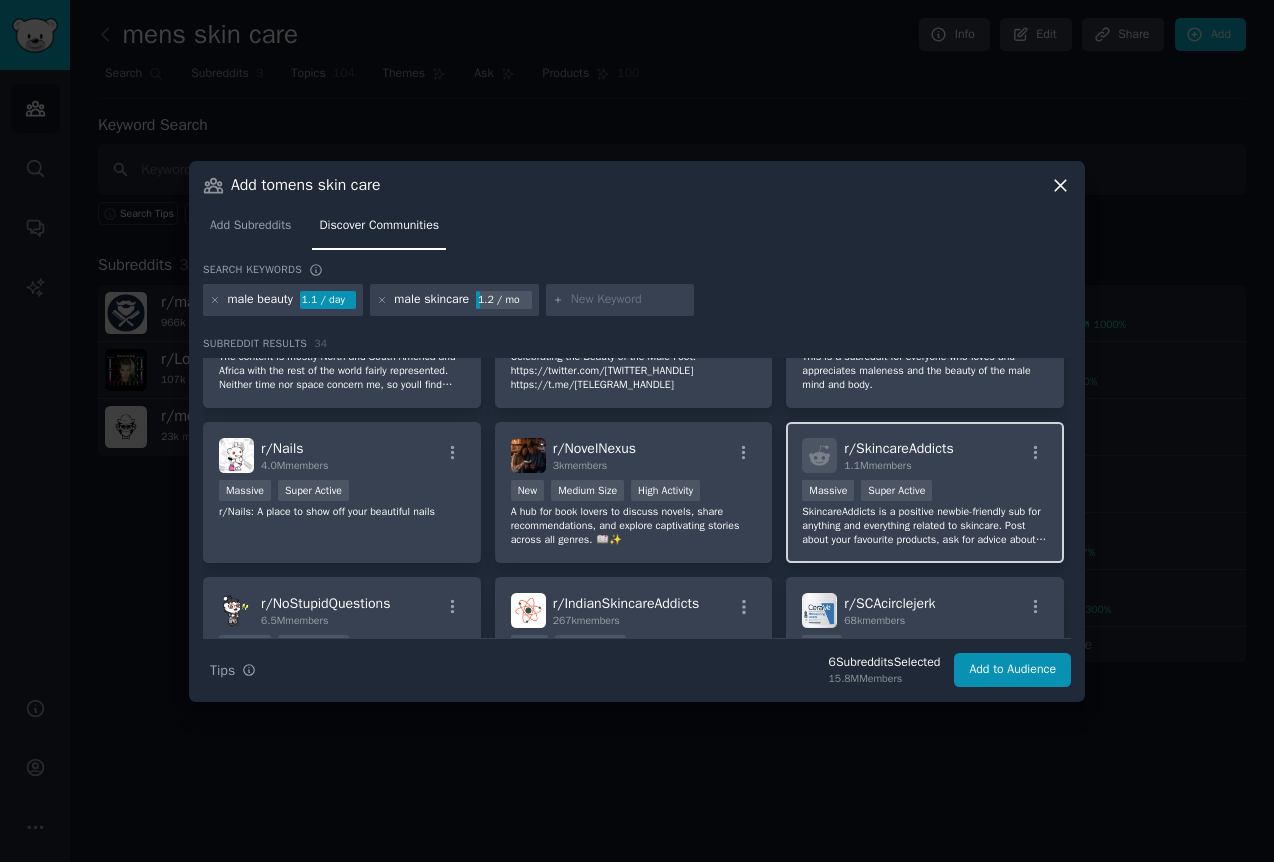 click on "SkincareAddicts is a positive newbie-friendly sub for anything and everything related to skincare.
Post about your favourite products, ask for advice about your routine, discuss the various things that affect your skincare, and above all else stay positive and considerate of your fellow community members!
We're here to help!" at bounding box center [925, 526] 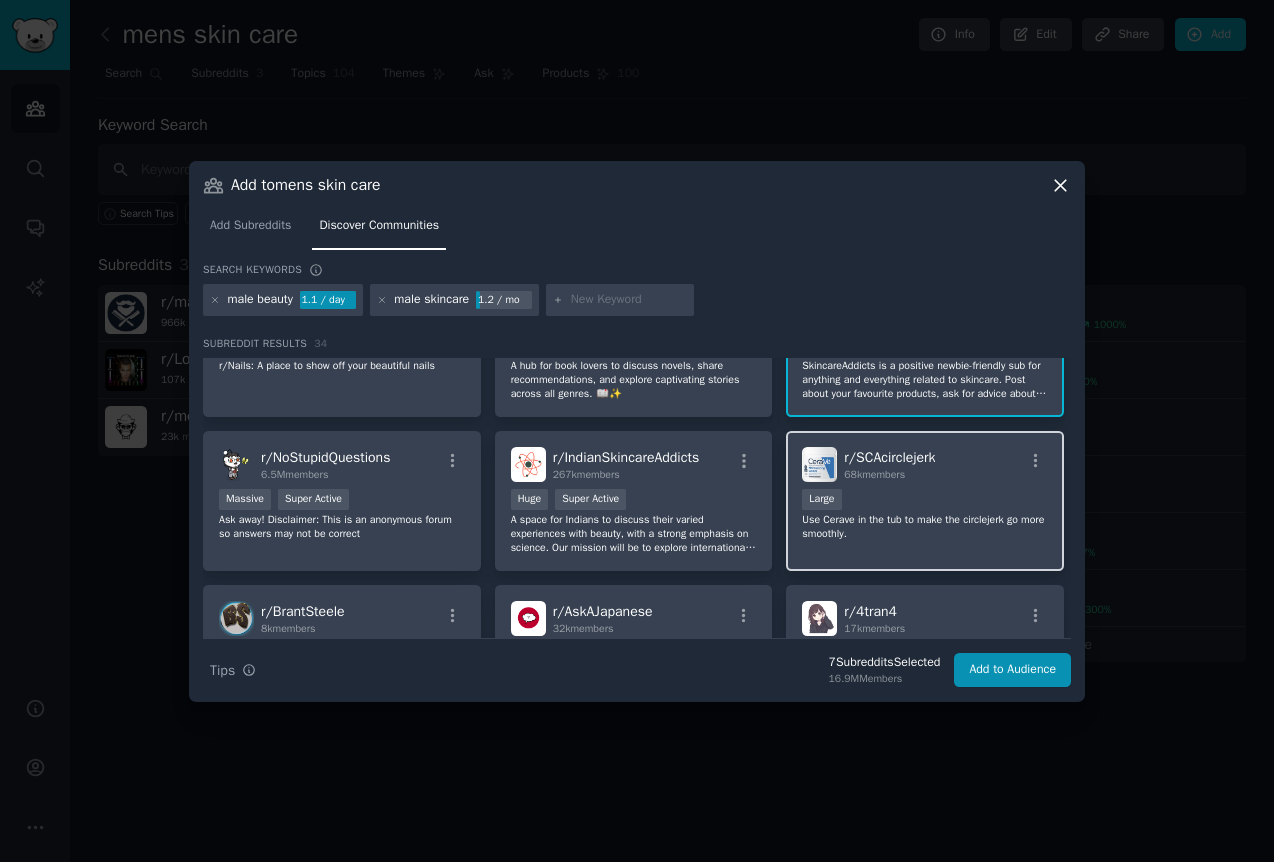 scroll, scrollTop: 984, scrollLeft: 0, axis: vertical 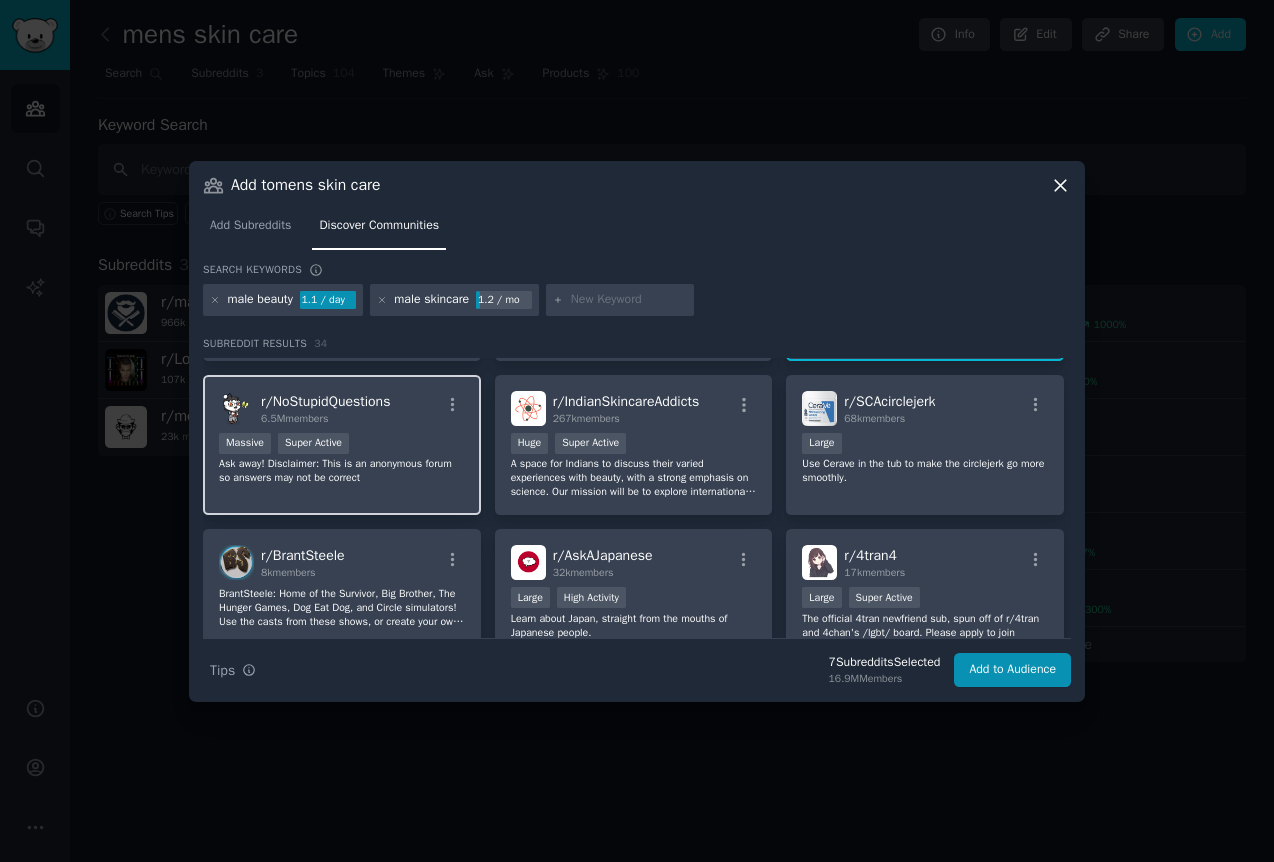 click on "Ask away!
Disclaimer: This is an anonymous forum so answers may not be correct" at bounding box center [342, 471] 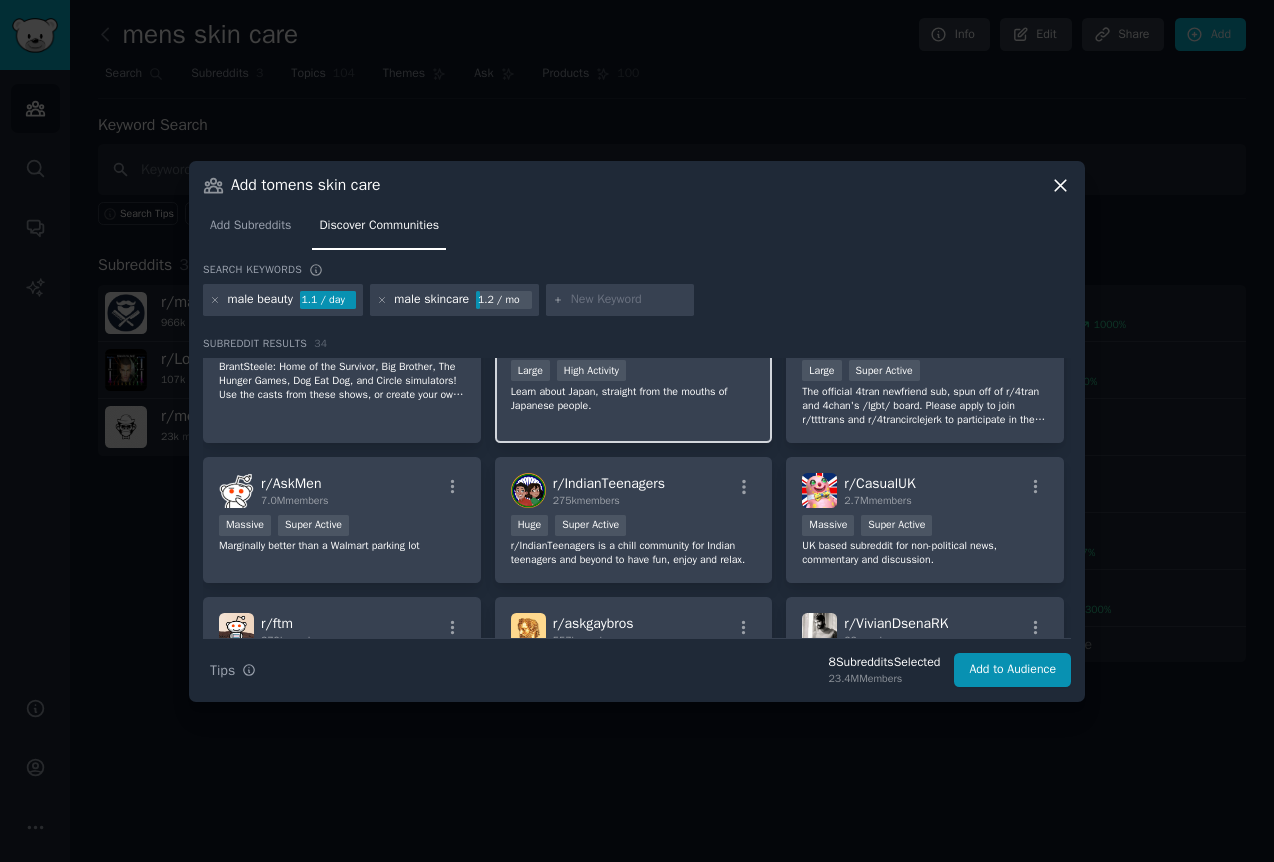 scroll, scrollTop: 1225, scrollLeft: 0, axis: vertical 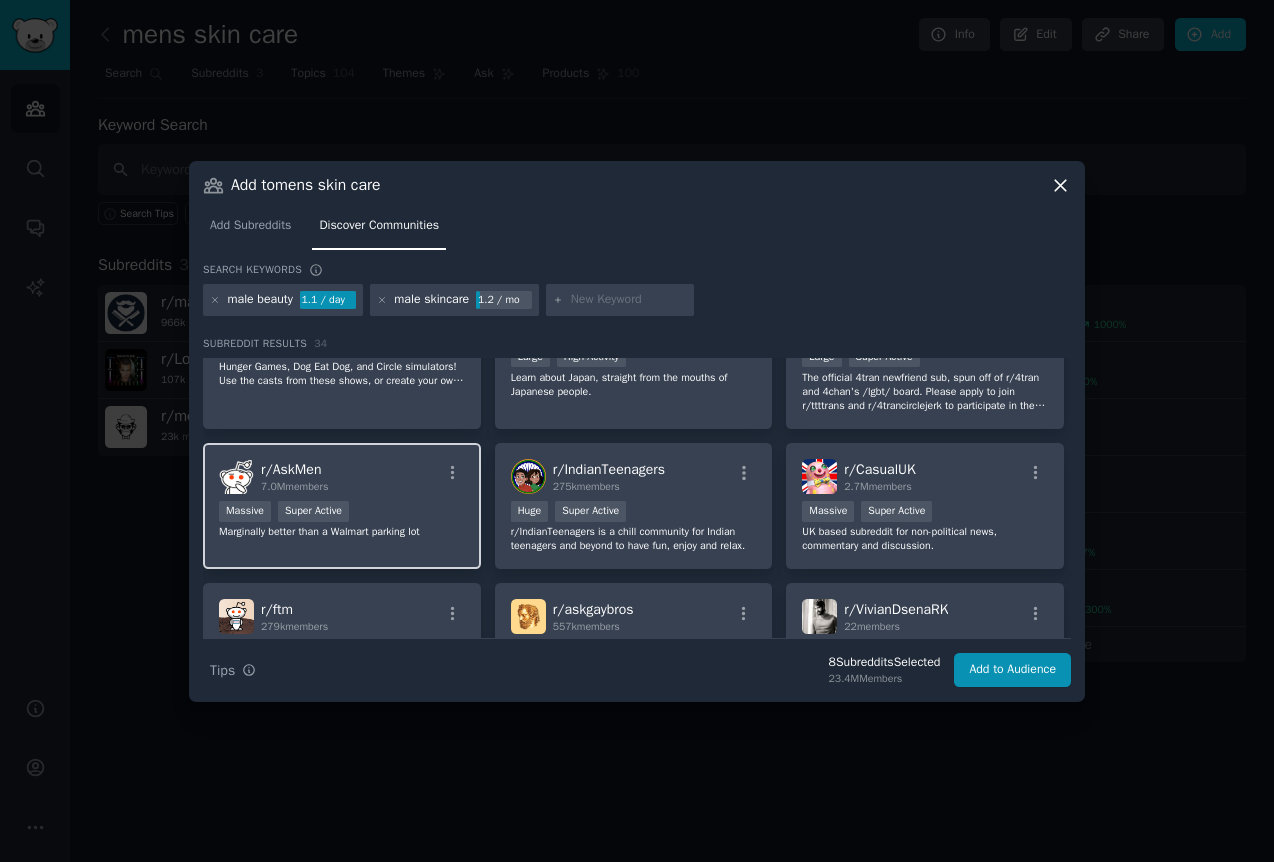 click on "r/ AskMen 7.0M  members Massive Super Active Marginally better than a Walmart parking lot" at bounding box center [342, 506] 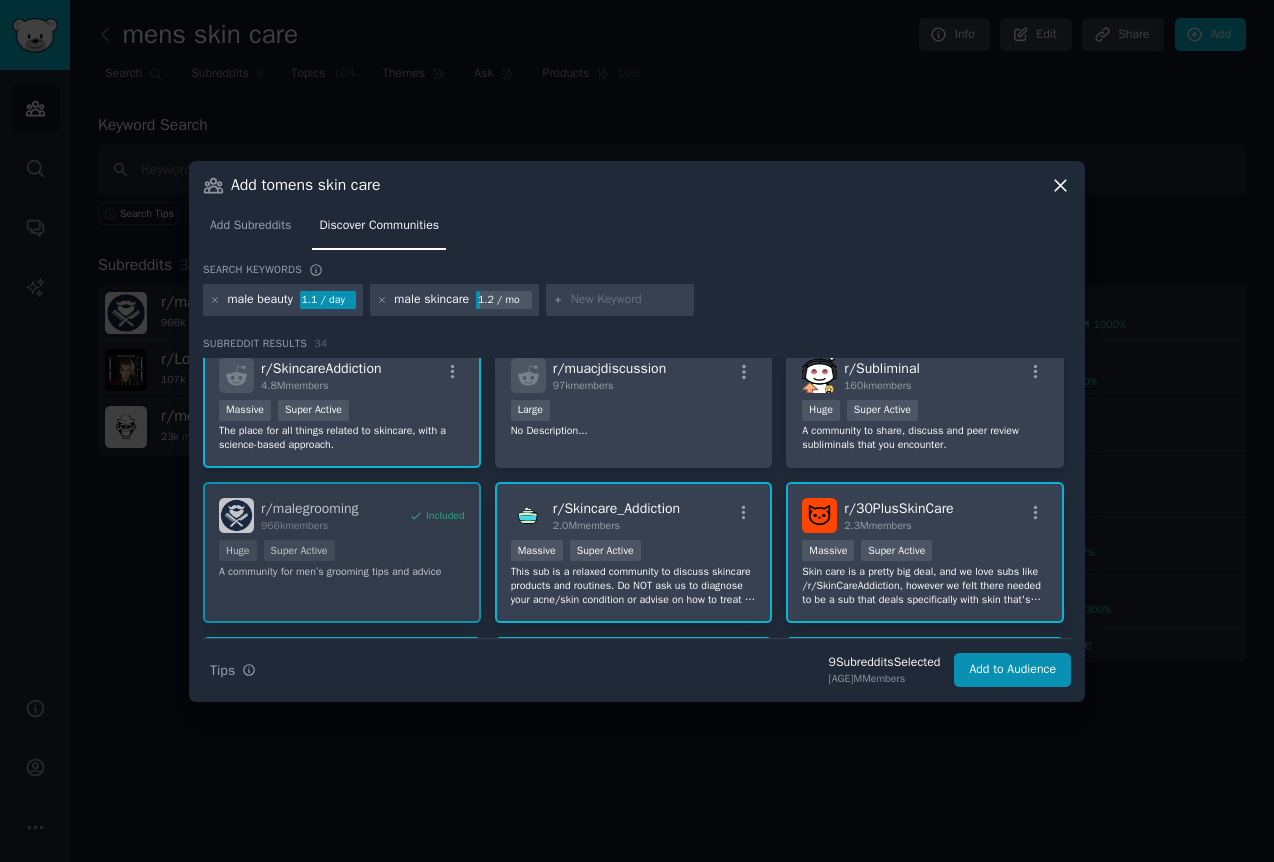 scroll, scrollTop: 0, scrollLeft: 0, axis: both 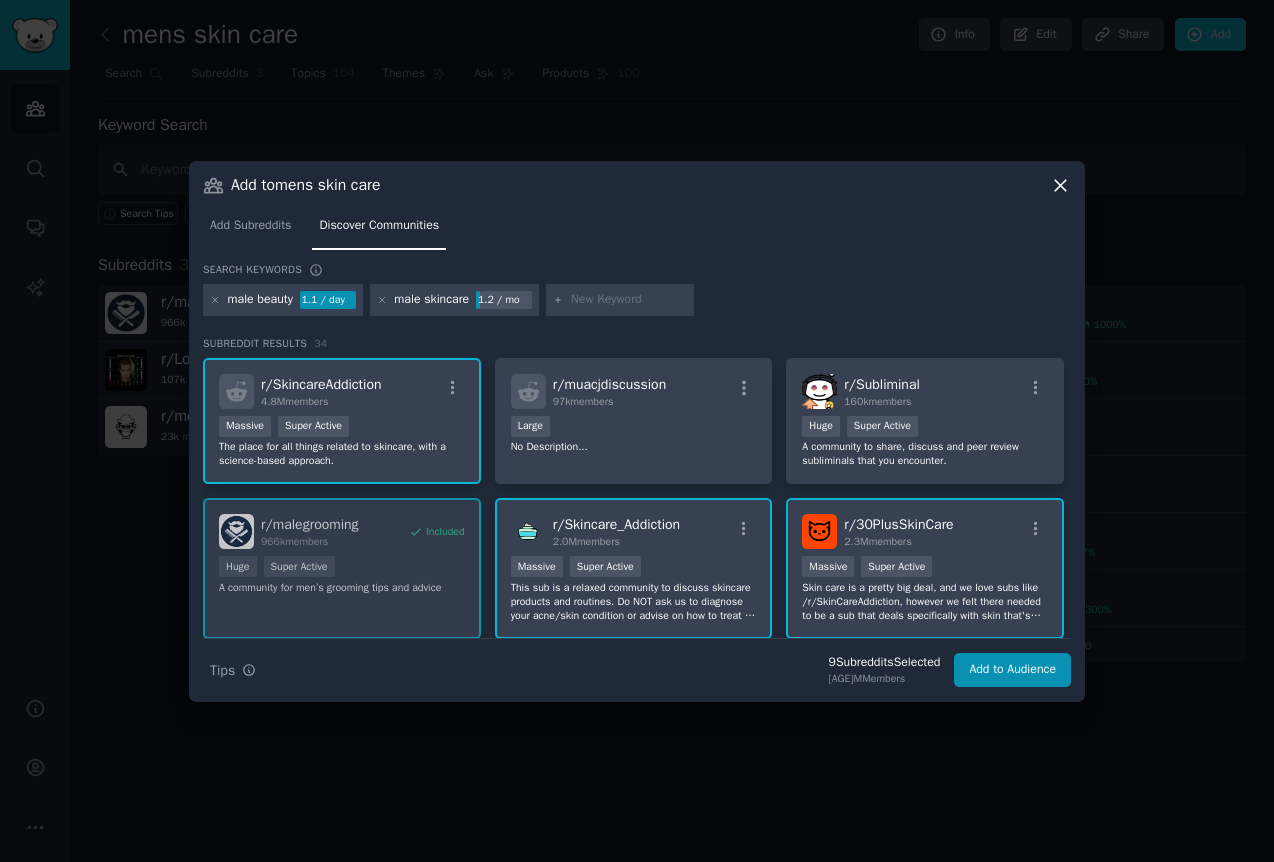 click at bounding box center (629, 300) 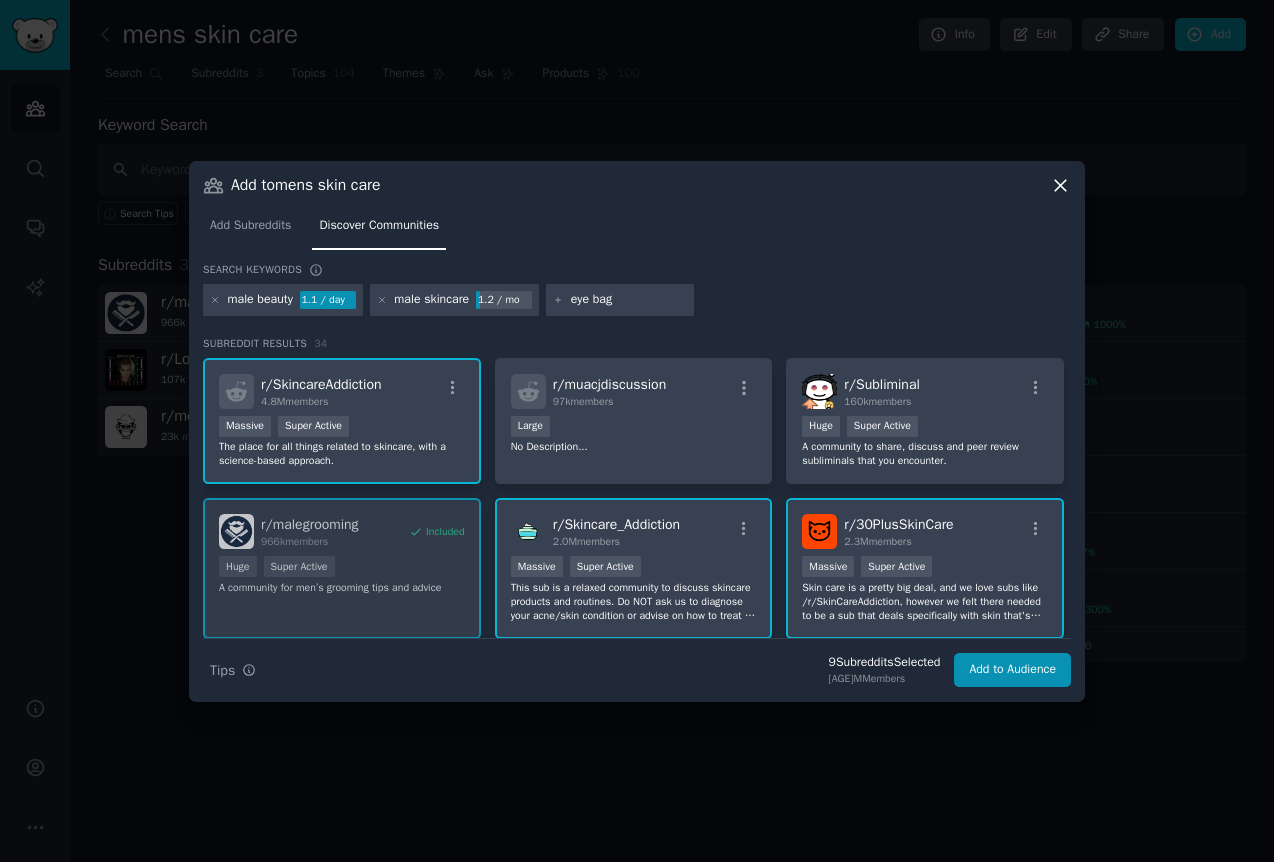 type on "eye bags" 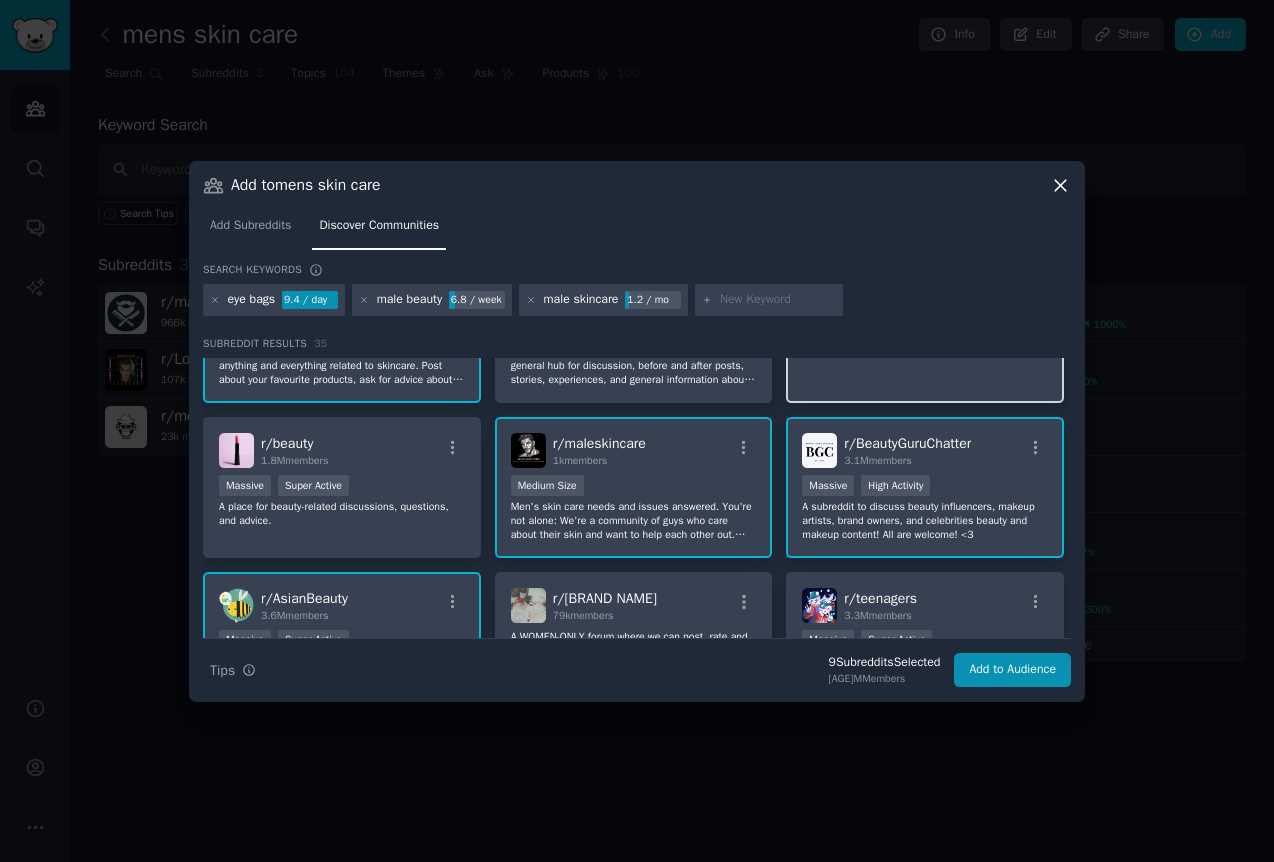 scroll, scrollTop: 412, scrollLeft: 0, axis: vertical 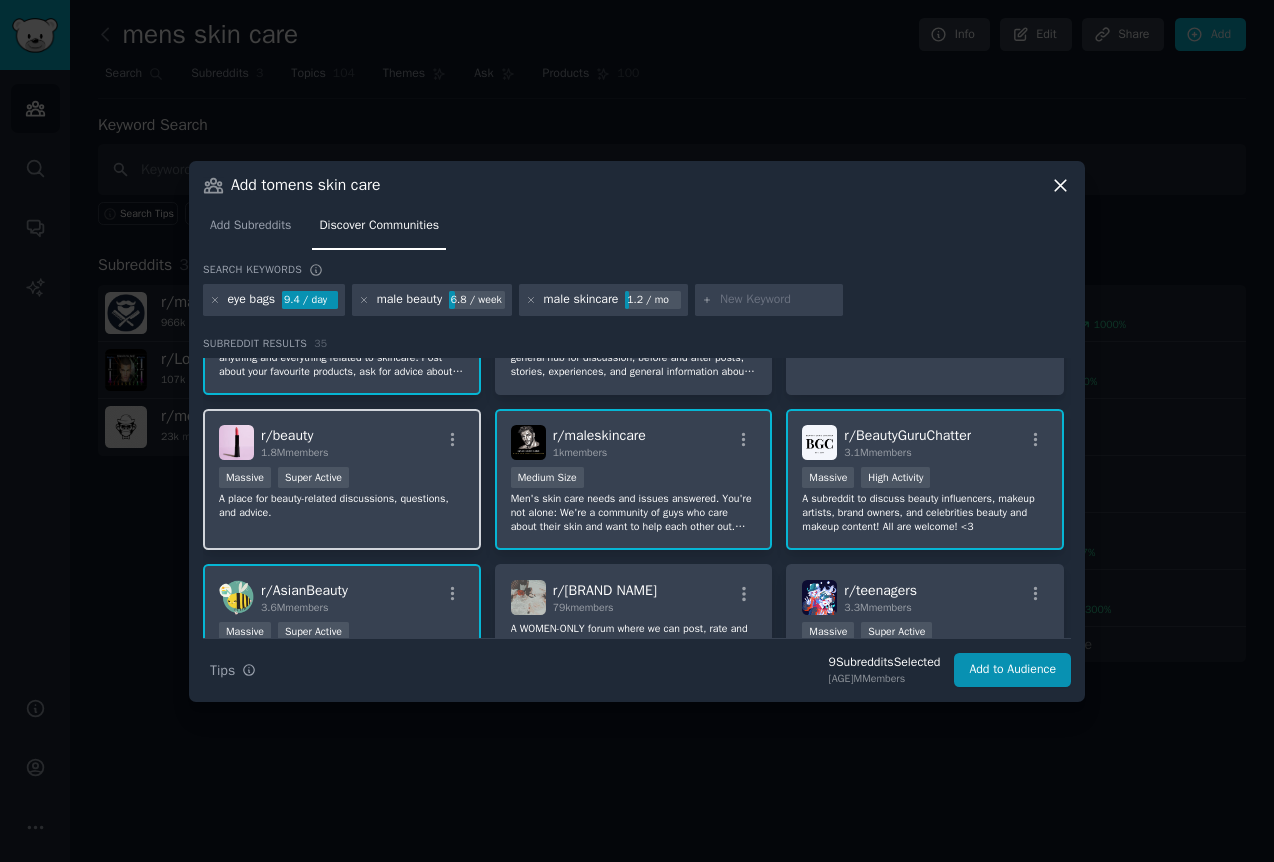 click on "A place for beauty-related discussions, questions, and advice." at bounding box center [342, 506] 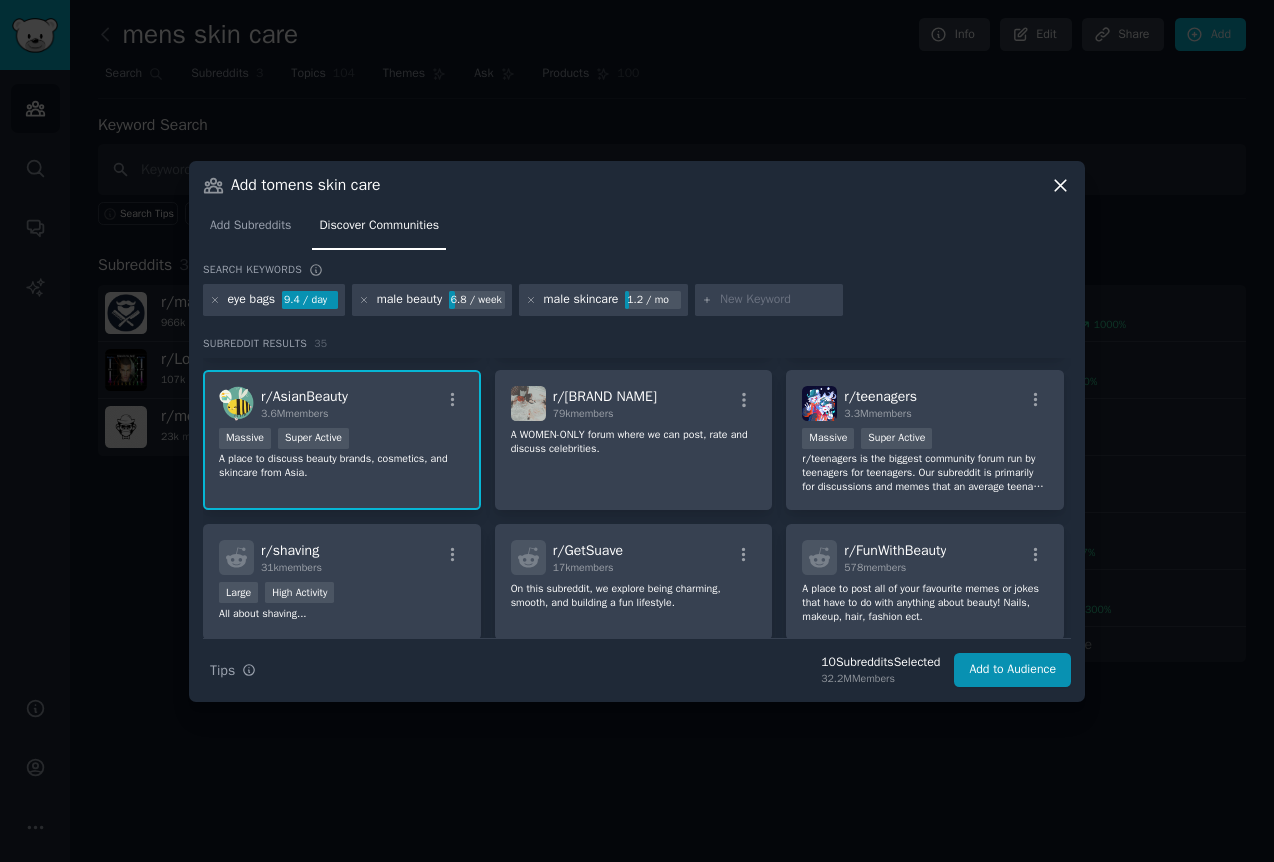 scroll, scrollTop: 597, scrollLeft: 0, axis: vertical 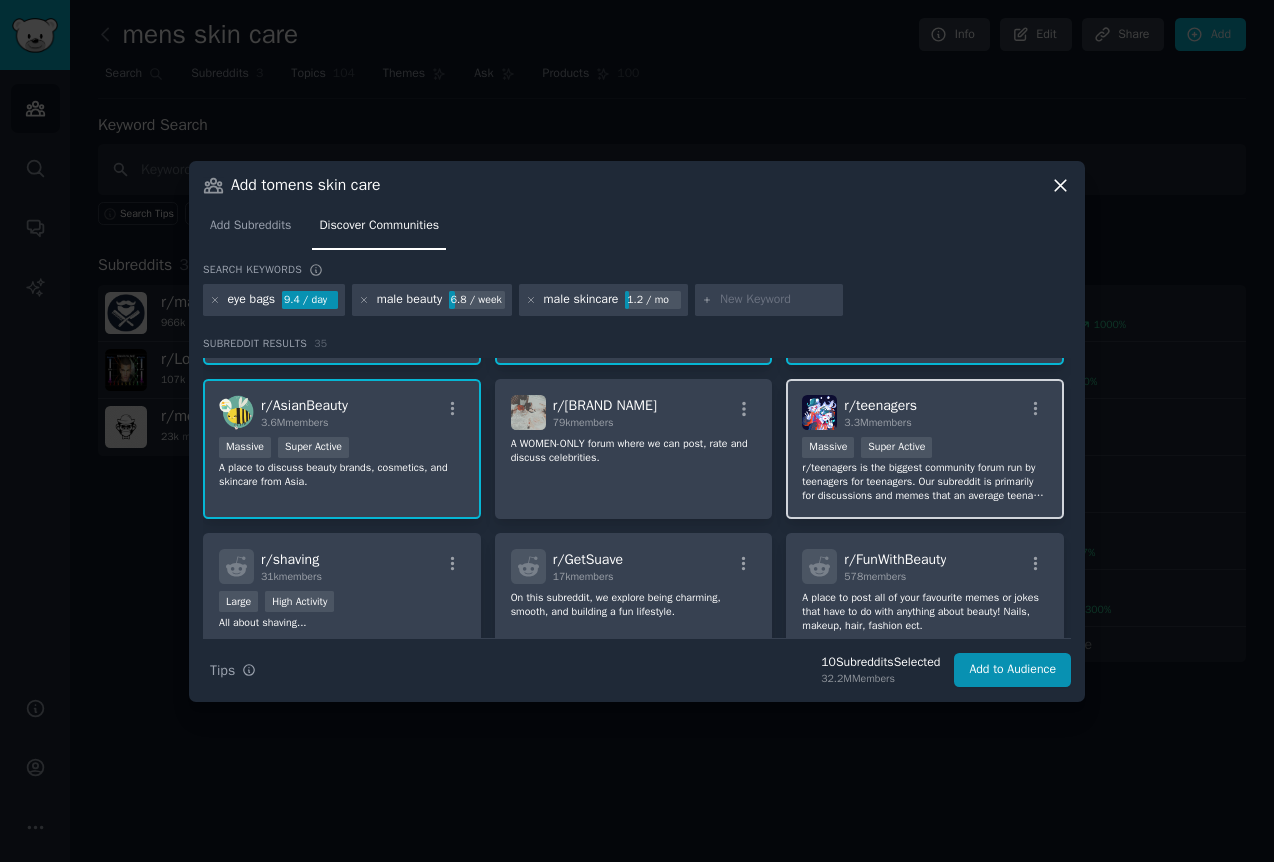 click on "r/teenagers is the biggest community forum run by teenagers for teenagers. Our subreddit is primarily for discussions and memes that an average teenager would enjoy to discuss about. We do not have any age-restriction in place but do keep in mind this is targeted for users between the ages of 13 to 19.
Parents, teachers, and the like are welcomed to participate and ask any questions!" at bounding box center [925, 482] 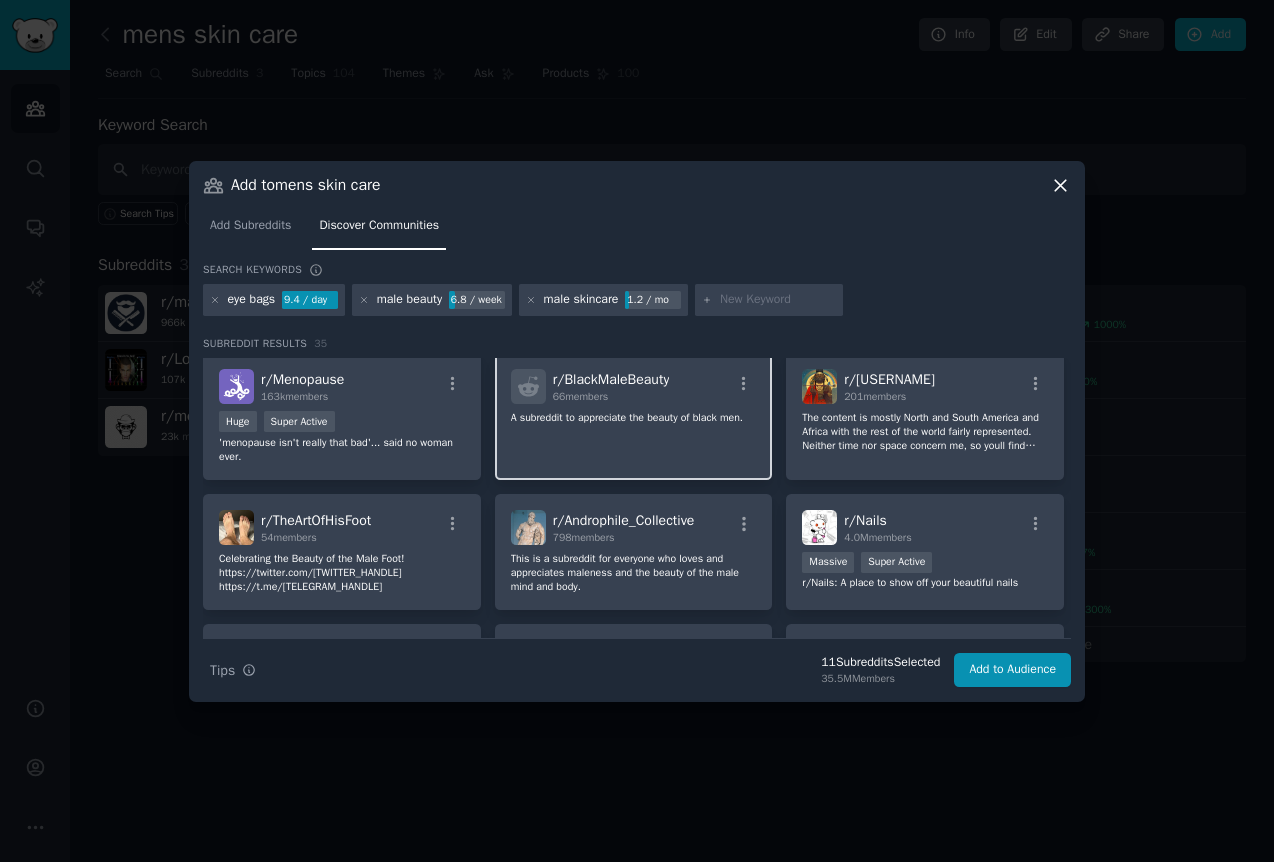 scroll, scrollTop: 928, scrollLeft: 0, axis: vertical 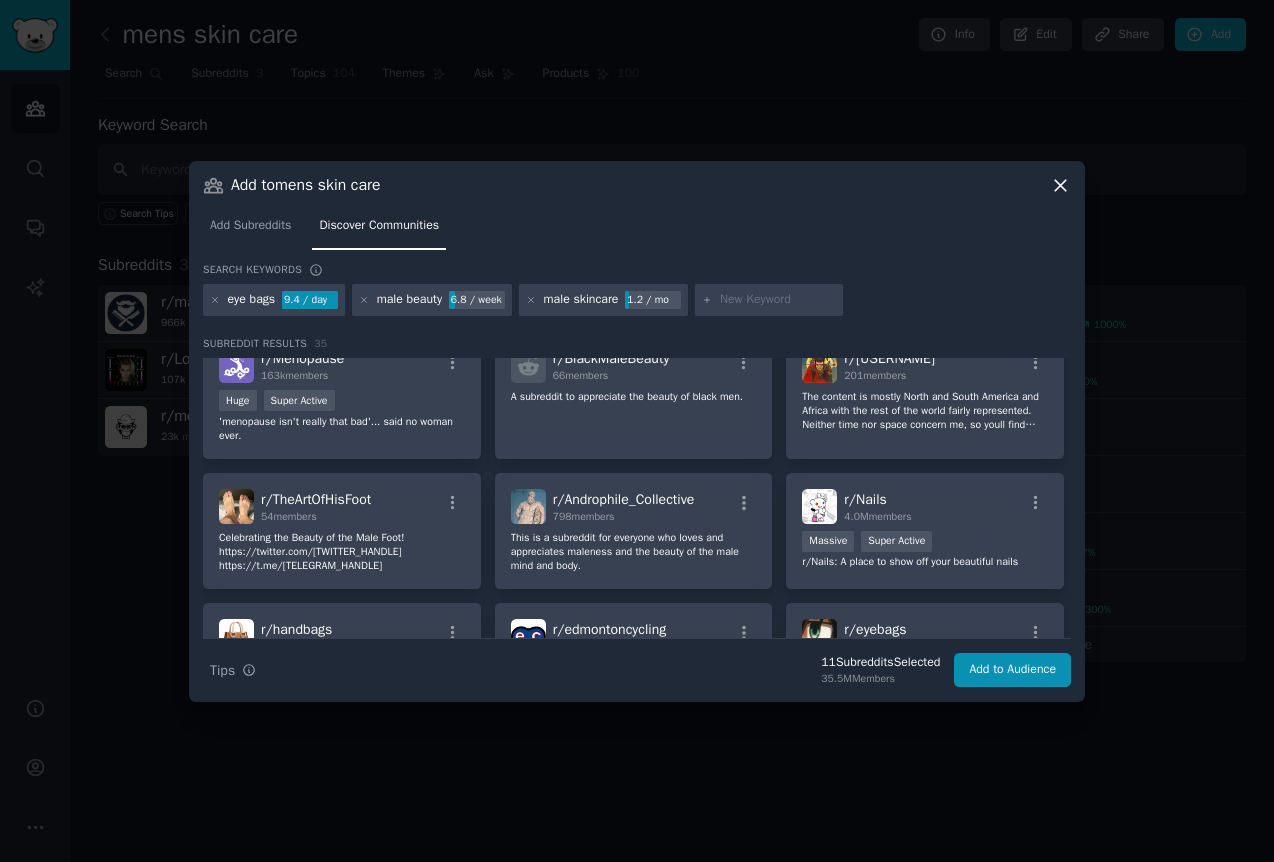 click at bounding box center (769, 300) 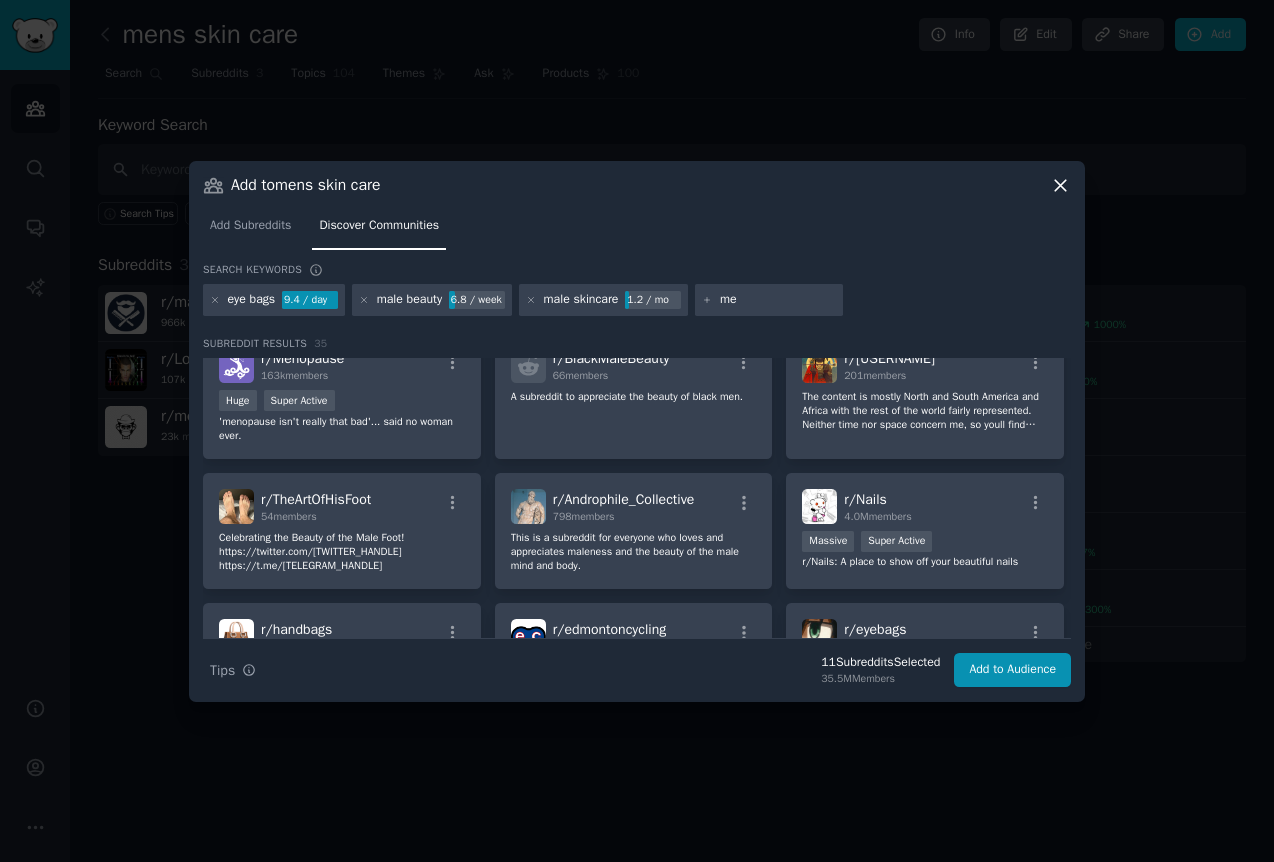 type on "men" 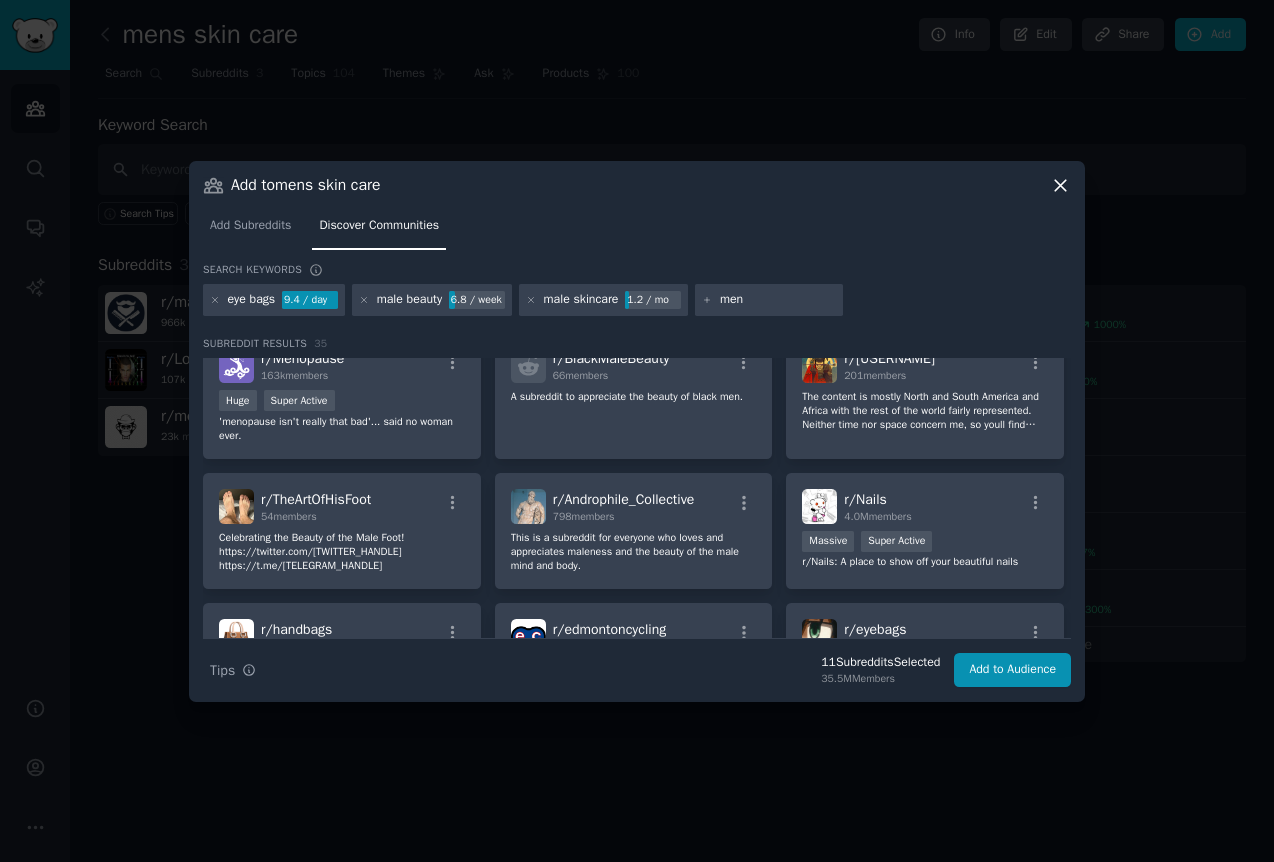 type 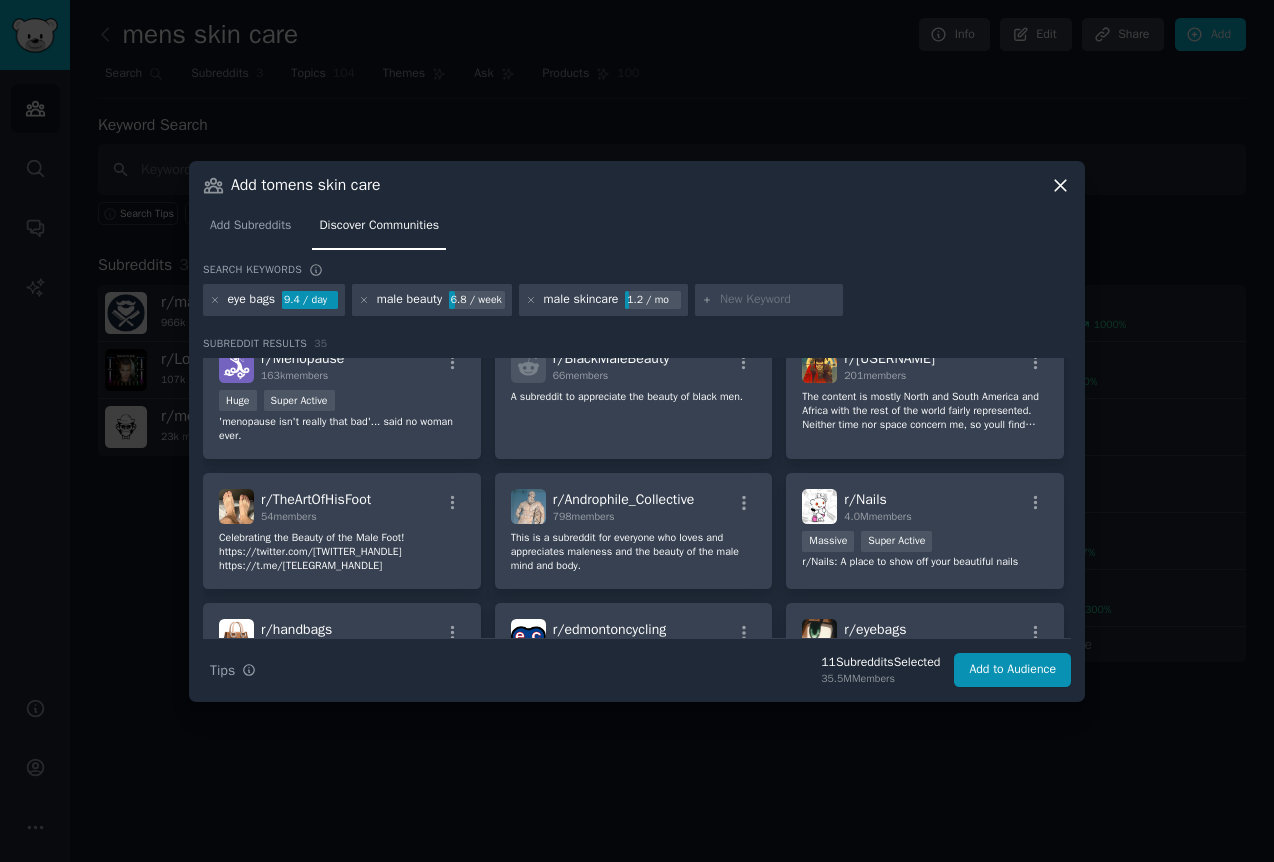 scroll, scrollTop: 0, scrollLeft: 0, axis: both 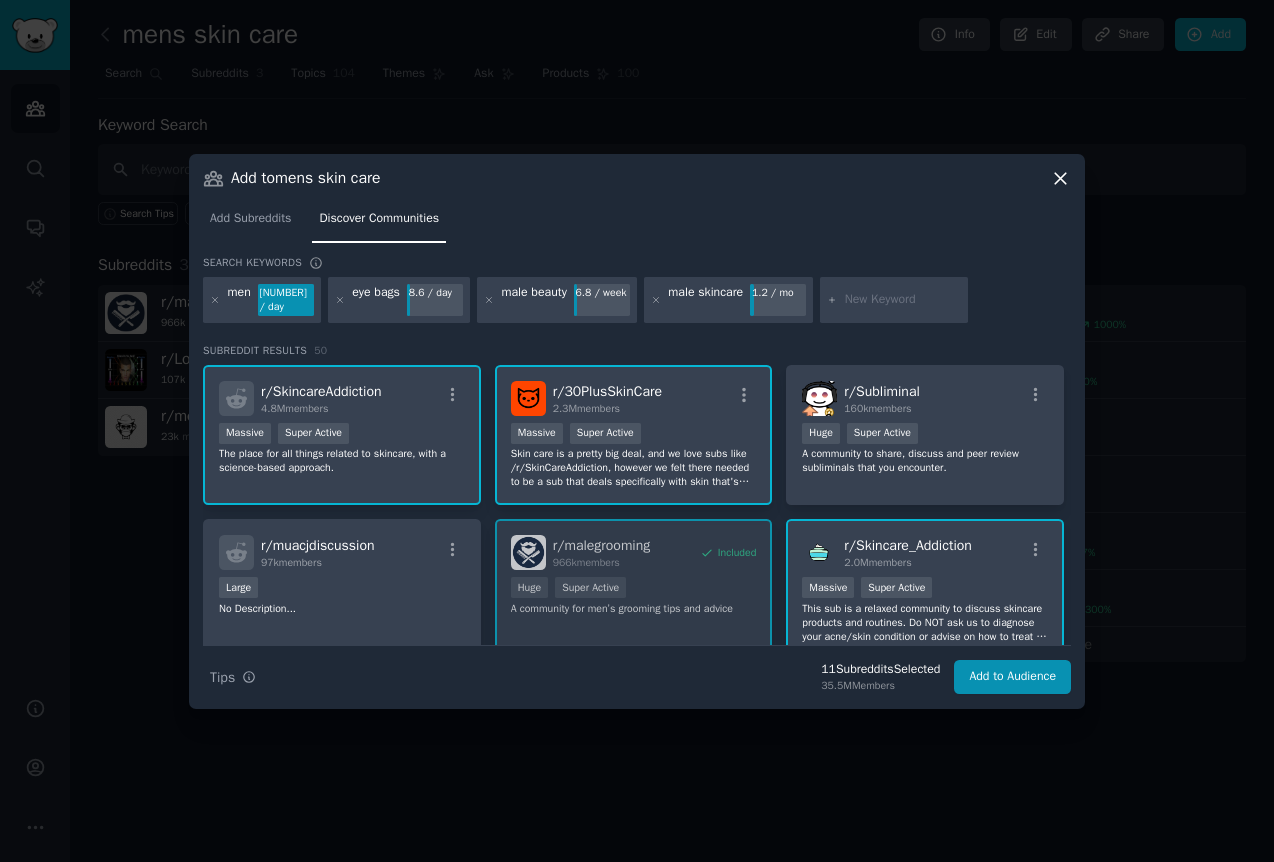 click on "Add Subreddits Discover Communities" at bounding box center [637, 223] 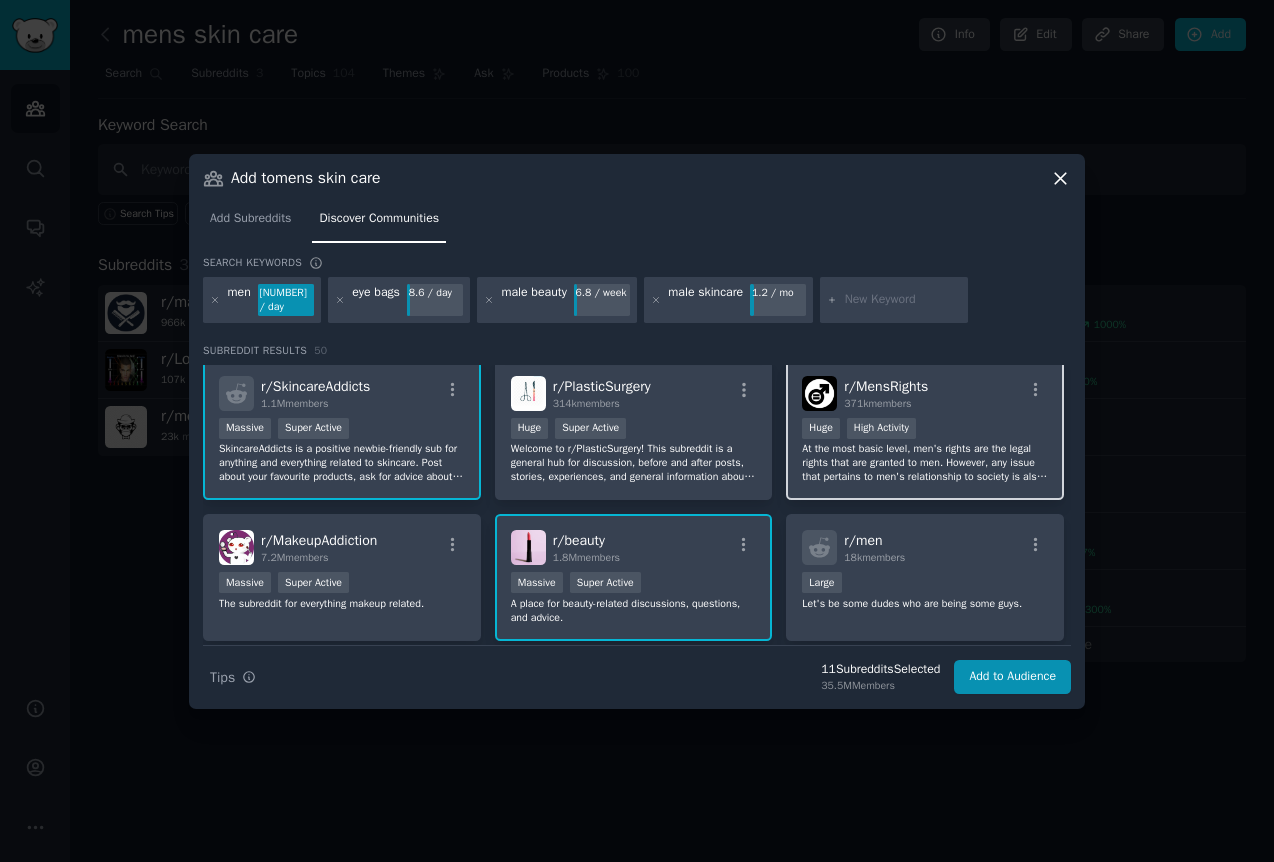 scroll, scrollTop: 334, scrollLeft: 0, axis: vertical 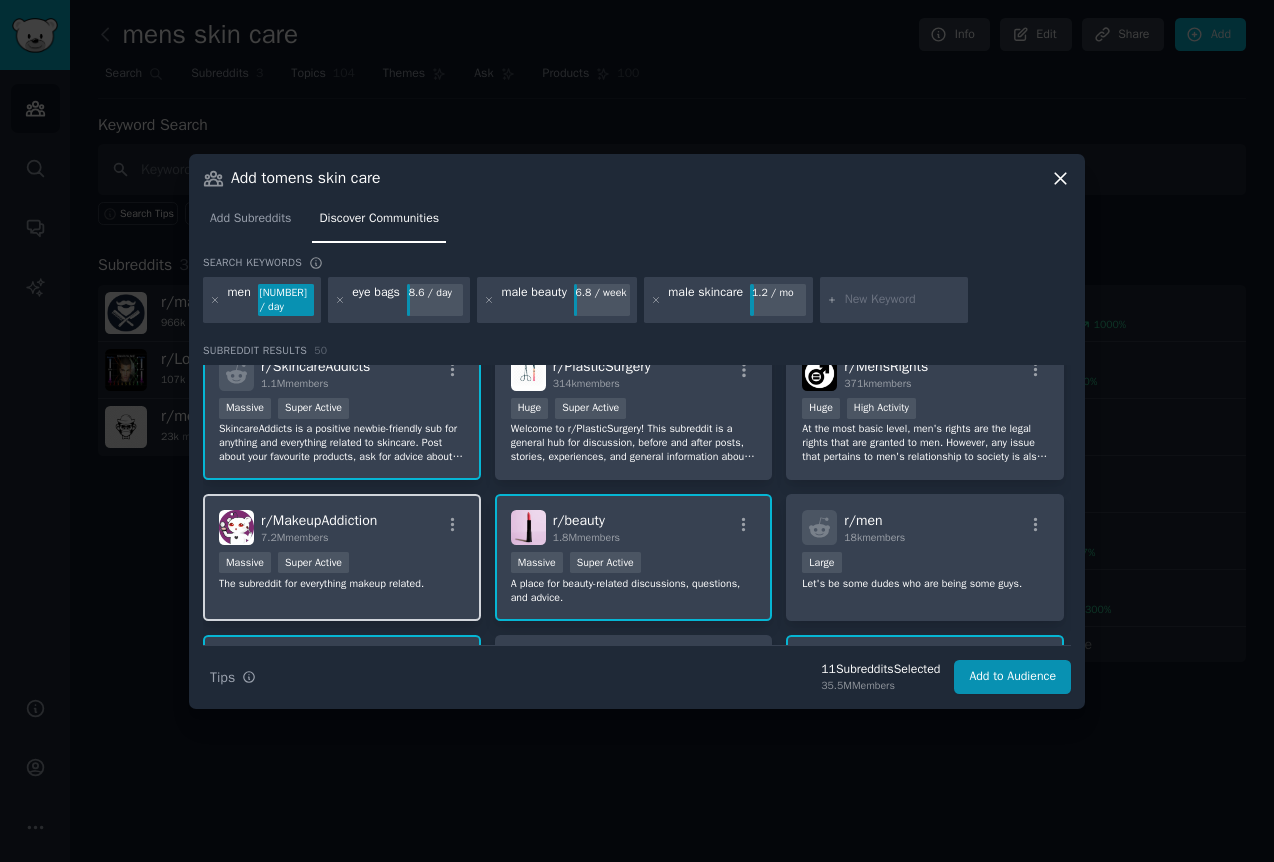 click on "Massive Super Active" at bounding box center [342, 564] 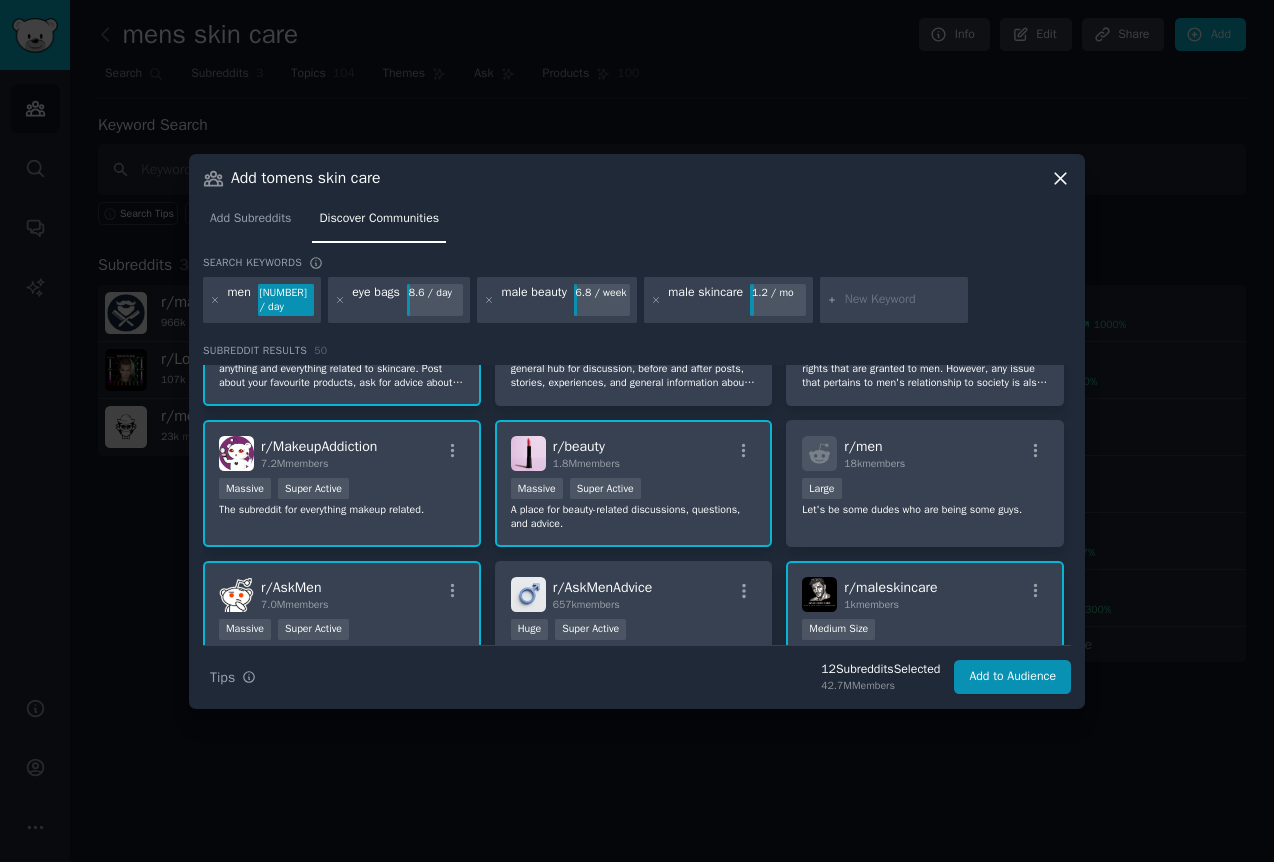 scroll, scrollTop: 413, scrollLeft: 0, axis: vertical 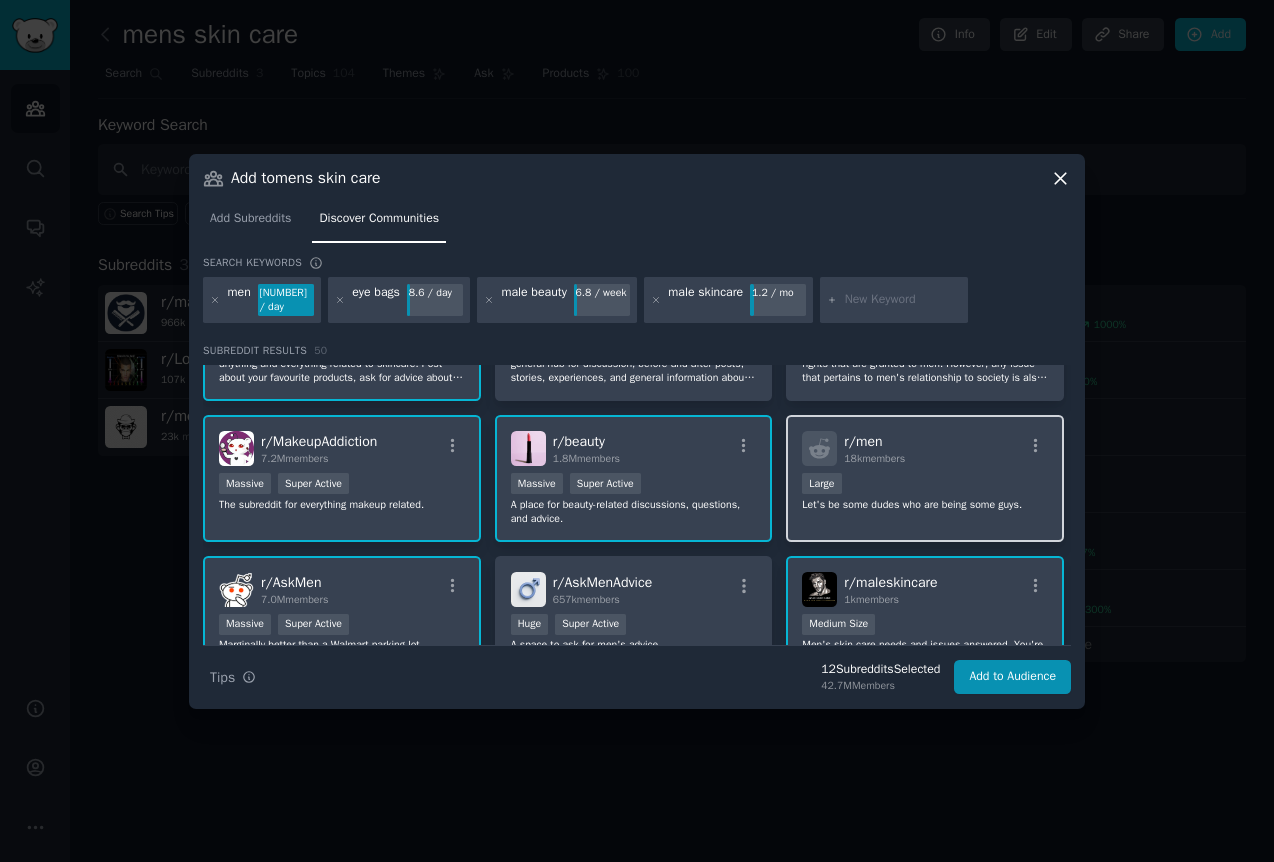 click on "Let's be some dudes who are being some guys." at bounding box center [925, 505] 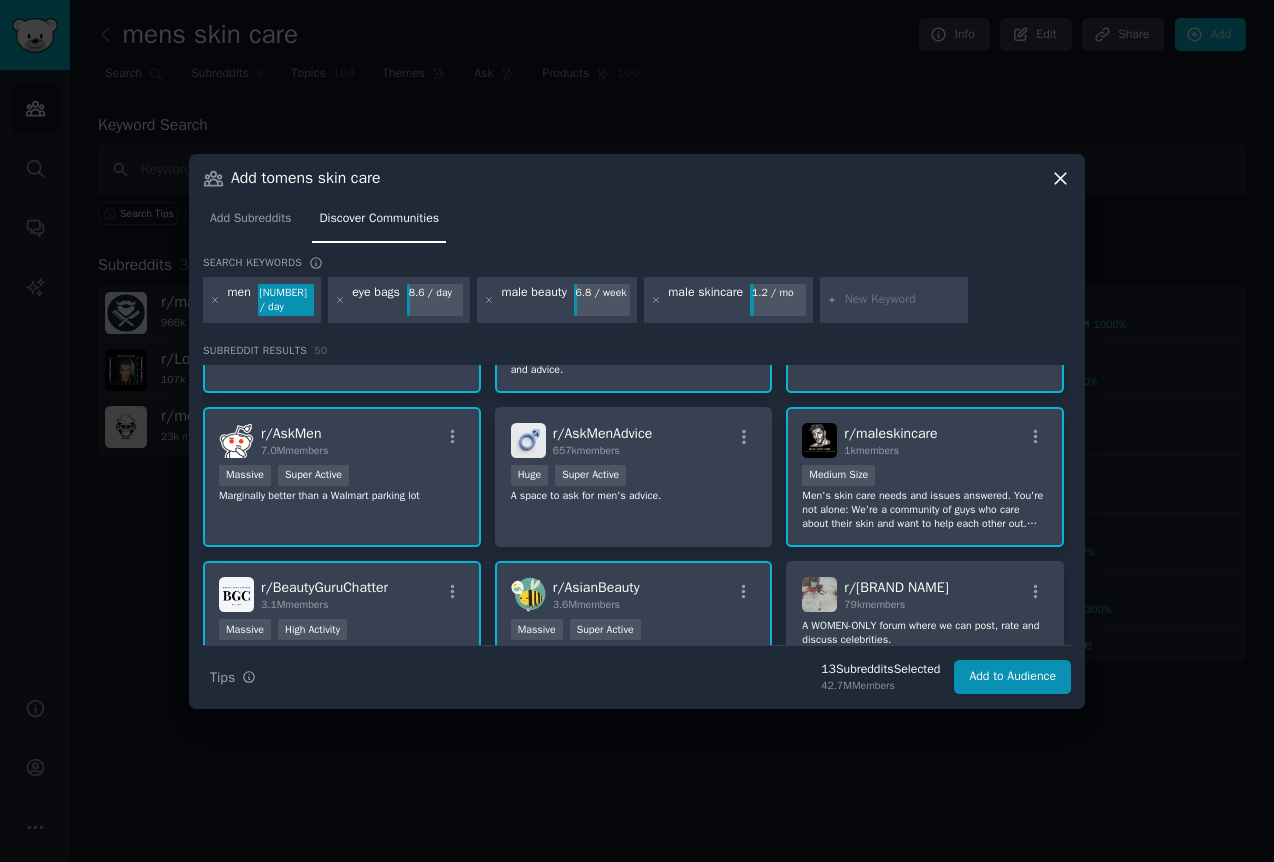 scroll, scrollTop: 568, scrollLeft: 0, axis: vertical 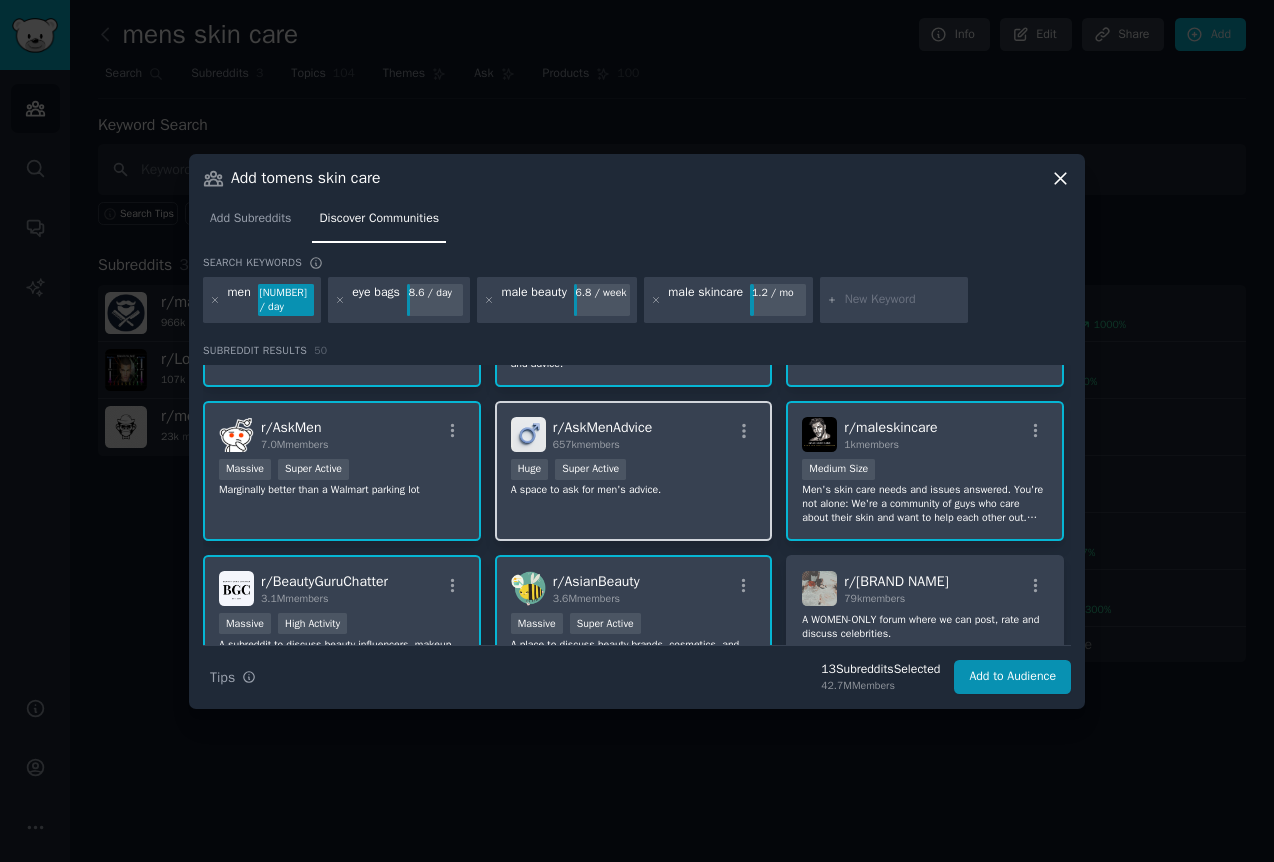 click on "r/ AskMenAdvice 657k  members Huge Super Active A space to ask for men's advice." at bounding box center (634, 471) 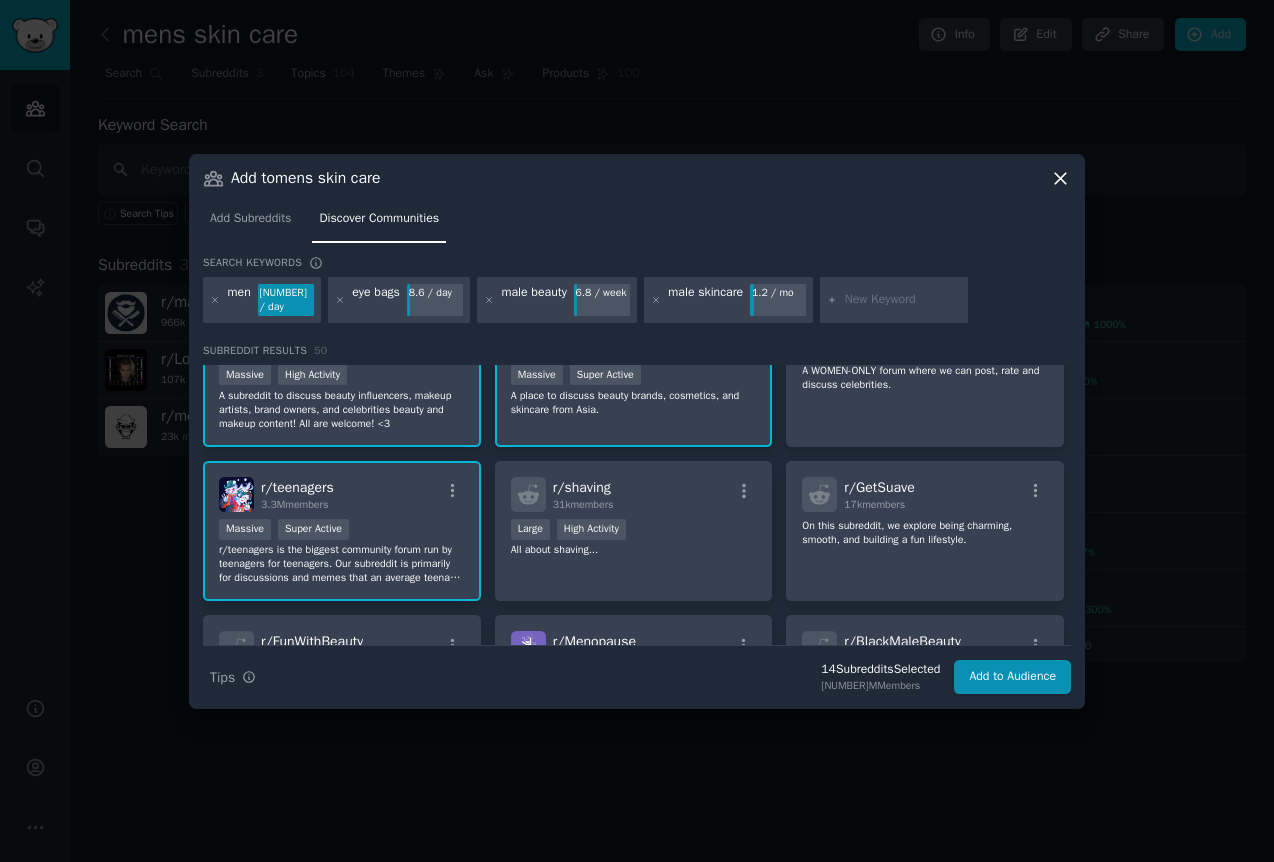scroll, scrollTop: 882, scrollLeft: 0, axis: vertical 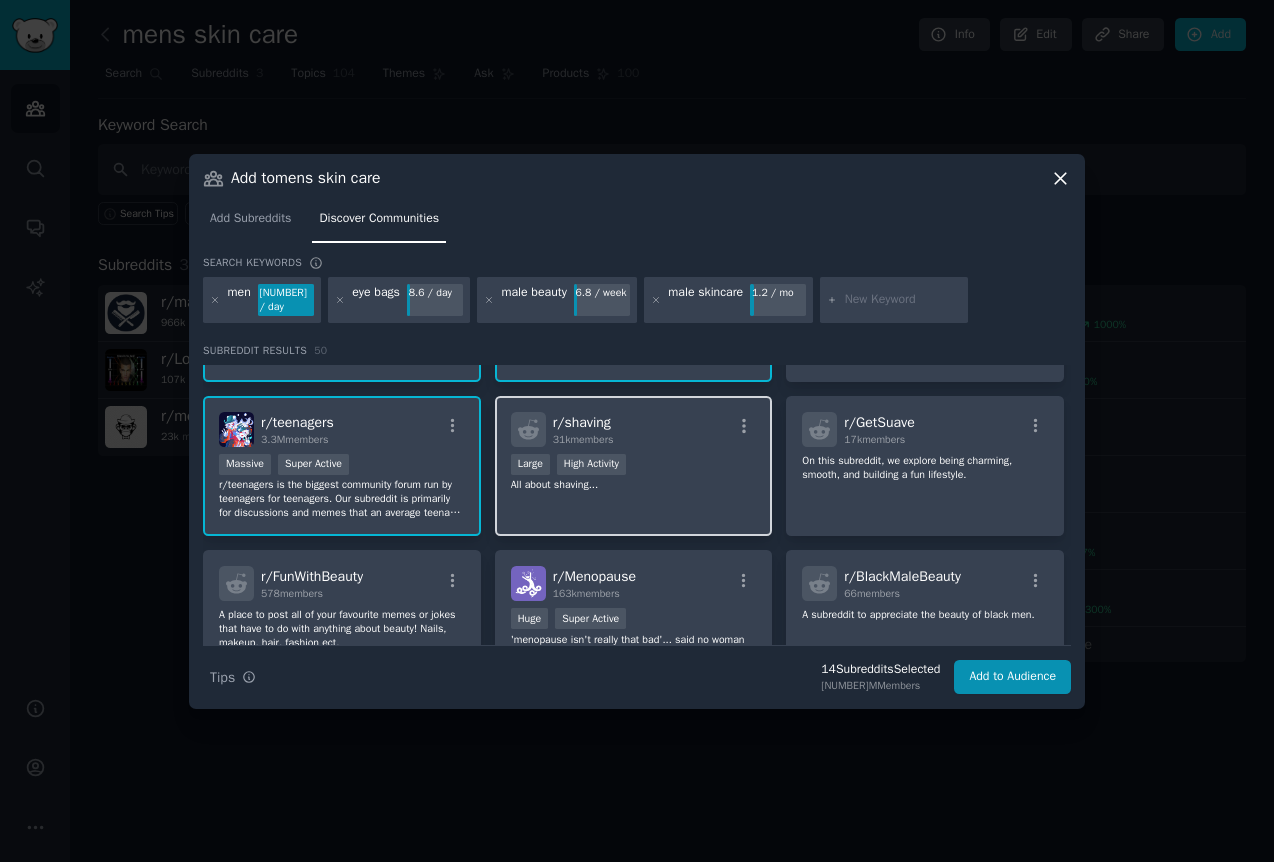 click on "r/ shaving 31k  members Large High Activity All about shaving..." at bounding box center [634, 466] 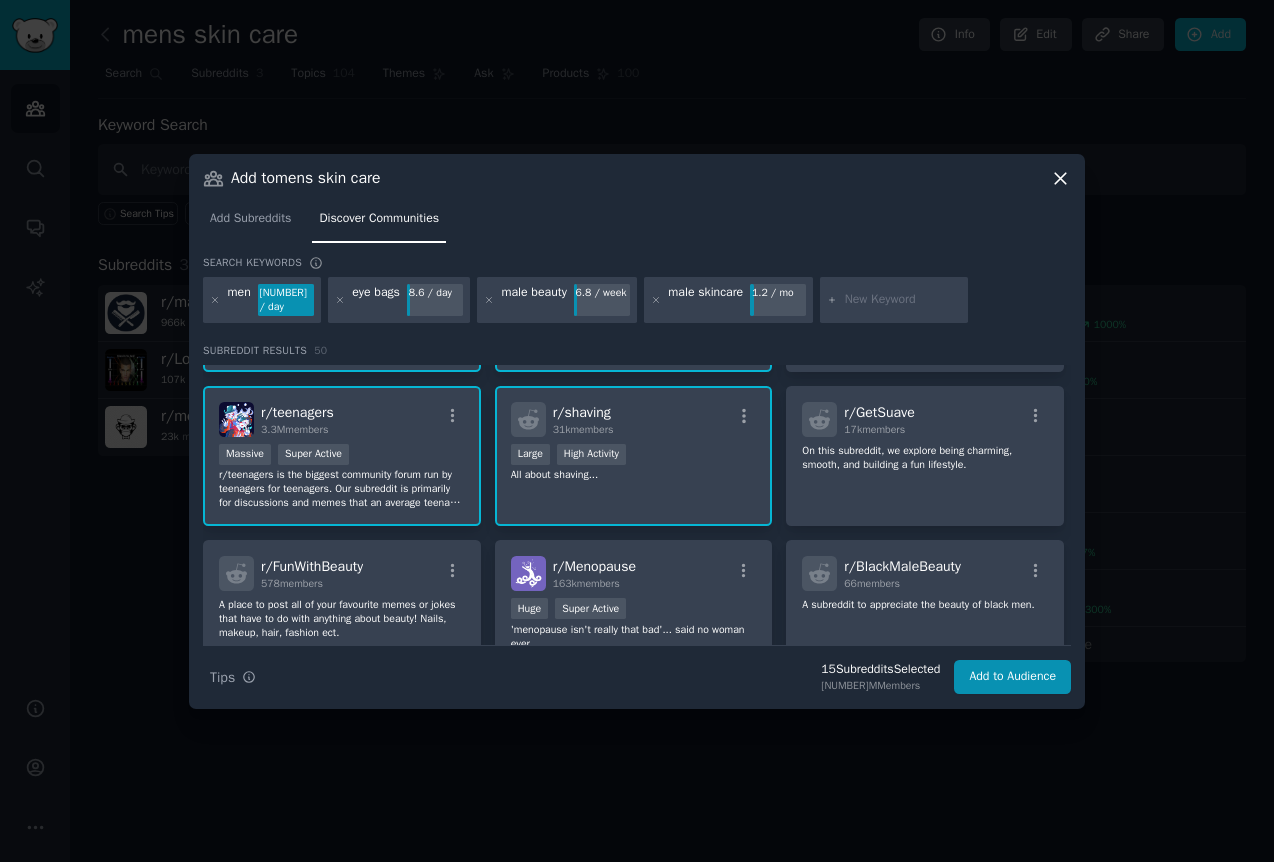 scroll, scrollTop: 886, scrollLeft: 0, axis: vertical 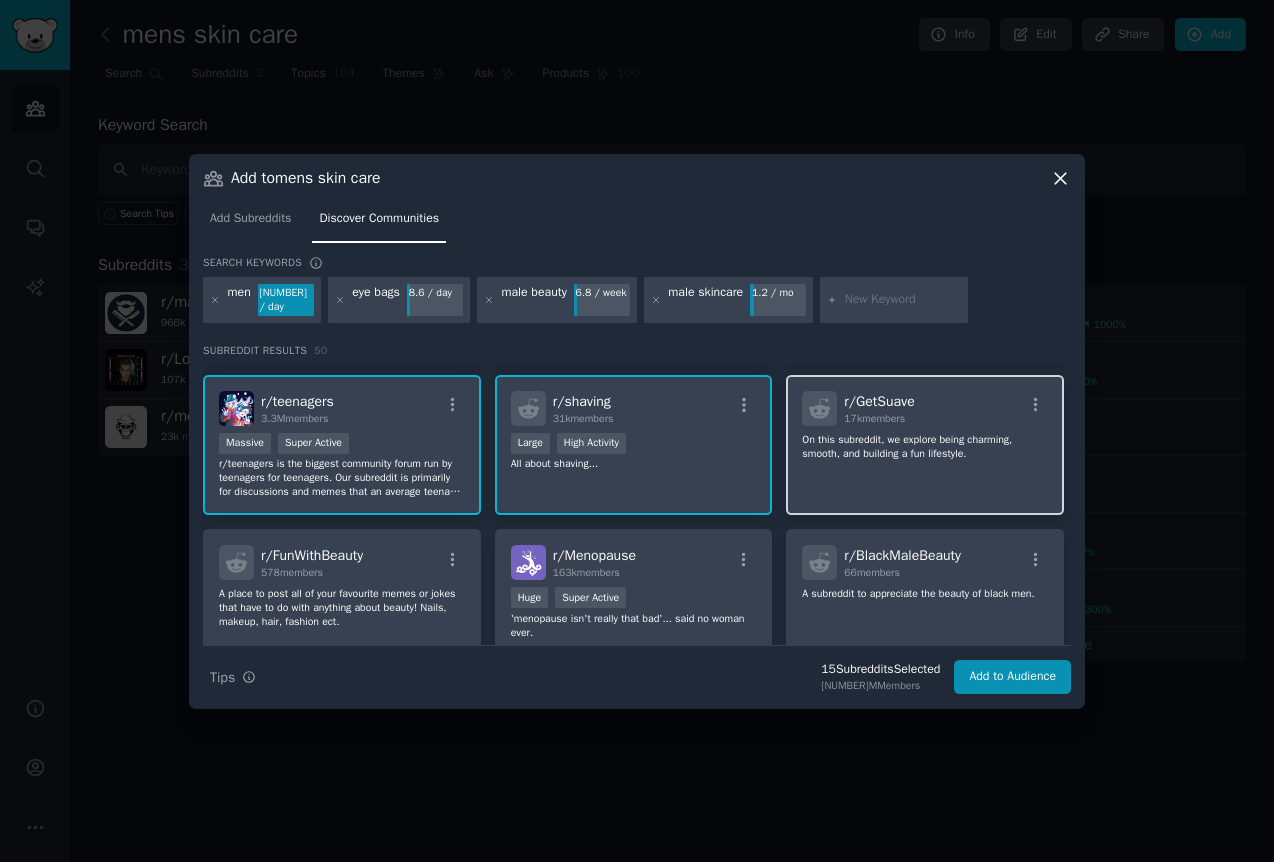 click on "On this subreddit, we explore being charming, smooth, and building a fun lifestyle." 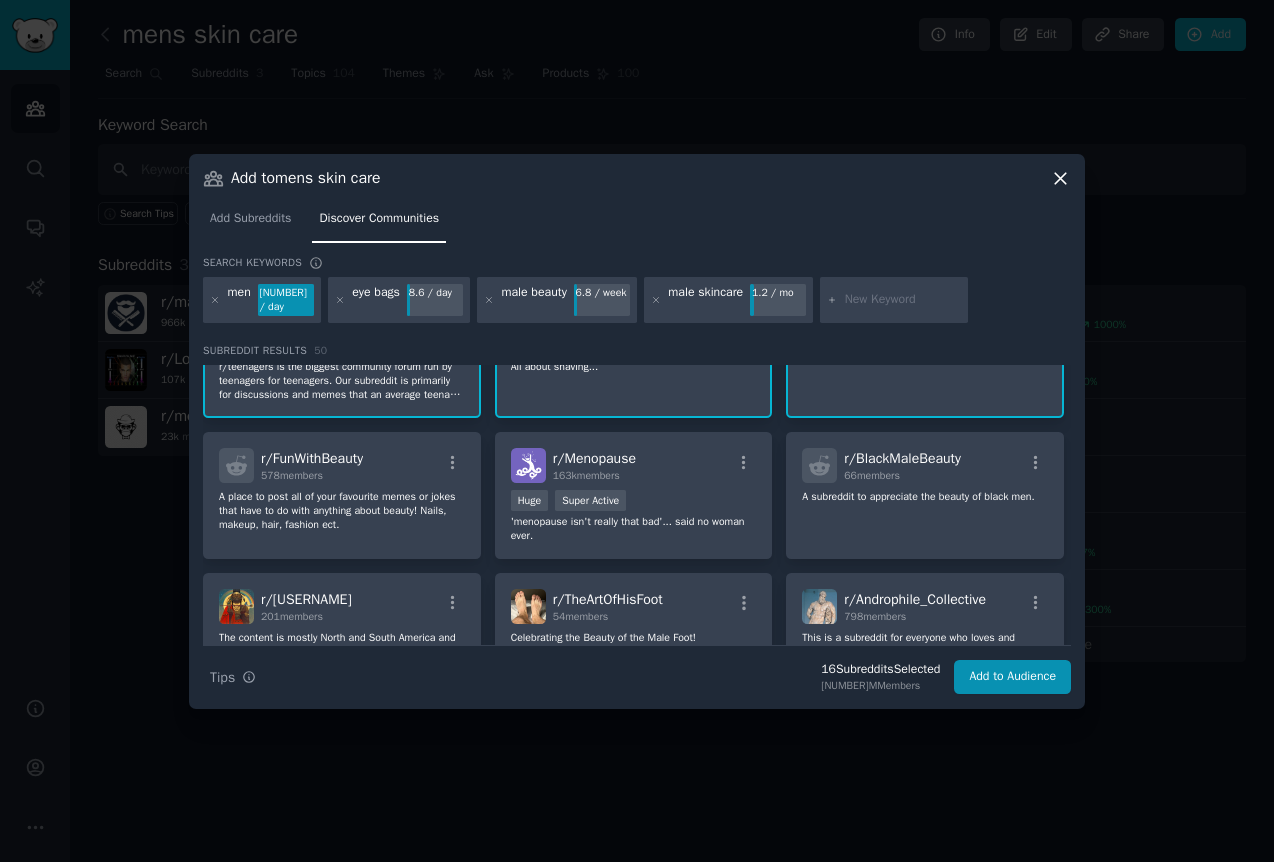 scroll, scrollTop: 1020, scrollLeft: 0, axis: vertical 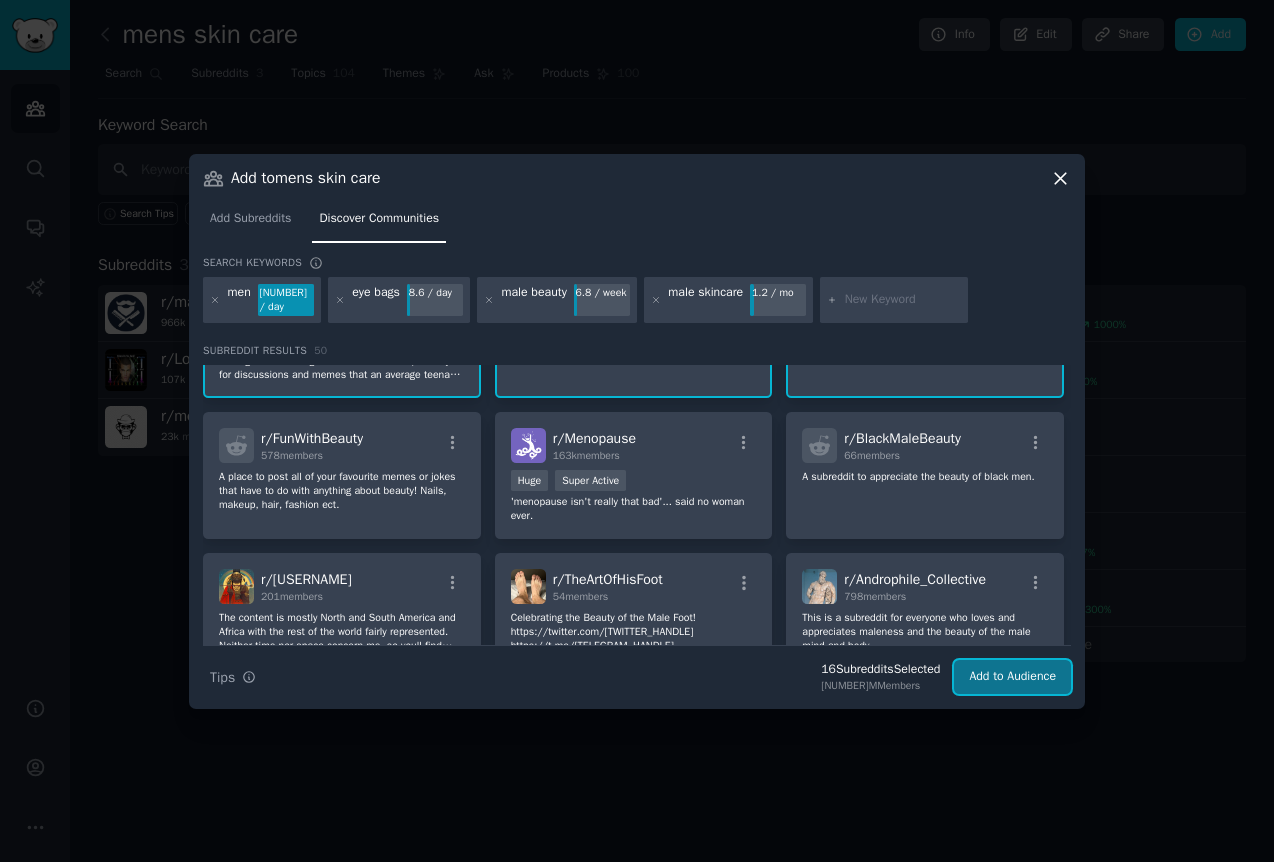 click on "Add to Audience" at bounding box center [1012, 677] 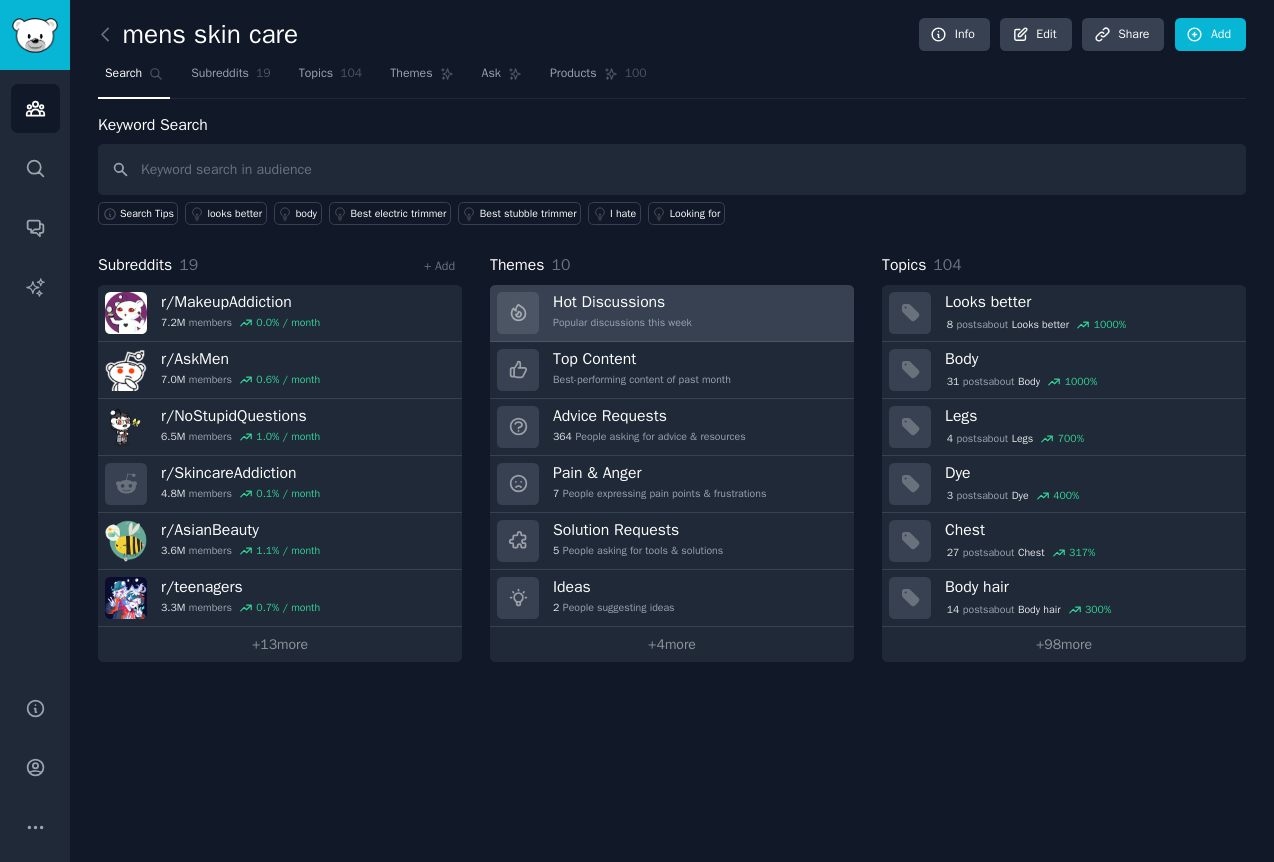 click on "Hot Discussions" at bounding box center (622, 302) 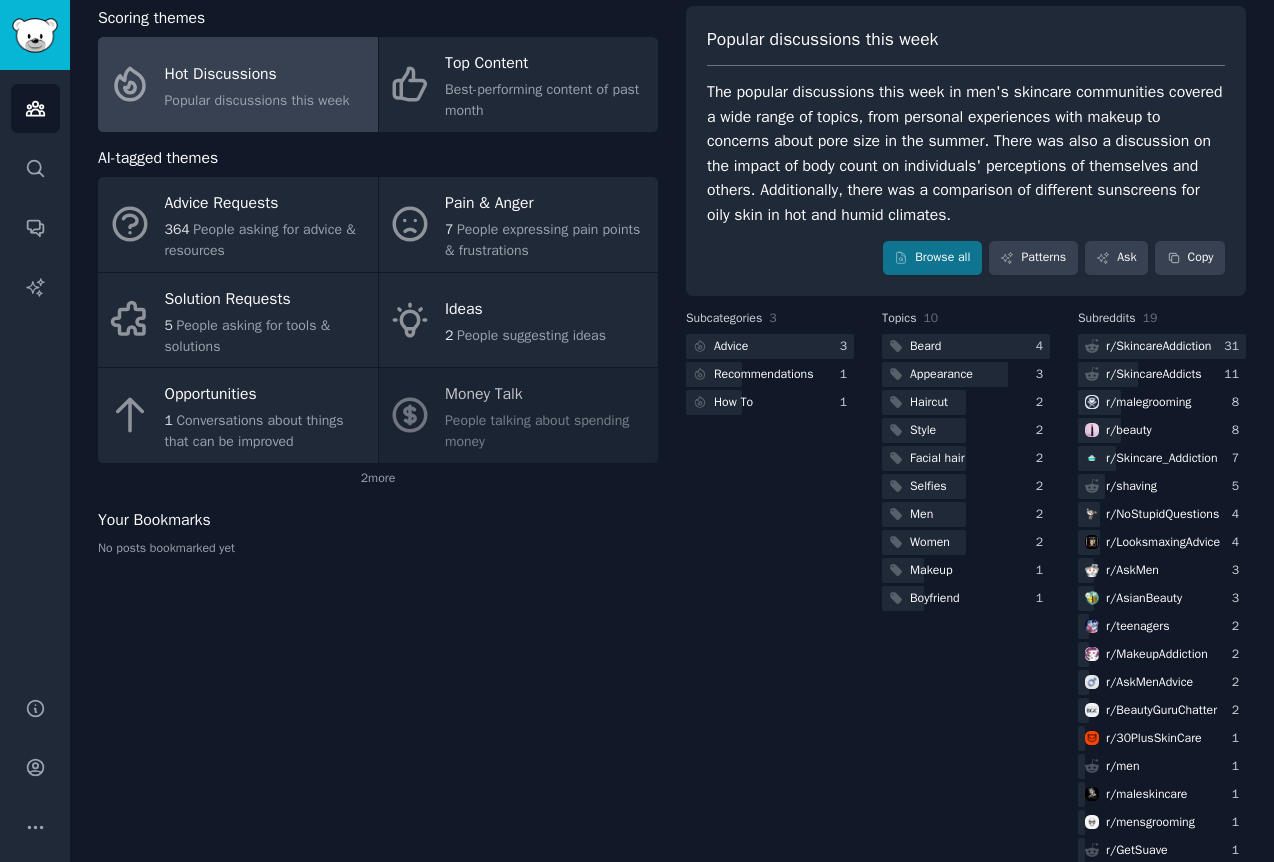 scroll, scrollTop: 108, scrollLeft: 0, axis: vertical 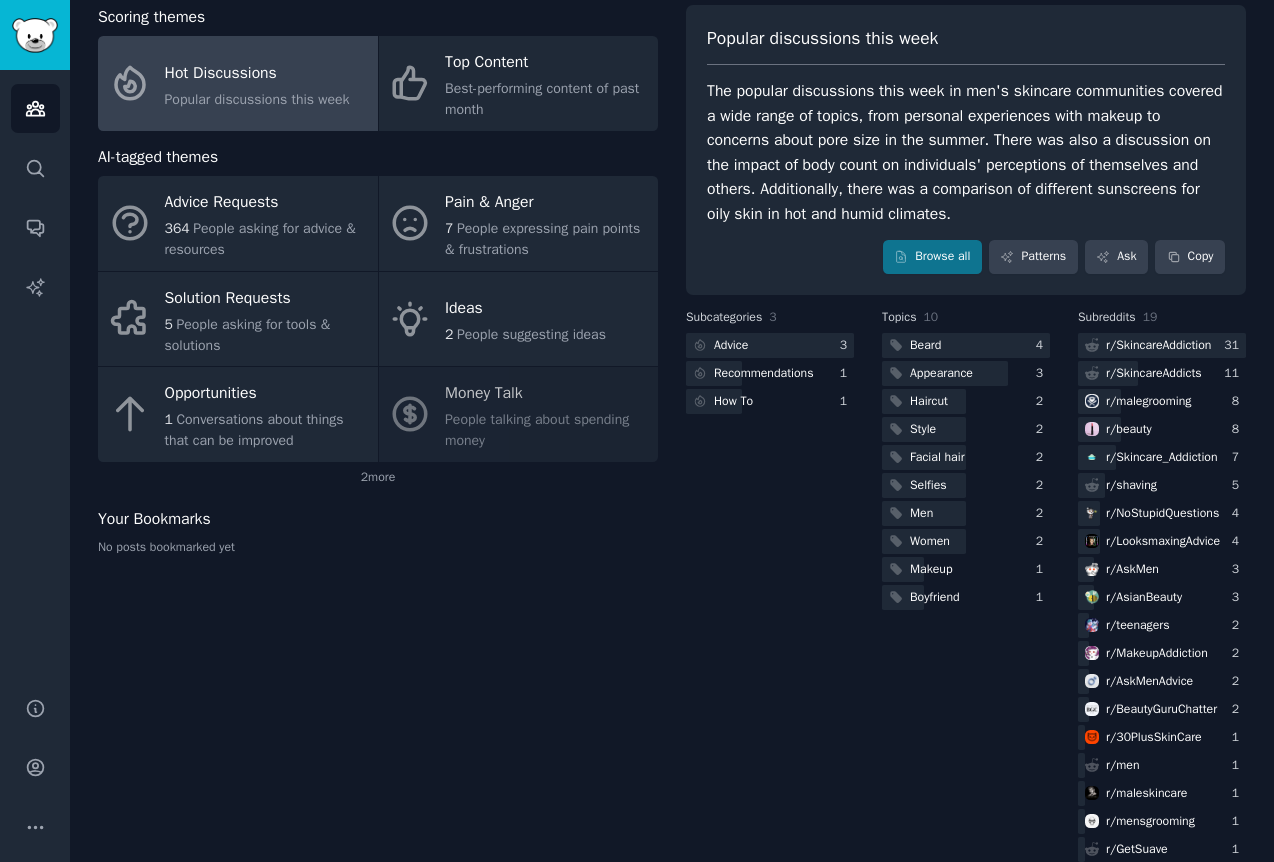 click on "Scoring themes Hot Discussions Popular discussions this week Top Content Best-performing content of past month AI-tagged themes Advice Requests 364 People asking for advice & resources Pain & Anger 7 People expressing pain points & frustrations Solution Requests 5 People asking for tools & solutions Ideas 2 People suggesting ideas Opportunities 1 Conversations about things that can be improved Money Talk People talking about spending money 2  more Your Bookmarks No posts bookmarked yet Popular discussions this week The popular discussions this week in men's skincare communities covered a wide range of topics, from personal experiences with makeup to concerns about pore size in the summer. There was also a discussion on the impact of body count on individuals' perceptions of themselves and others. Additionally, there was a comparison of different sunscreens for oily skin in hot and humid climates. Browse all Patterns Ask Copy Subcategories 3   Advice 3   Recommendations 1   How To 1 Topics 10   Beard 4   3   2" at bounding box center (672, 435) 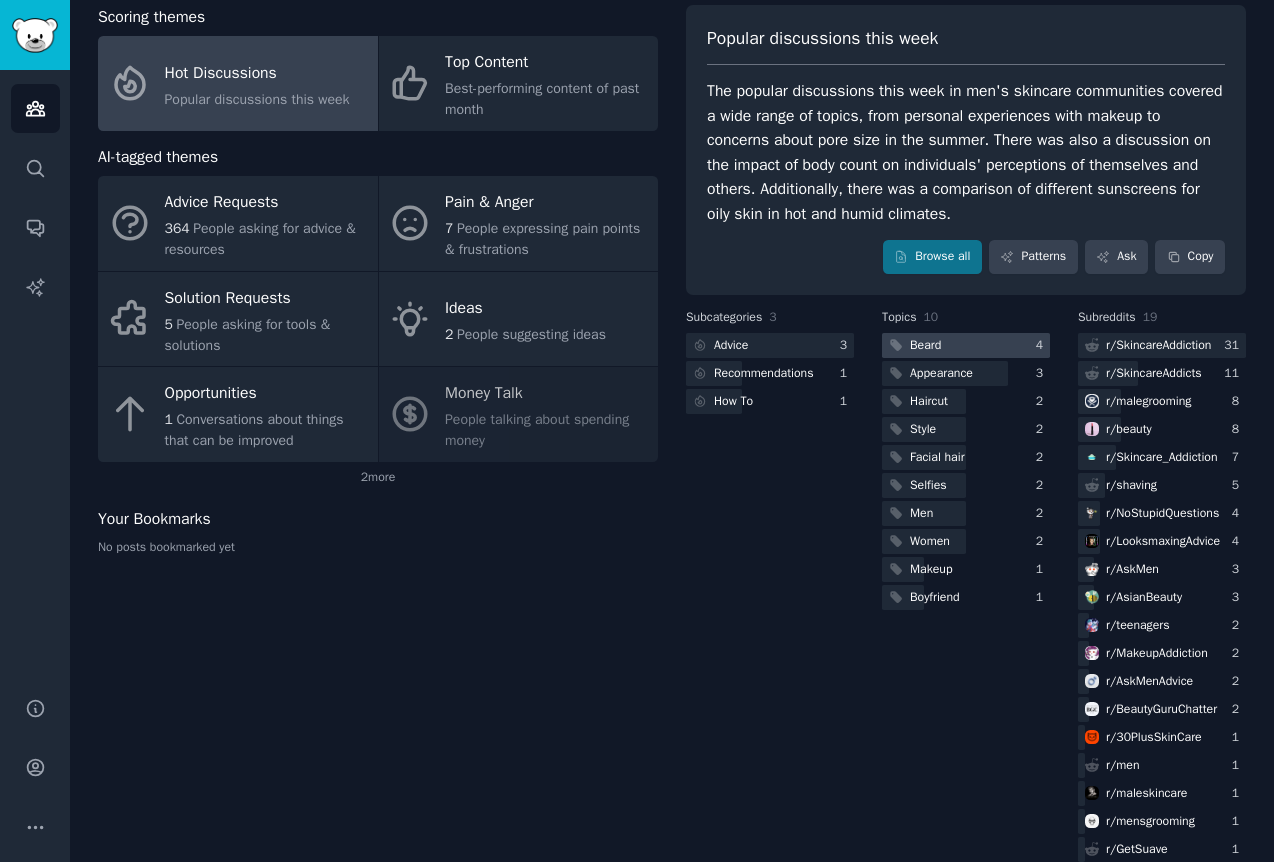 click on "Beard" at bounding box center (913, 345) 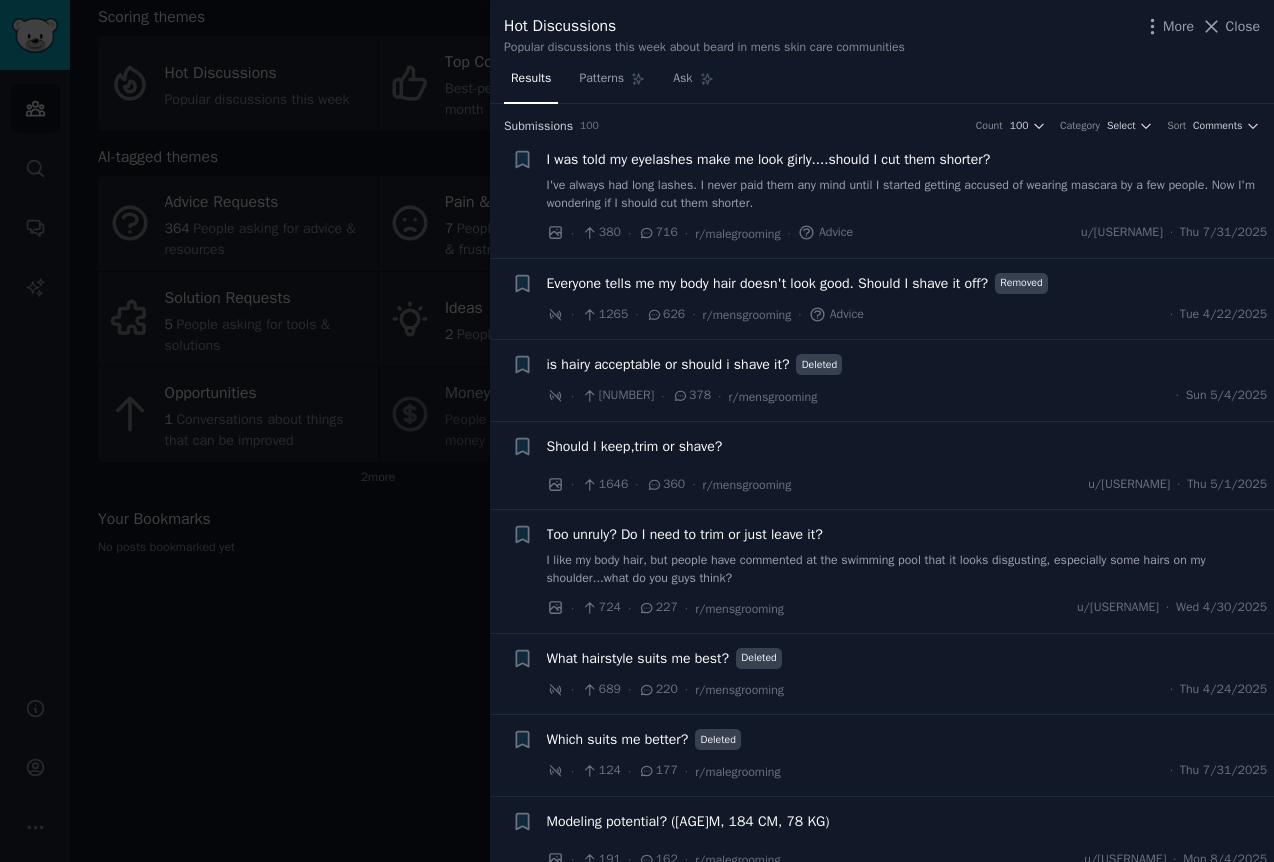 click at bounding box center [637, 431] 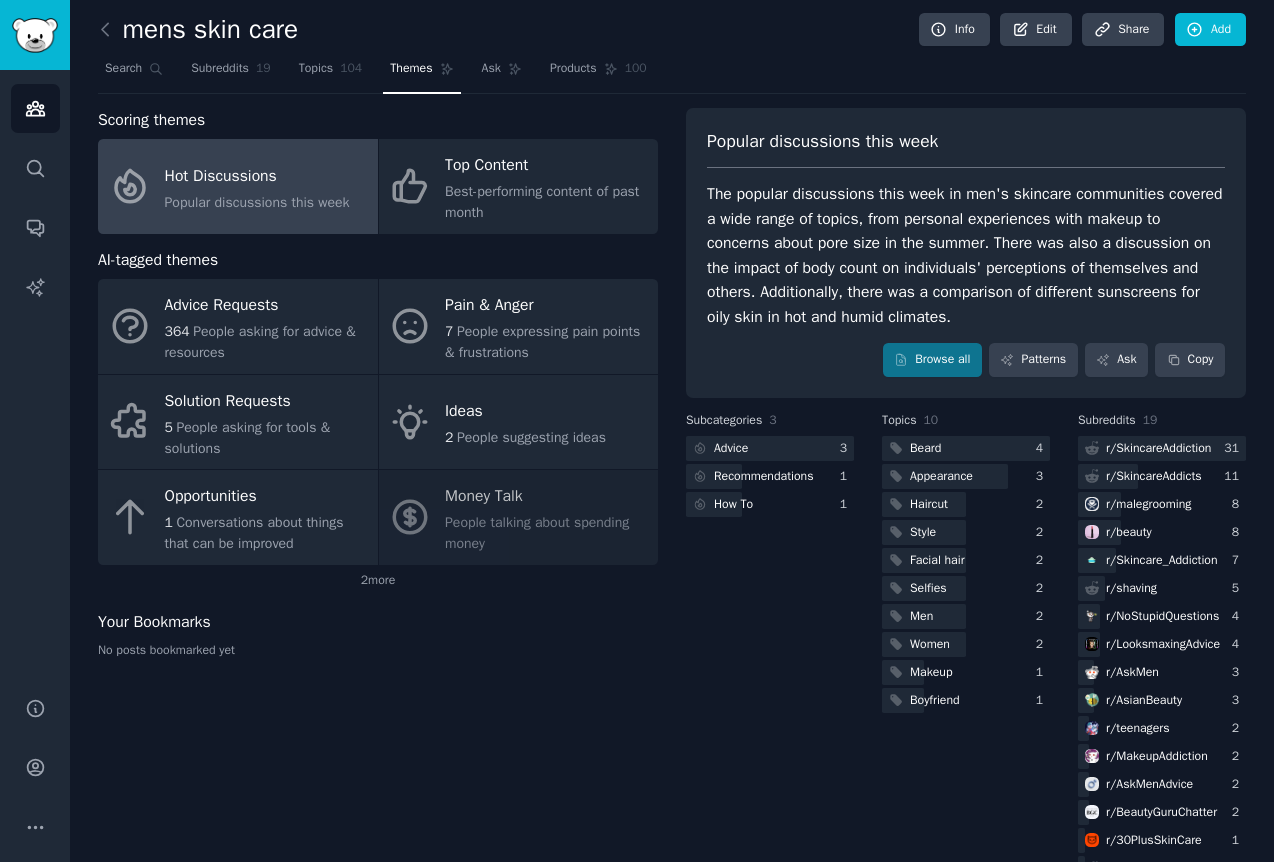 scroll, scrollTop: 0, scrollLeft: 0, axis: both 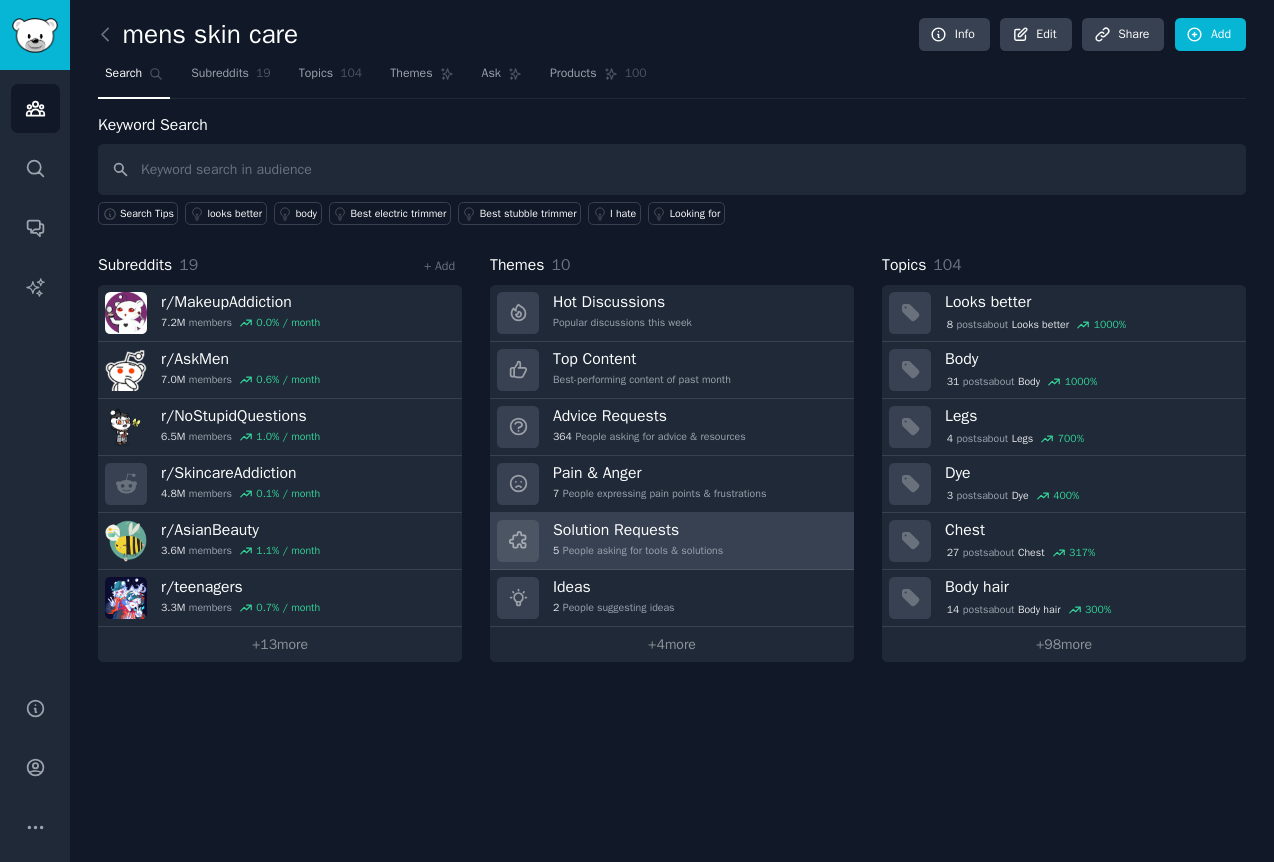 click on "[NUMBER] People asking for tools & solutions" at bounding box center [638, 551] 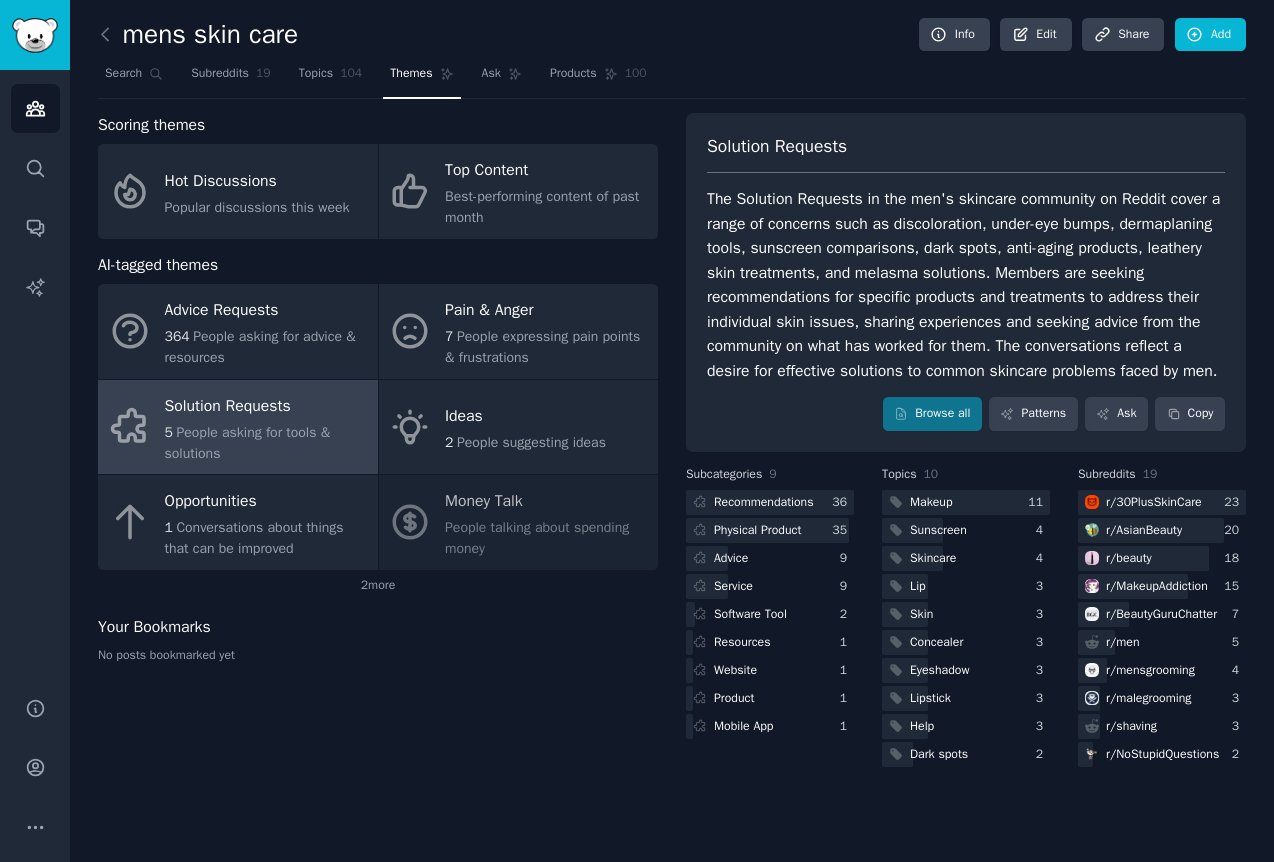 click on "Scoring themes Hot Discussions Popular discussions this week Top Content Best-performing content of past month AI-tagged themes Advice Requests 364 People asking for advice & resources Pain & Anger 7 People expressing pain points & frustrations Solution Requests 5 People asking for tools & solutions Ideas 2 People suggesting ideas Opportunities 1 Conversations about things that can be improved Money Talk People talking about spending money 2 more Your Bookmarks No posts bookmarked yet" at bounding box center (378, 442) 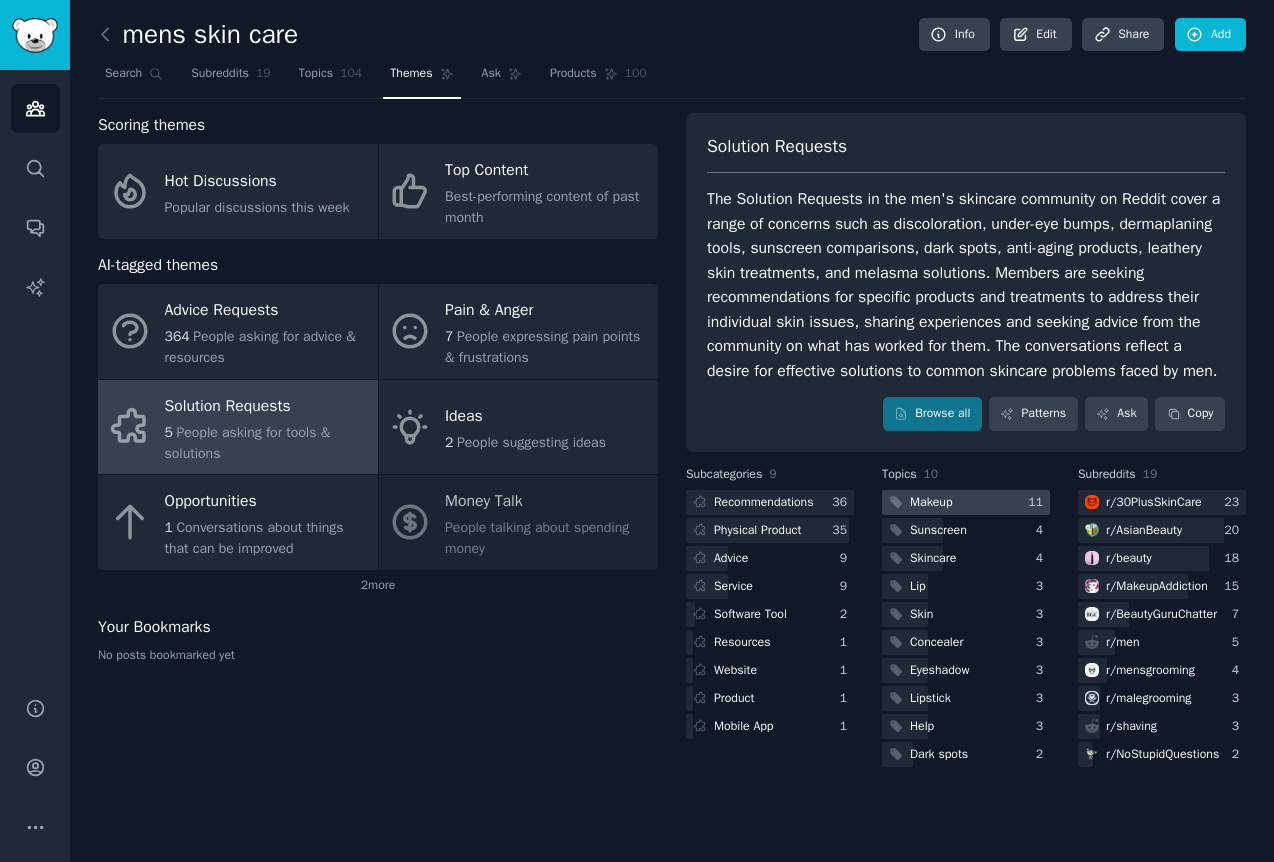 click on "Makeup" at bounding box center [931, 503] 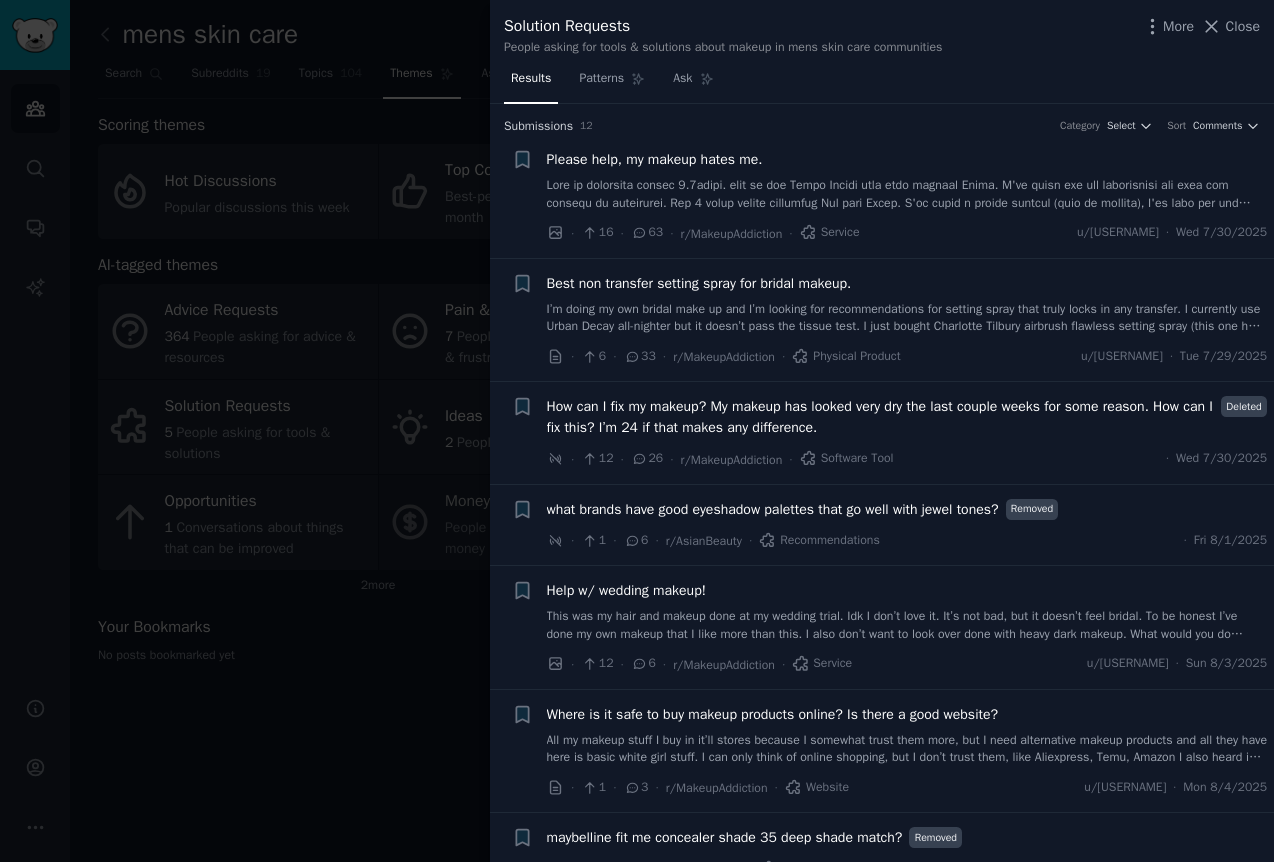 click at bounding box center (637, 431) 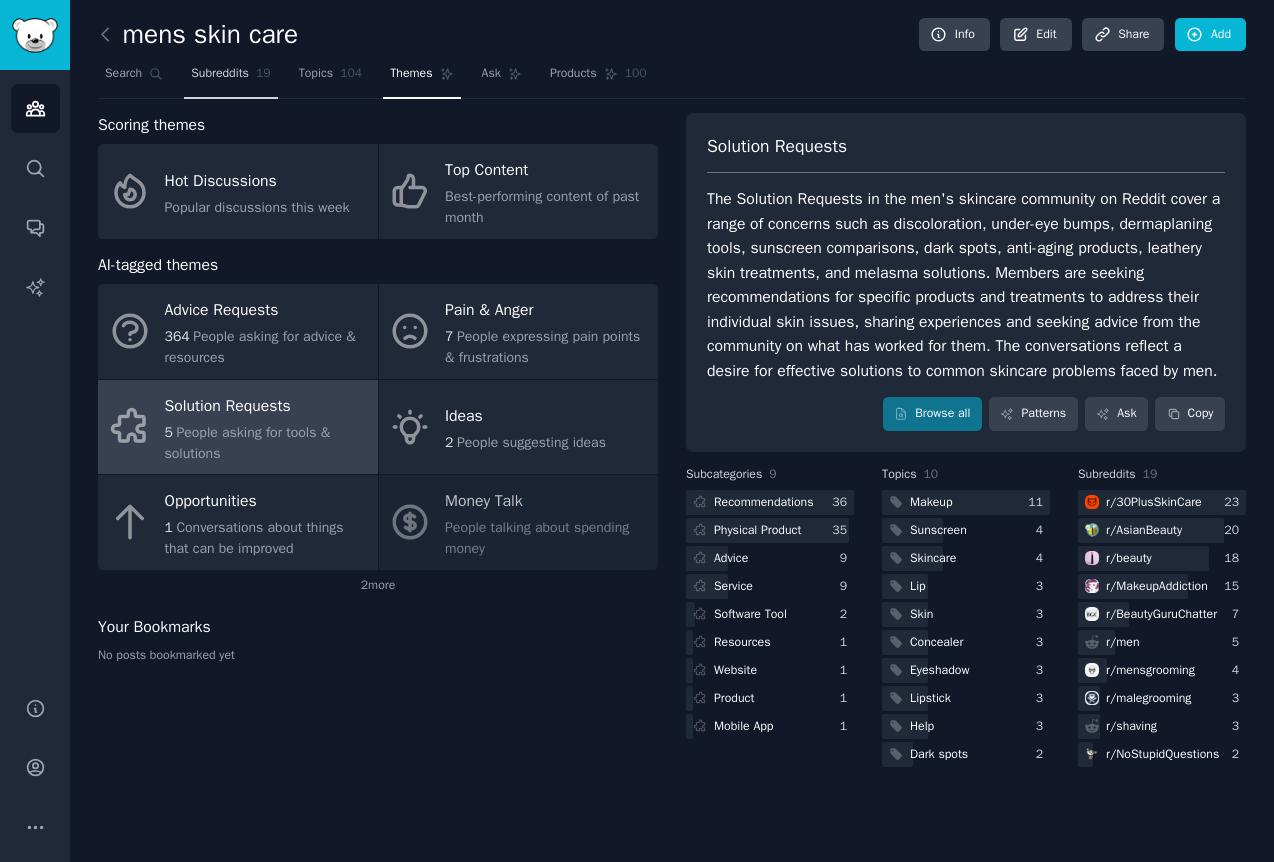 click on "Subreddits" at bounding box center (220, 74) 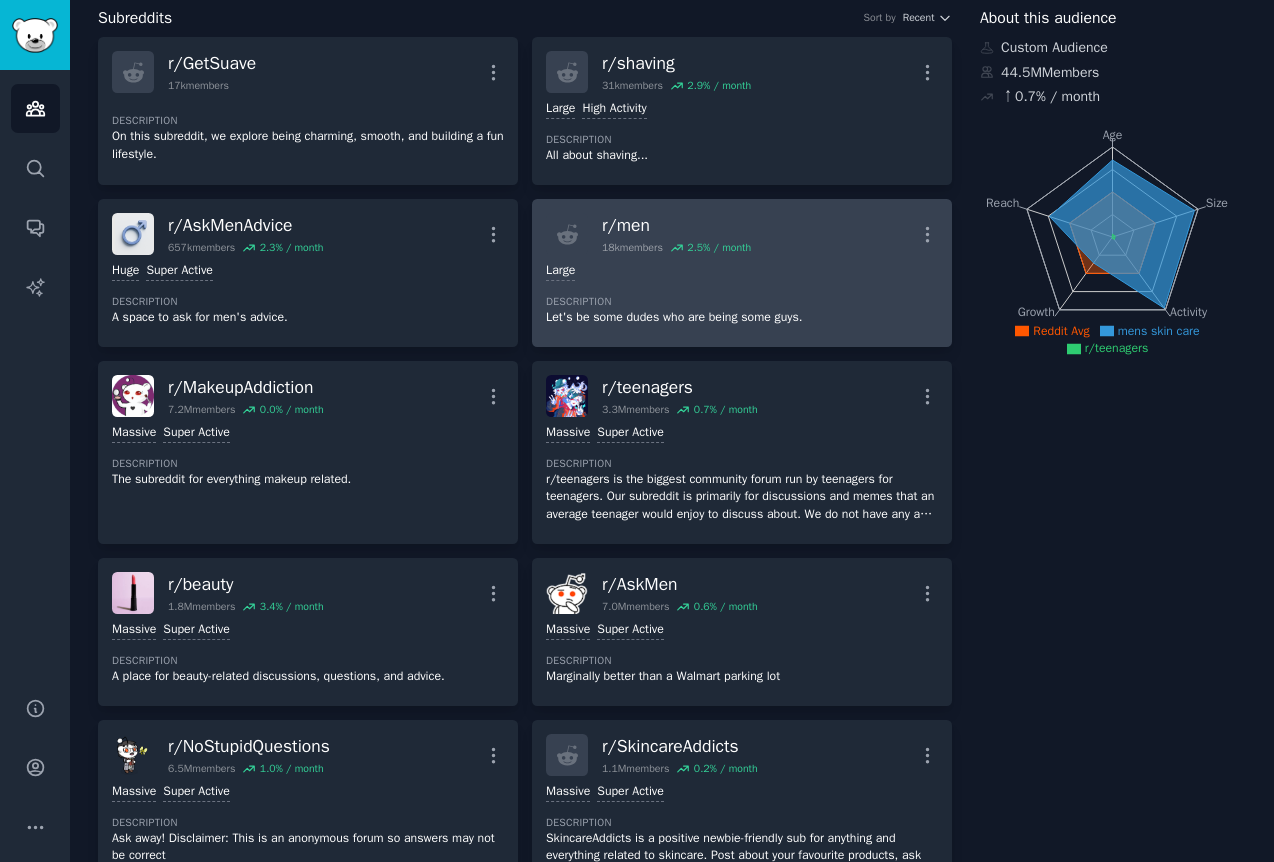 scroll, scrollTop: 194, scrollLeft: 0, axis: vertical 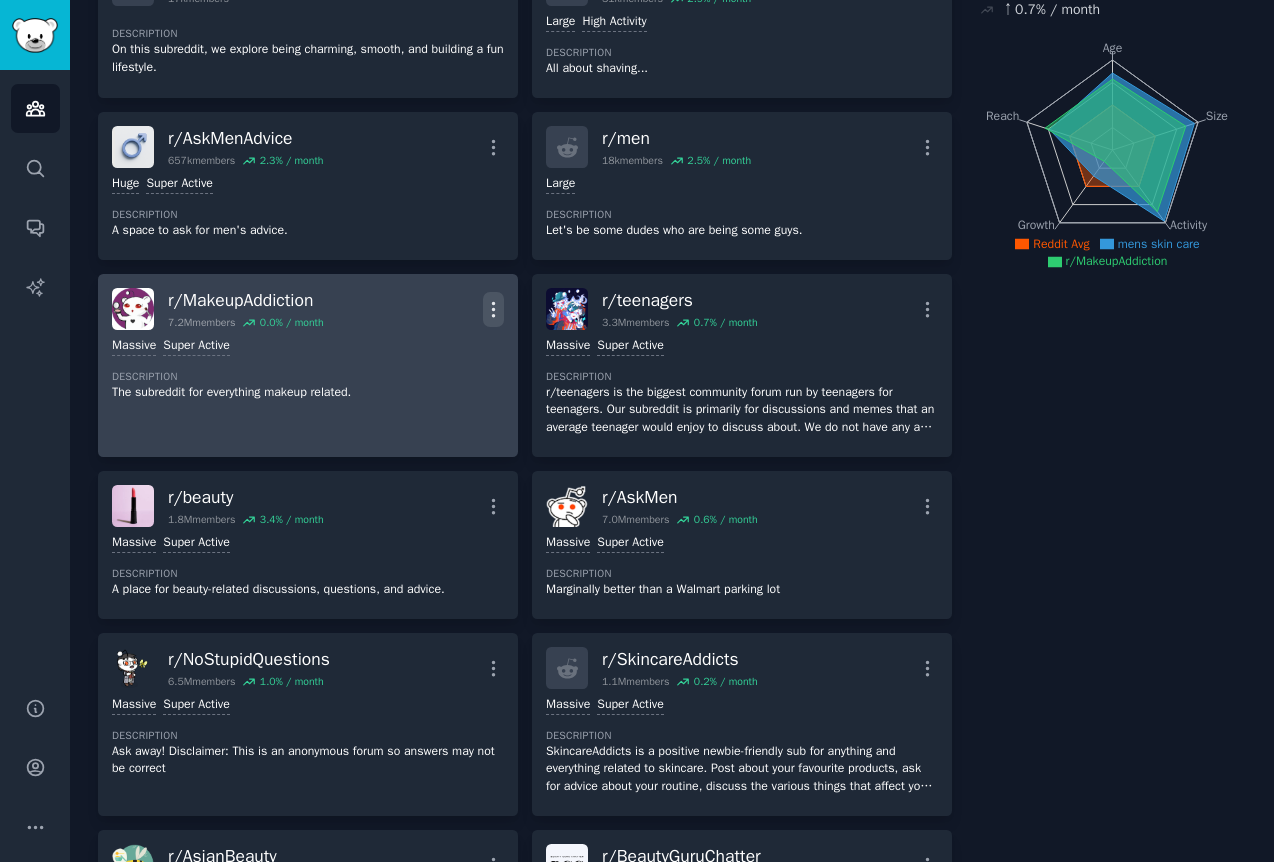 click 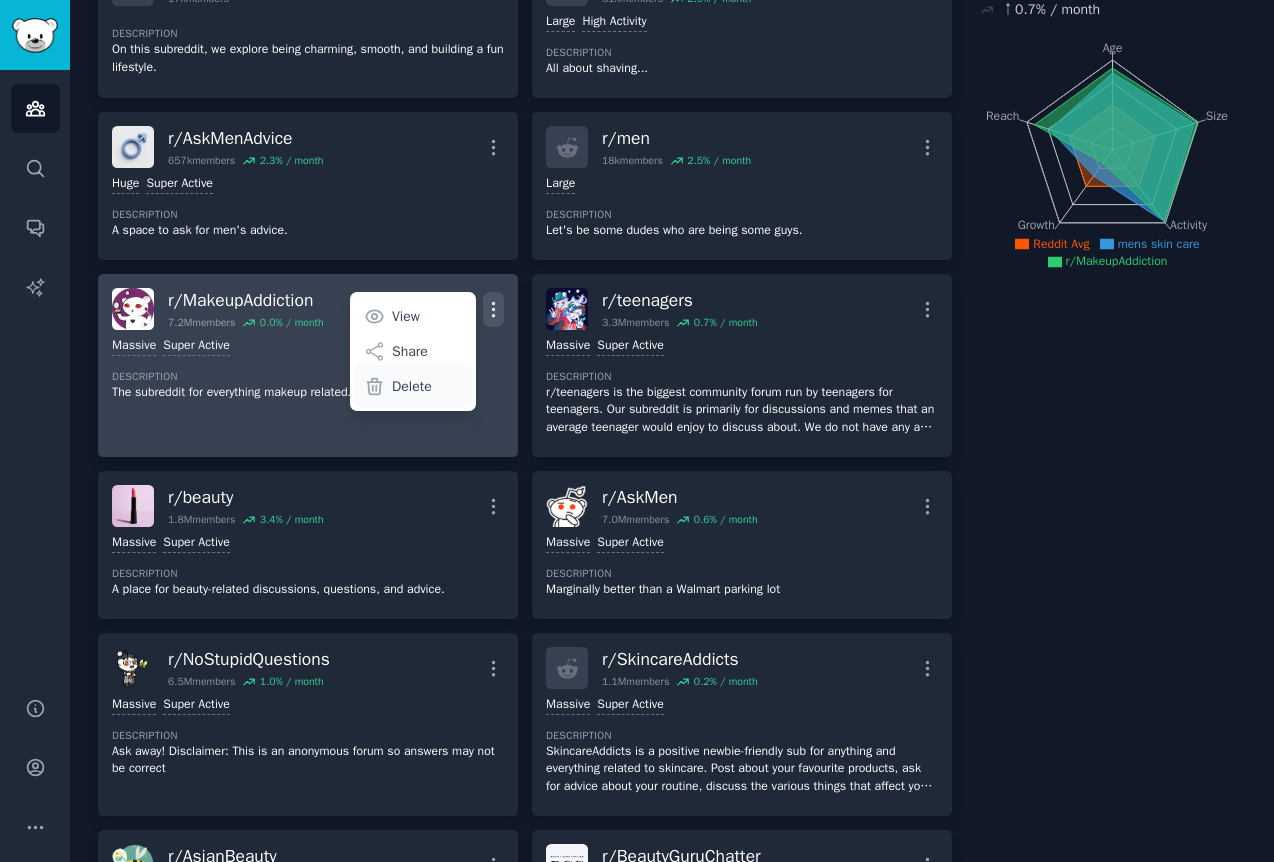 click on "Delete" at bounding box center [413, 386] 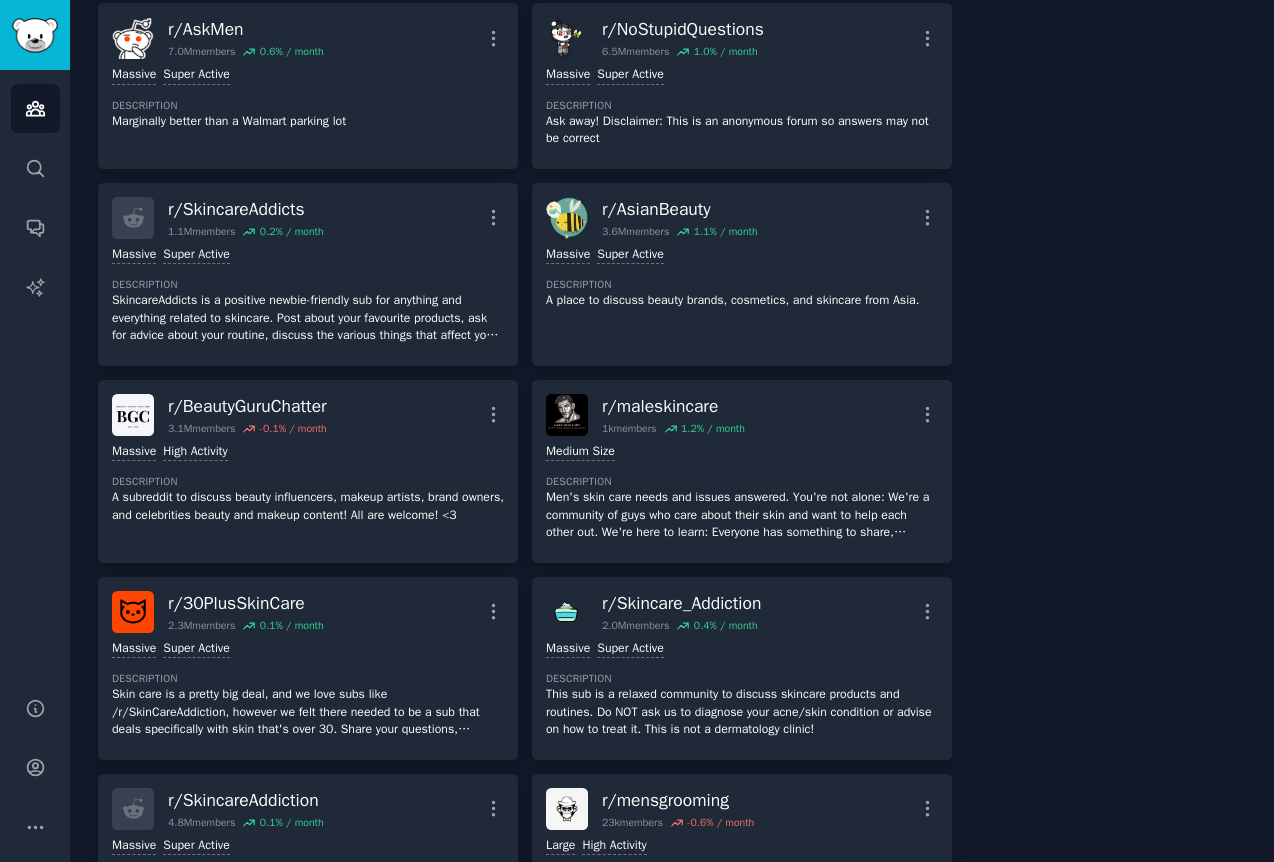 scroll, scrollTop: 670, scrollLeft: 0, axis: vertical 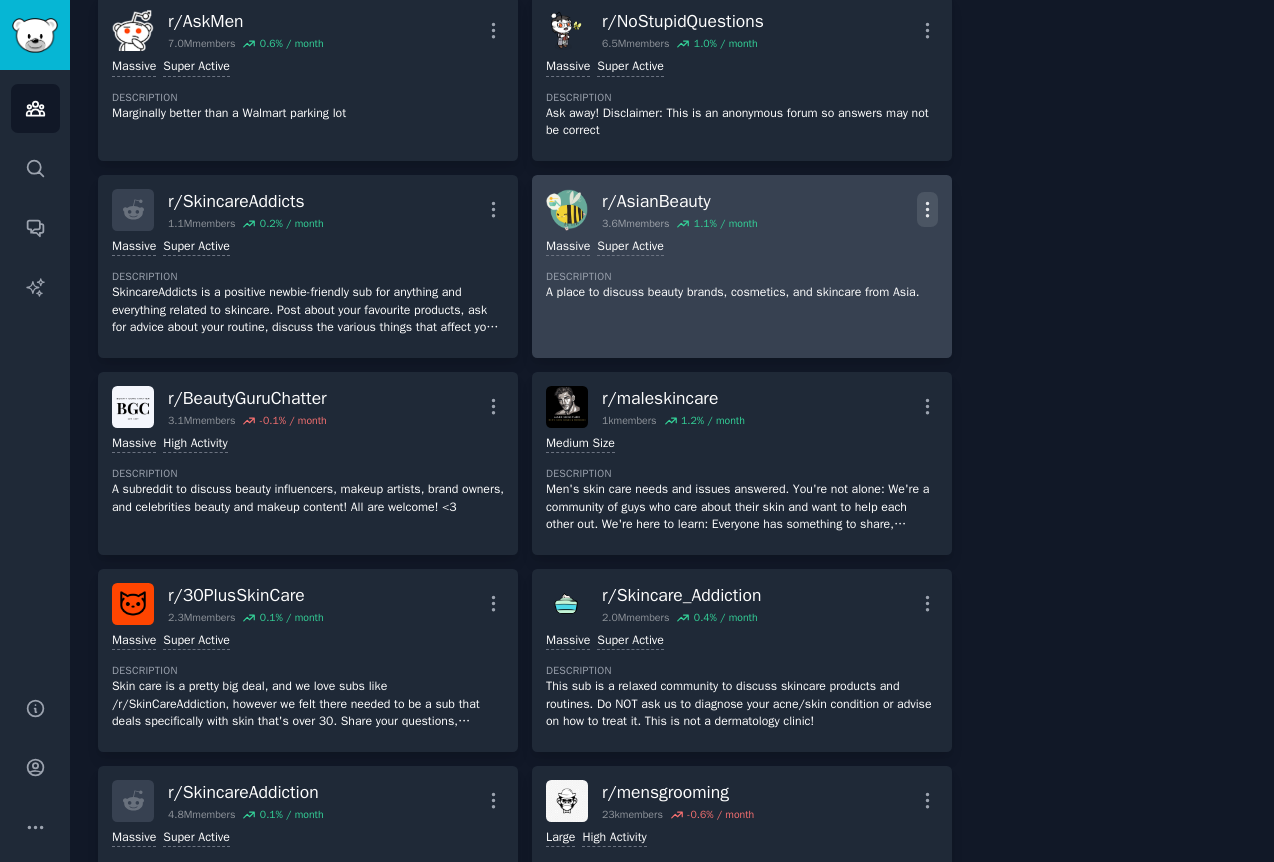 click 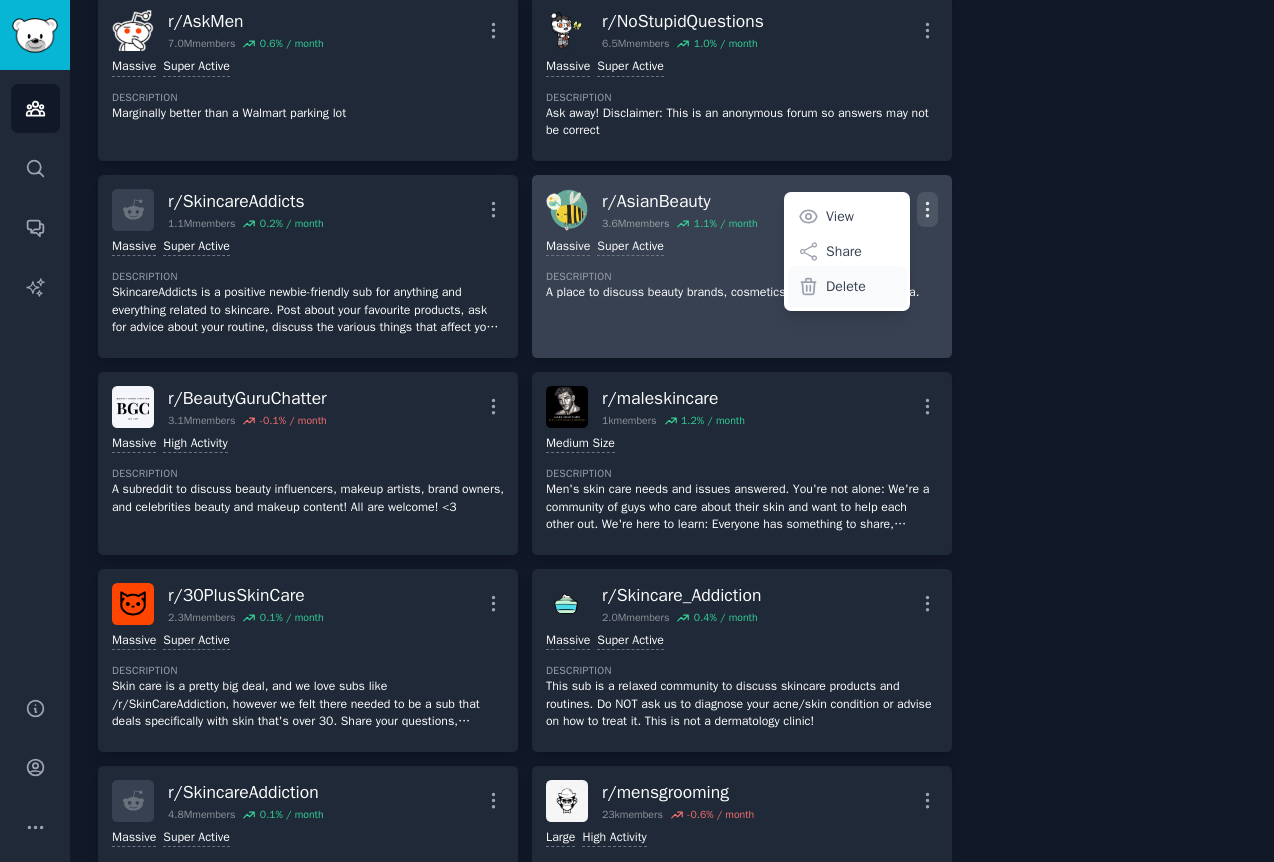 click on "Delete" at bounding box center [847, 287] 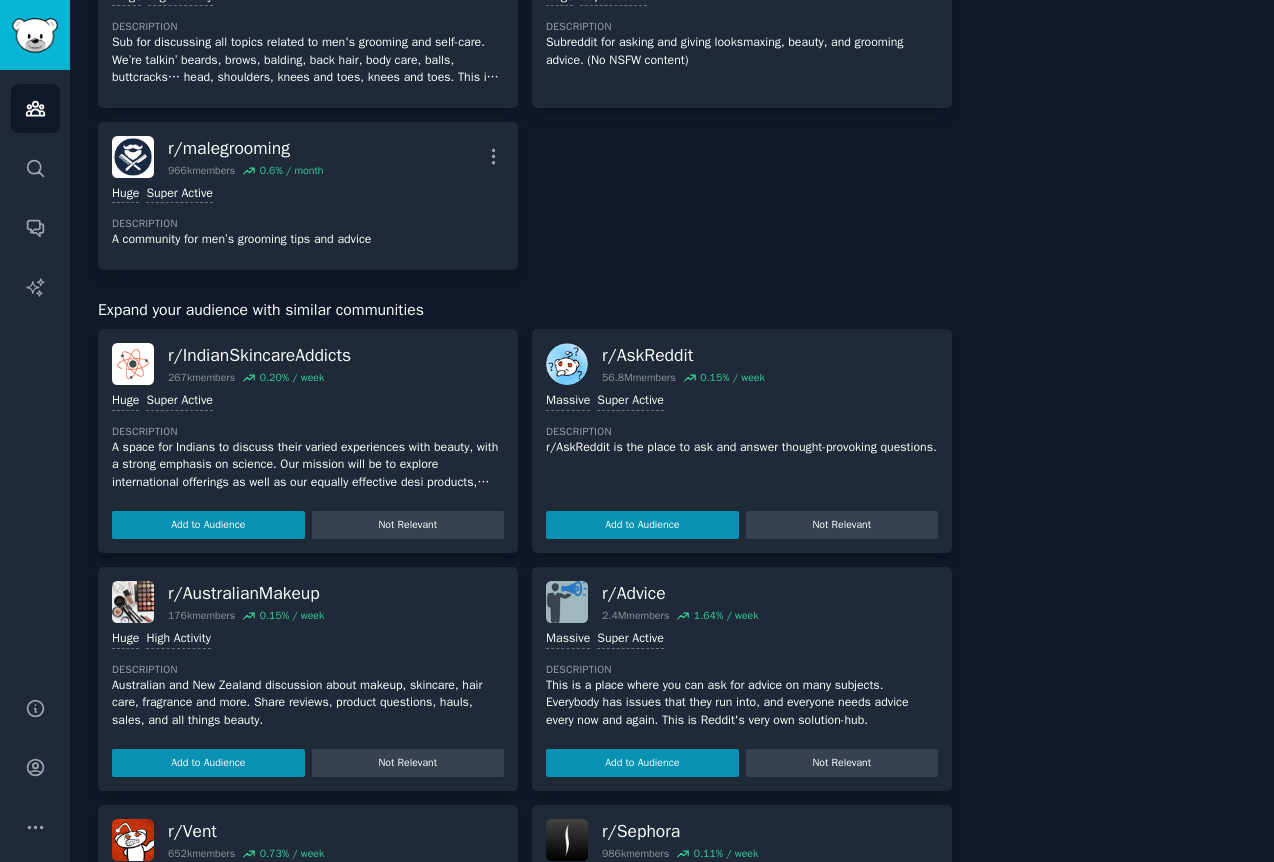 scroll, scrollTop: 1513, scrollLeft: 0, axis: vertical 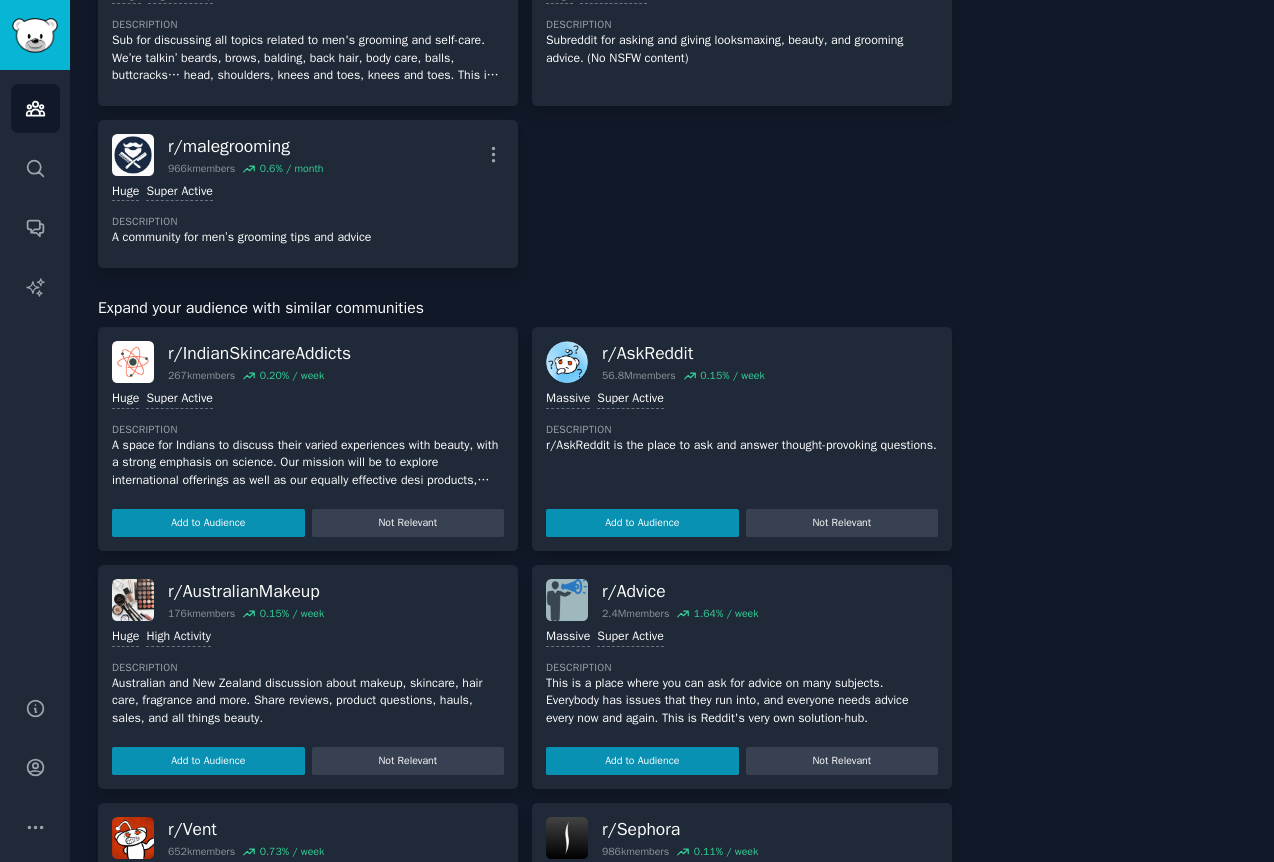click on "About this audience Custom Audience 33.7M  Members ↑ 0.7 % / month Age Size Activity Growth Reach Reddit Avg mens skin care" at bounding box center (1113, 171) 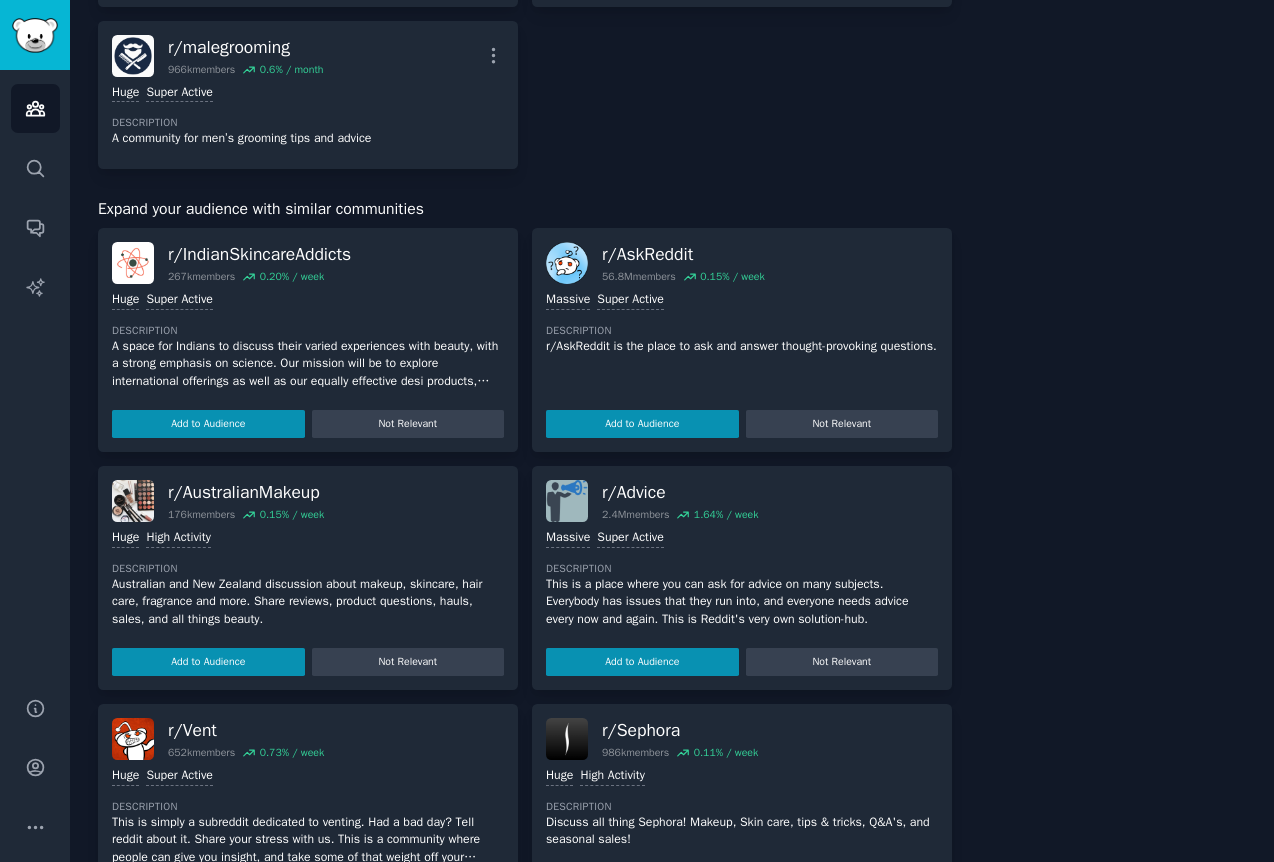 scroll, scrollTop: 1642, scrollLeft: 0, axis: vertical 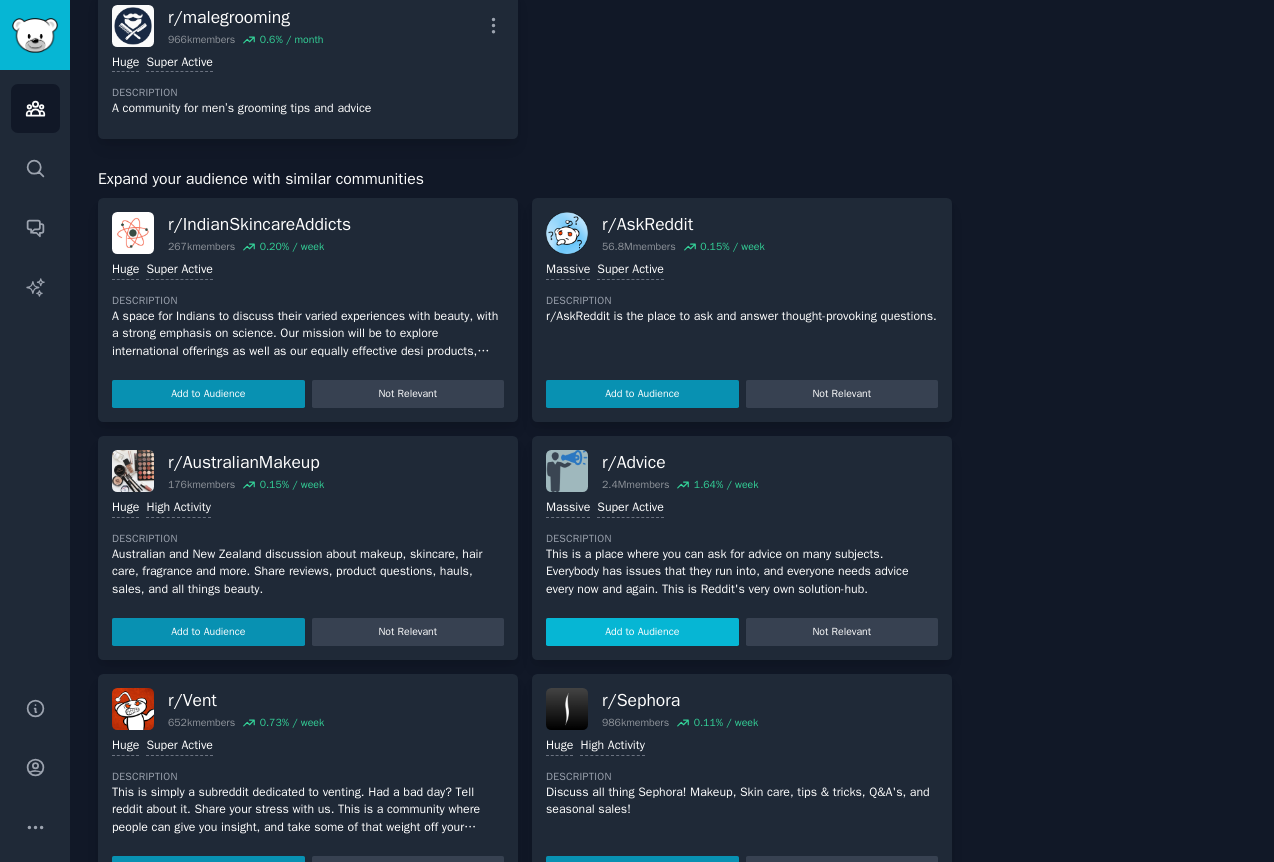 click on "Add to Audience" at bounding box center [642, 632] 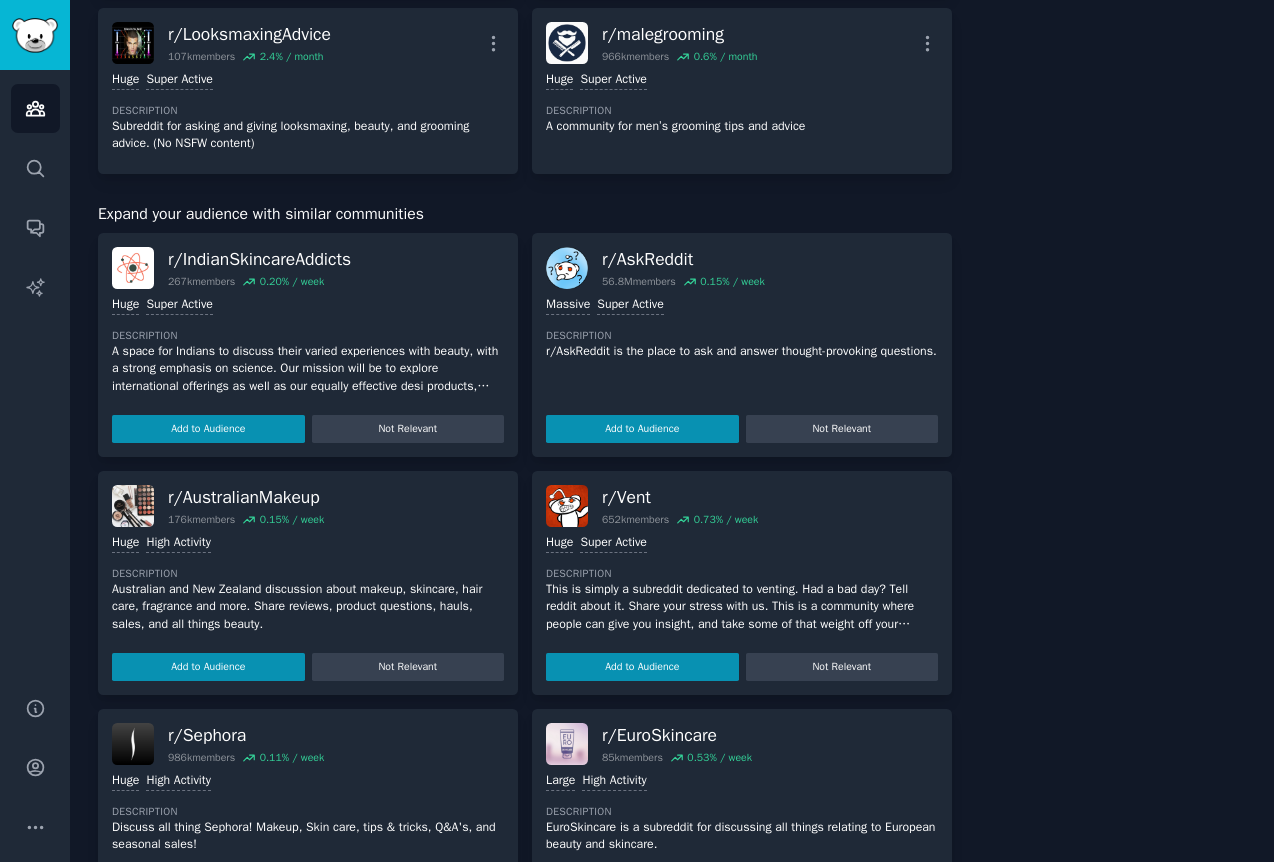 scroll, scrollTop: 1659, scrollLeft: 0, axis: vertical 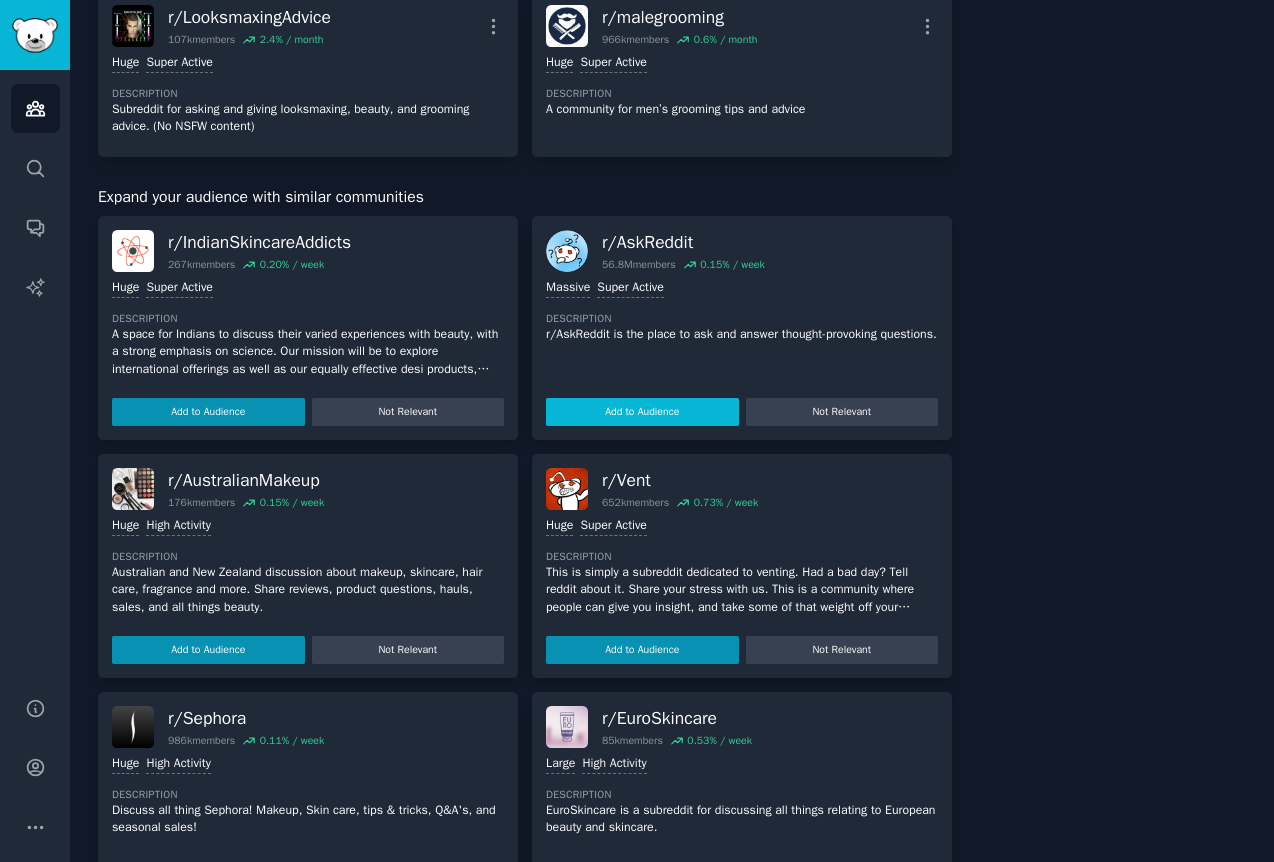 click on "Add to Audience" at bounding box center [642, 412] 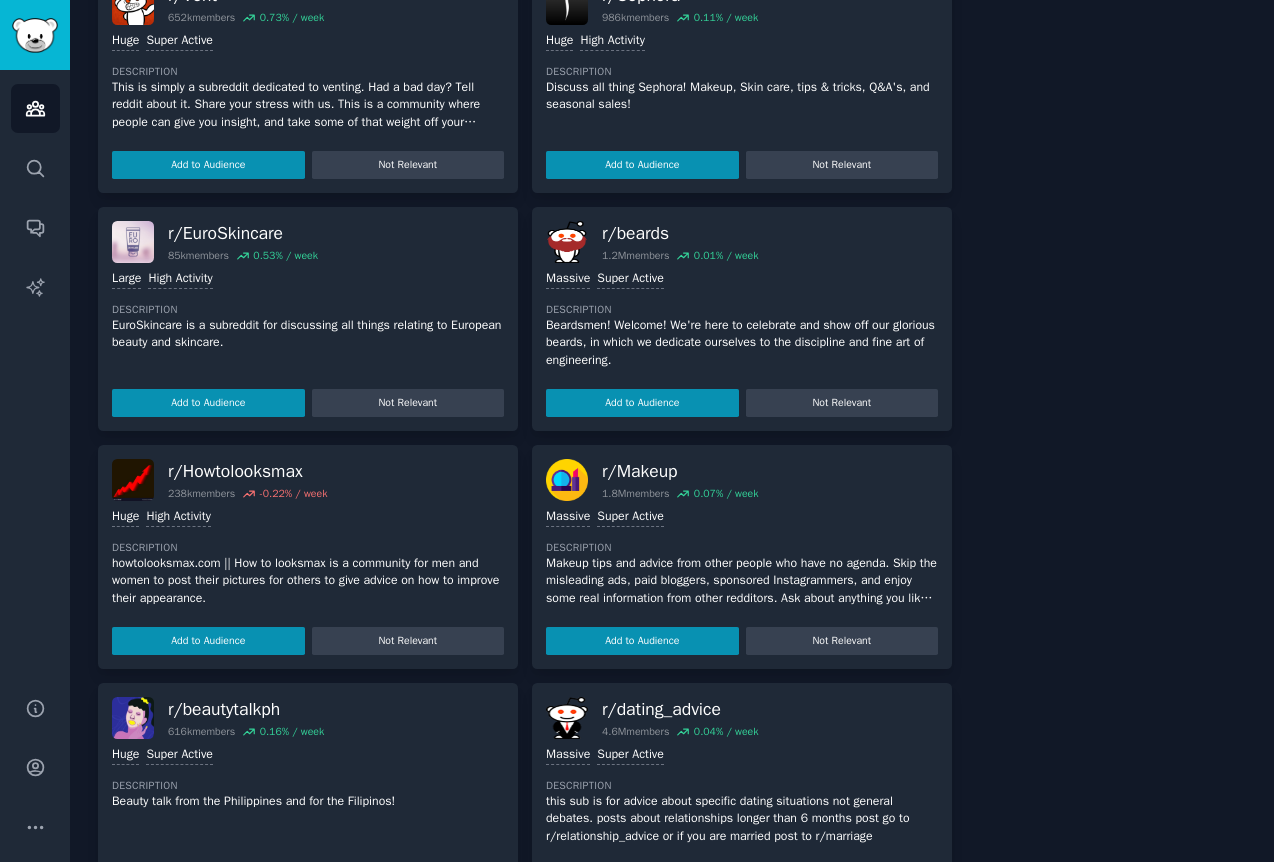 scroll, scrollTop: 2311, scrollLeft: 0, axis: vertical 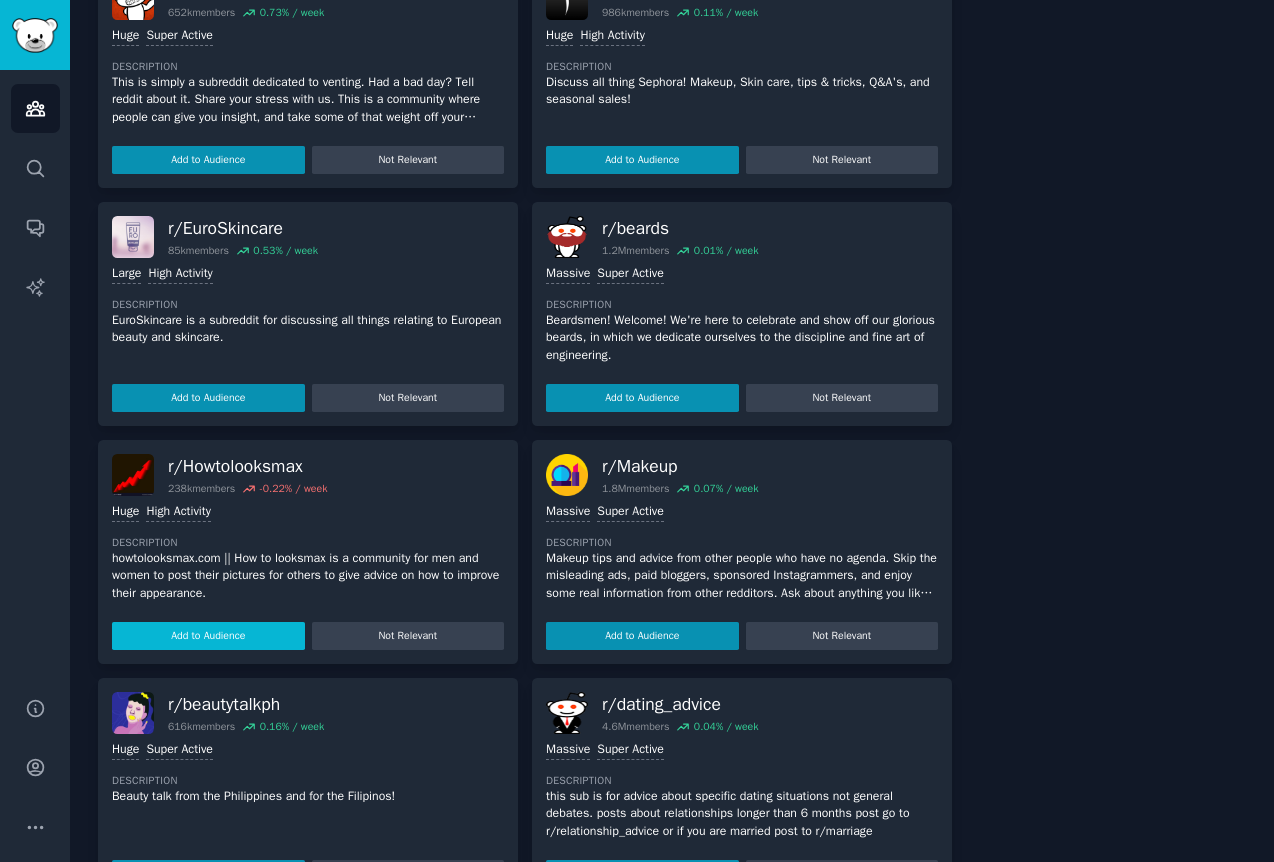 click on "Add to Audience" at bounding box center (208, 636) 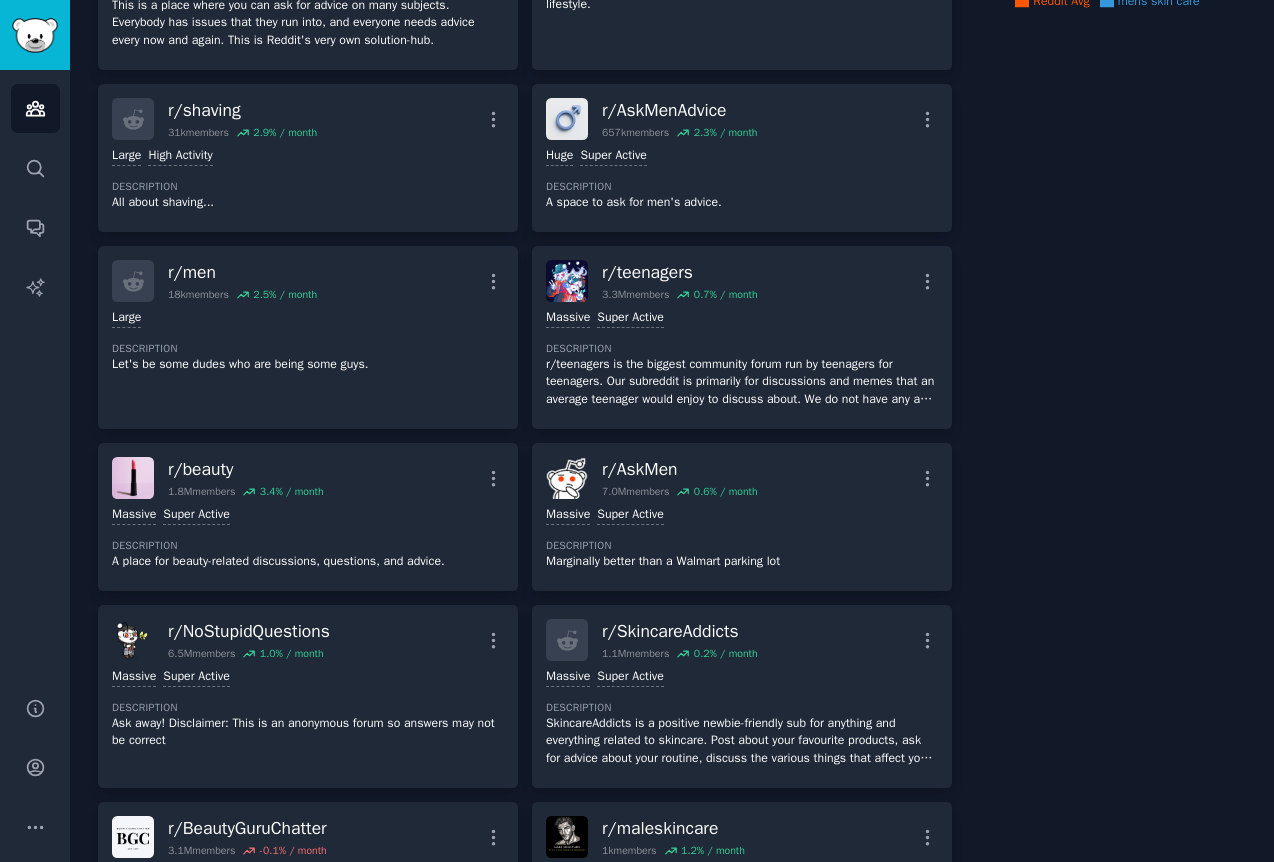 scroll, scrollTop: 0, scrollLeft: 0, axis: both 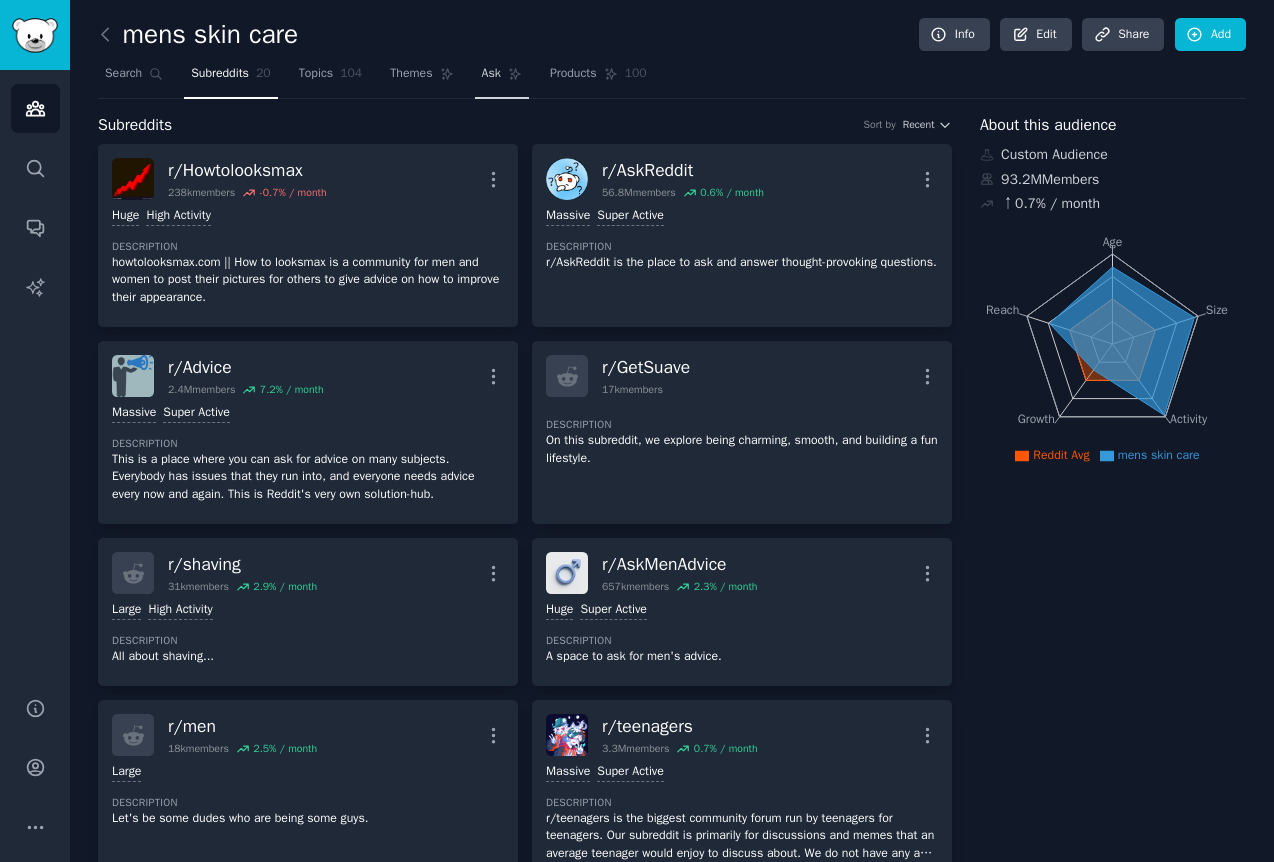 click on "Ask" at bounding box center [491, 74] 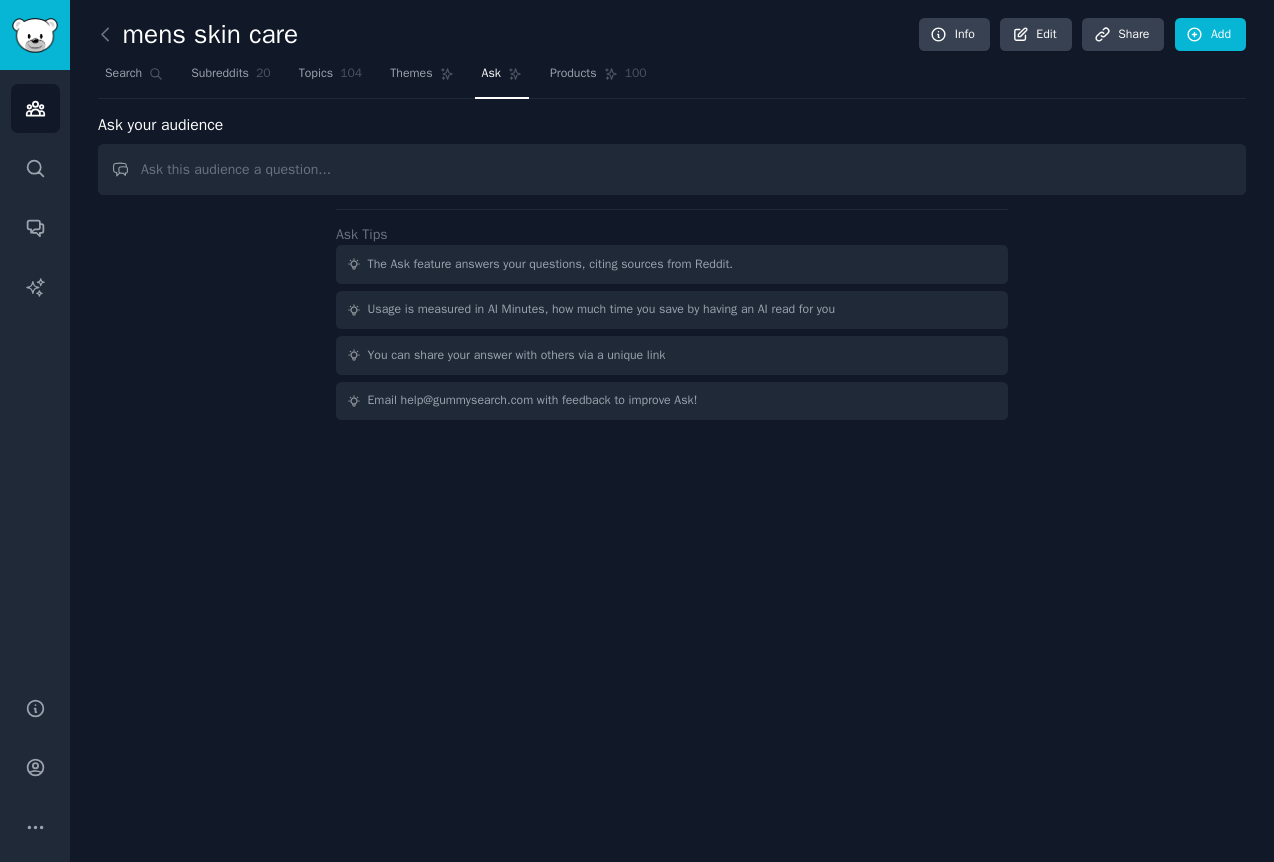 click at bounding box center [672, 169] 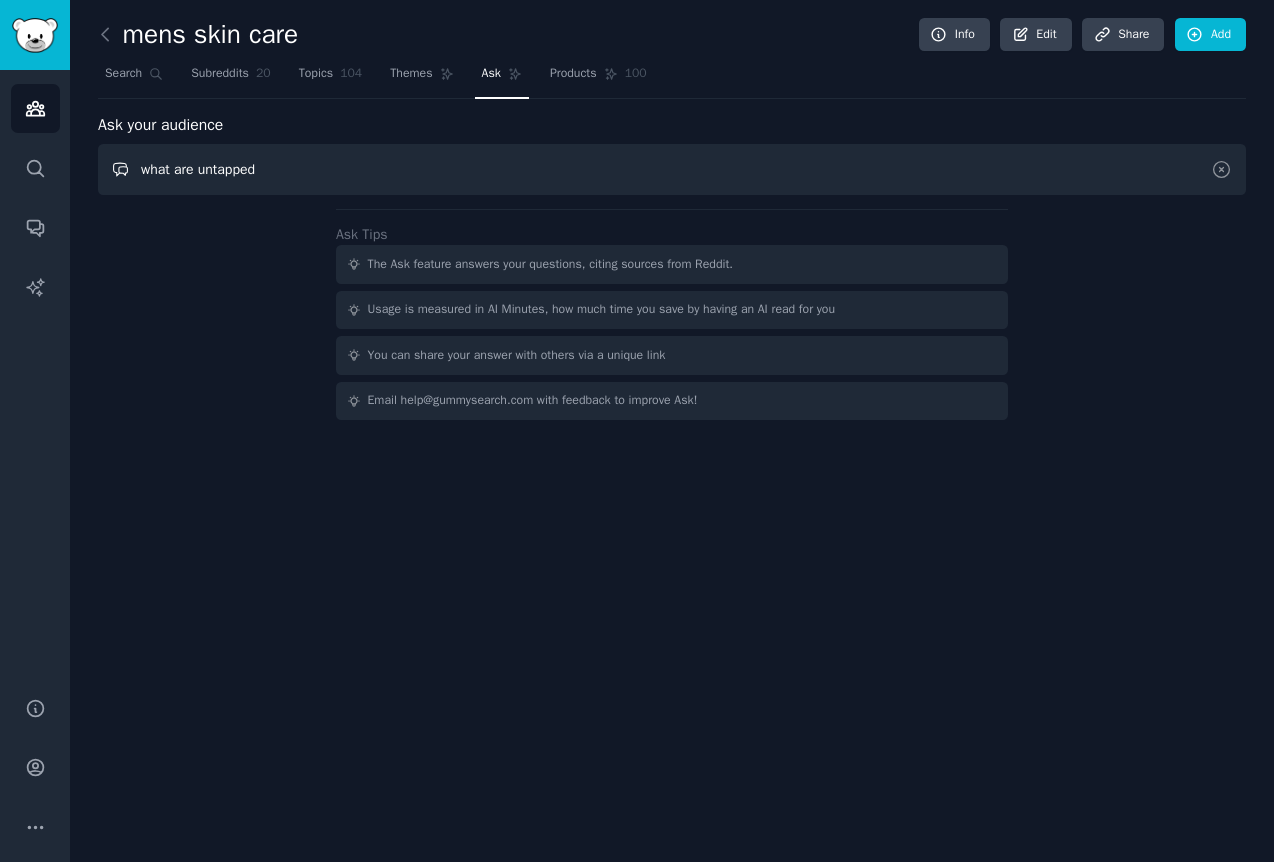 click on "what are untapped" at bounding box center [672, 169] 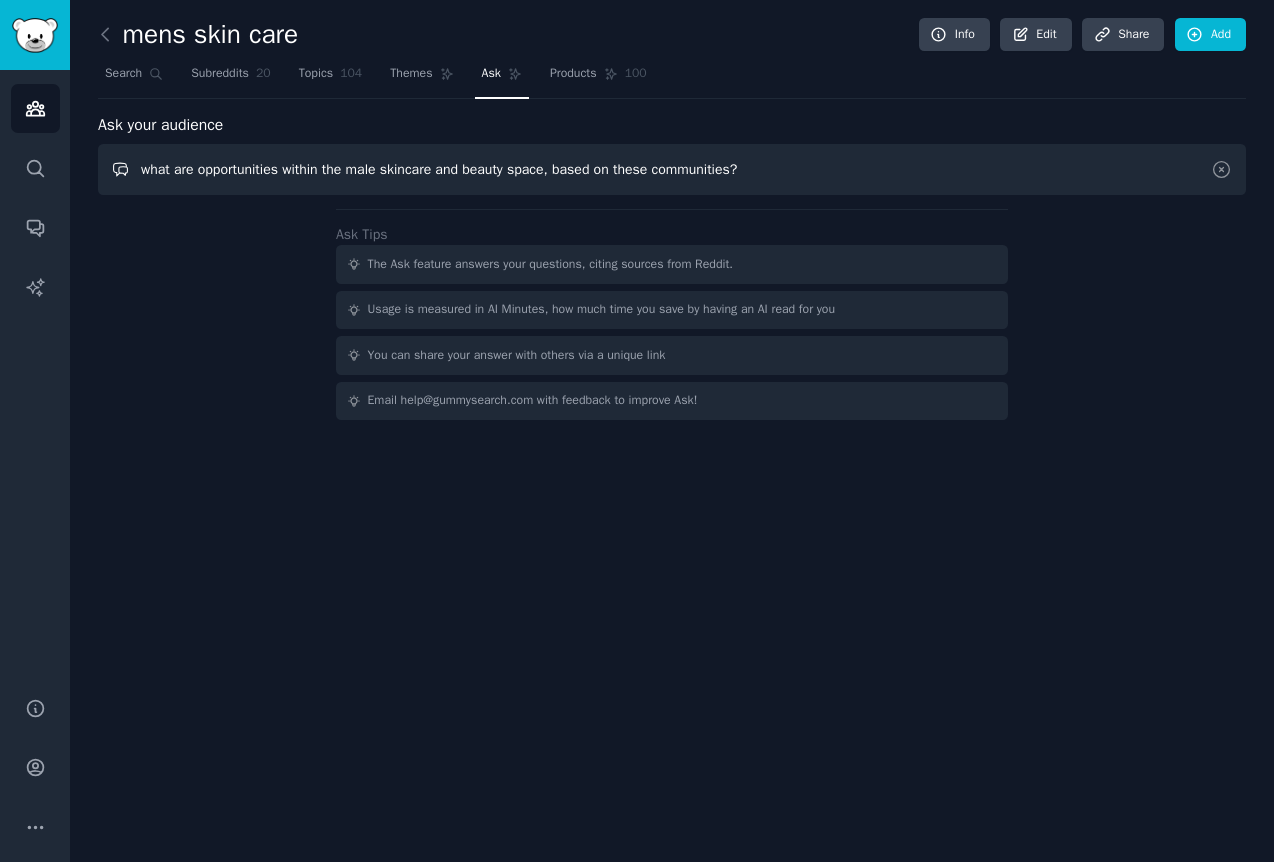 click on "what are opportunities within the male skincare and beauty space, based on these communities?" at bounding box center (672, 169) 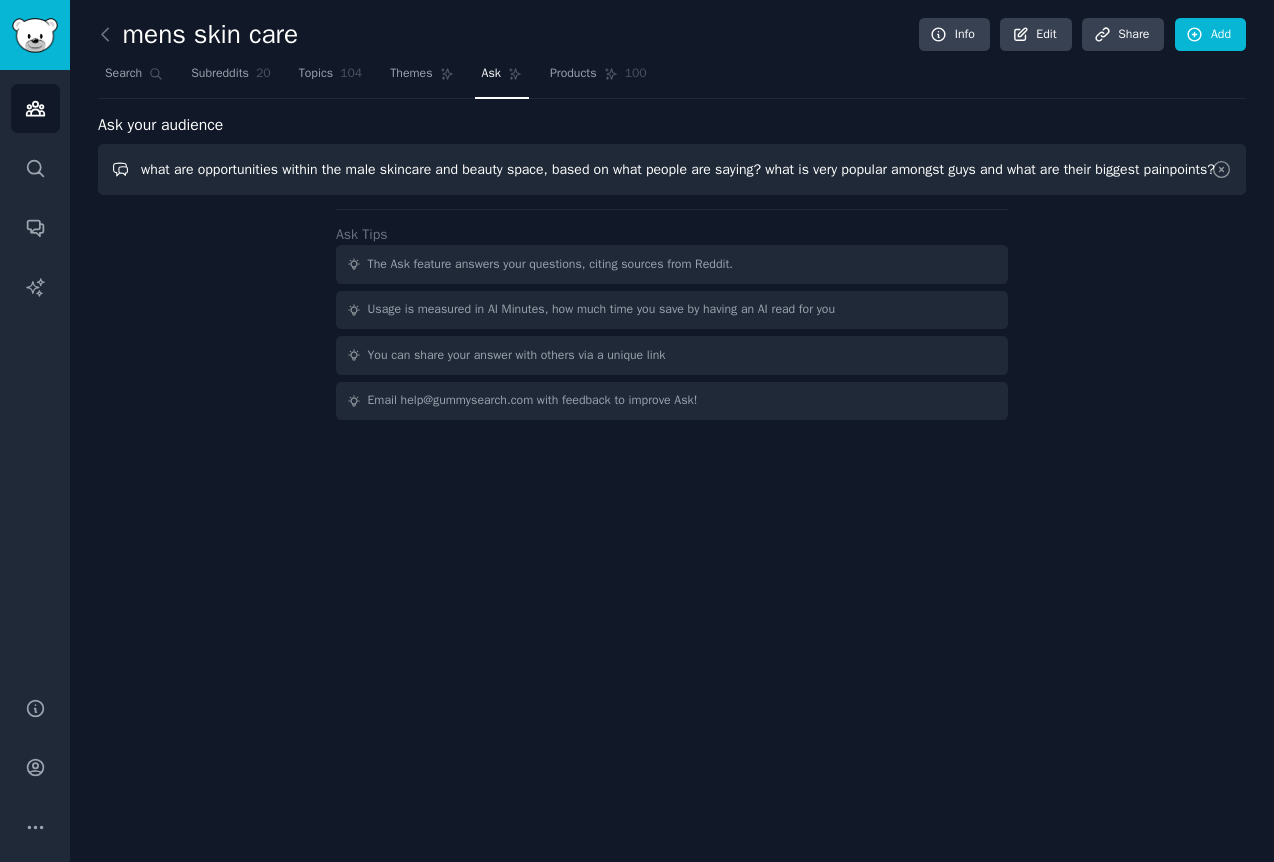 scroll, scrollTop: 0, scrollLeft: 42, axis: horizontal 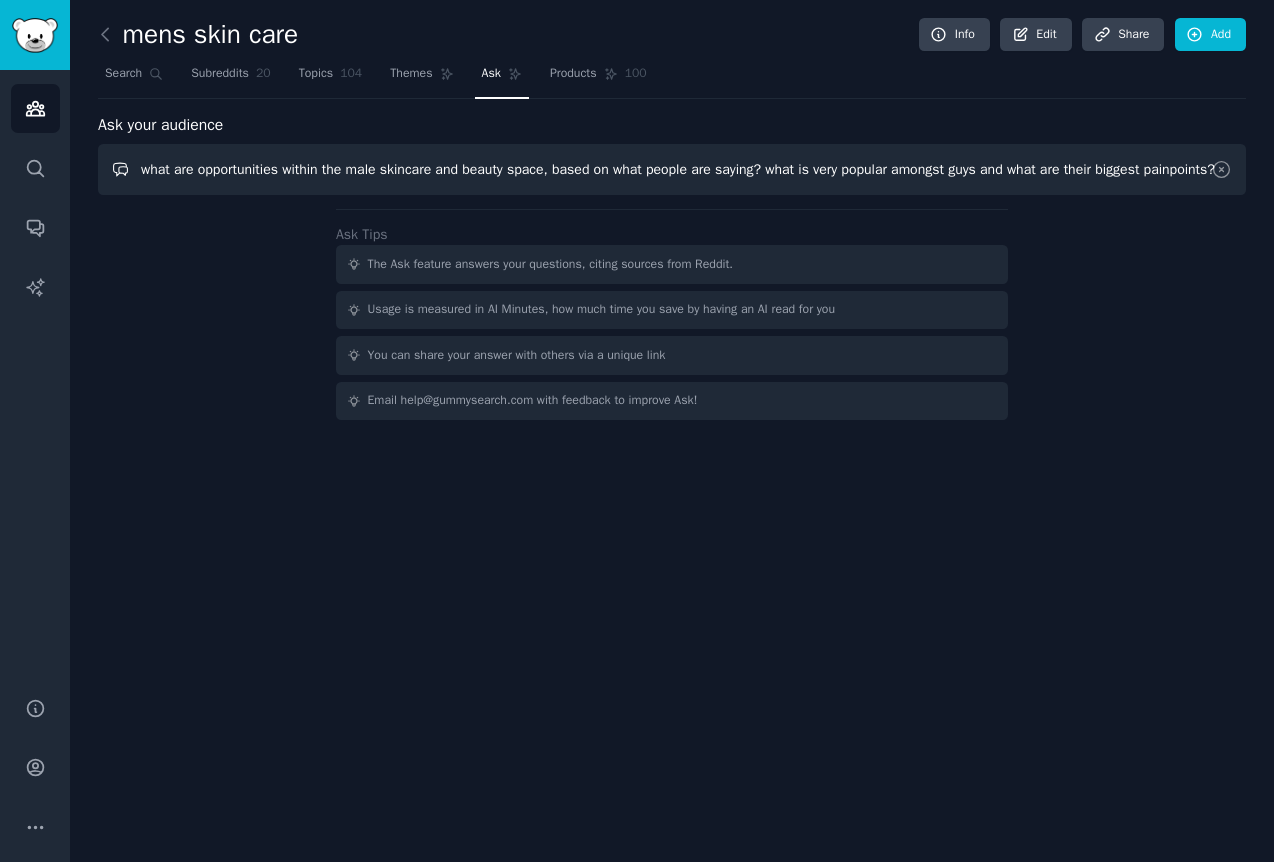 click on "what are opportunities within the male skincare and beauty space, based on what people are saying? what is very popular amongst guys and what are their biggest painpoints?" at bounding box center (672, 169) 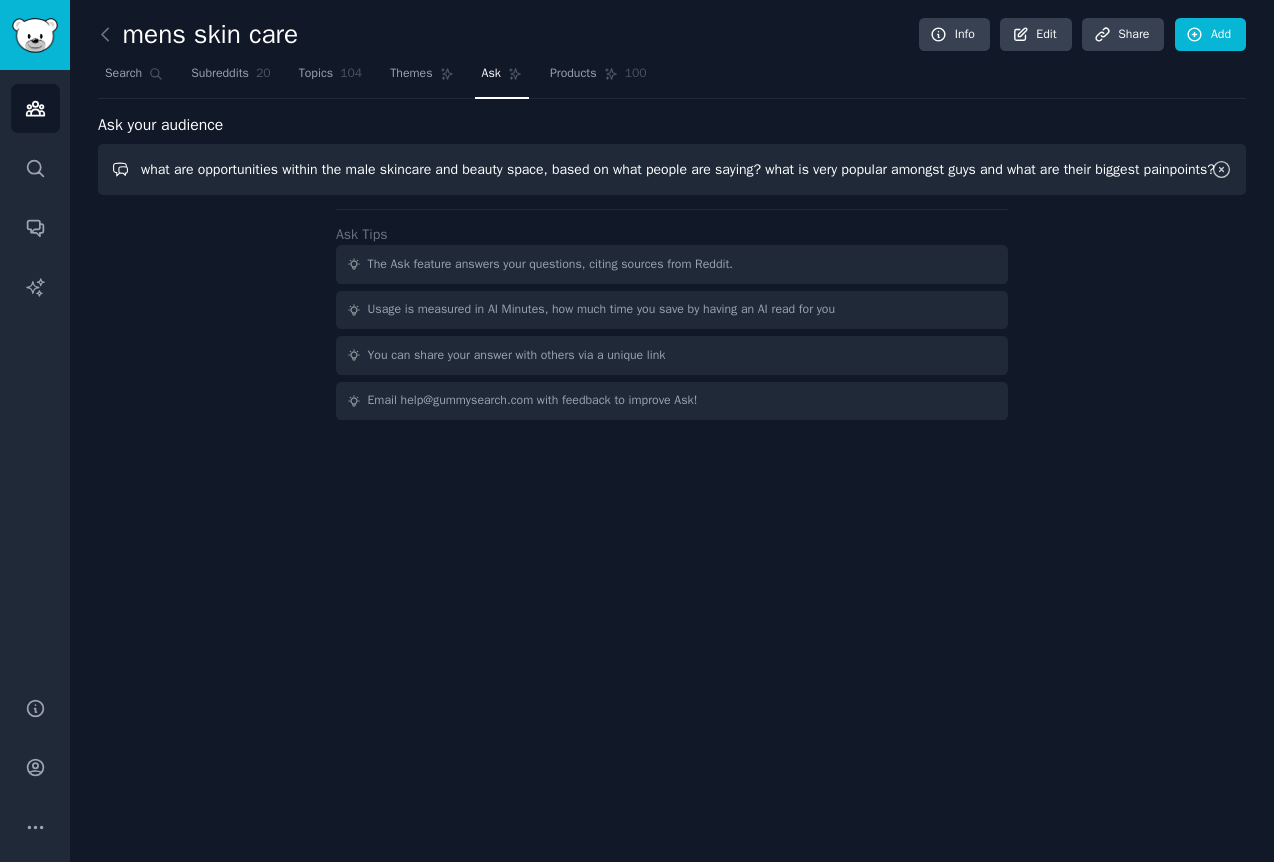 scroll, scrollTop: 0, scrollLeft: 45, axis: horizontal 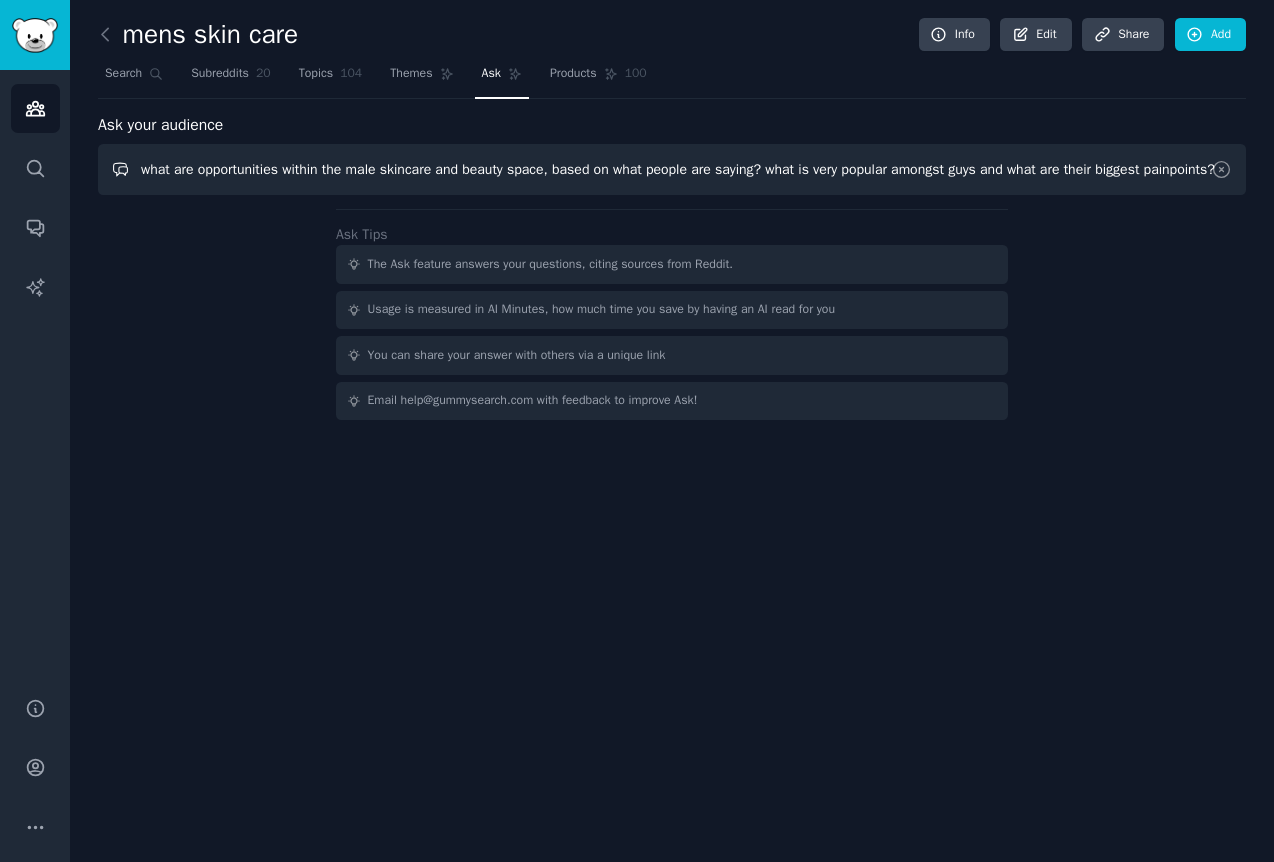 drag, startPoint x: 799, startPoint y: 170, endPoint x: 1163, endPoint y: 176, distance: 364.04944 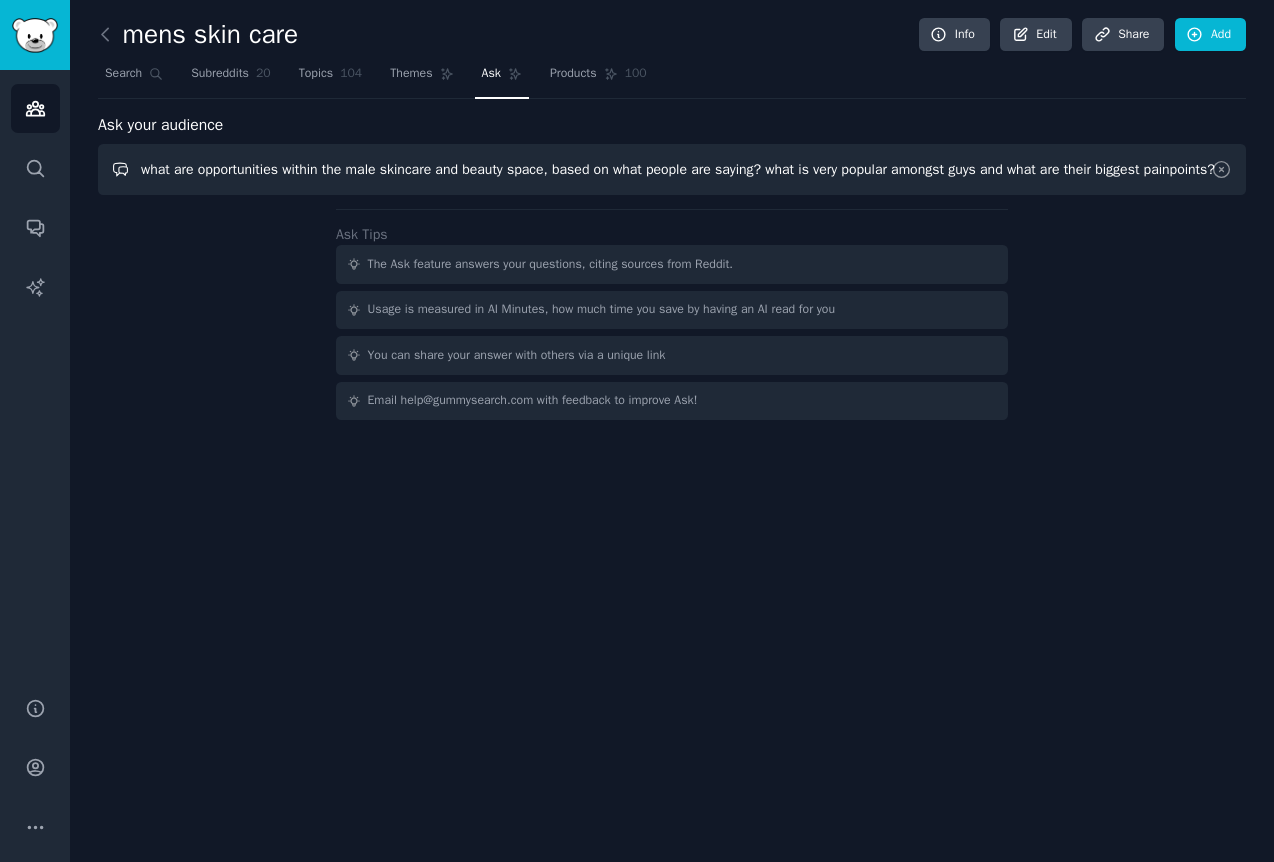 click on "what are opportunities within the male skincare and beauty space, based on what people are saying? what is very popular amongst guys and what are their biggest painpoints?" at bounding box center [672, 169] 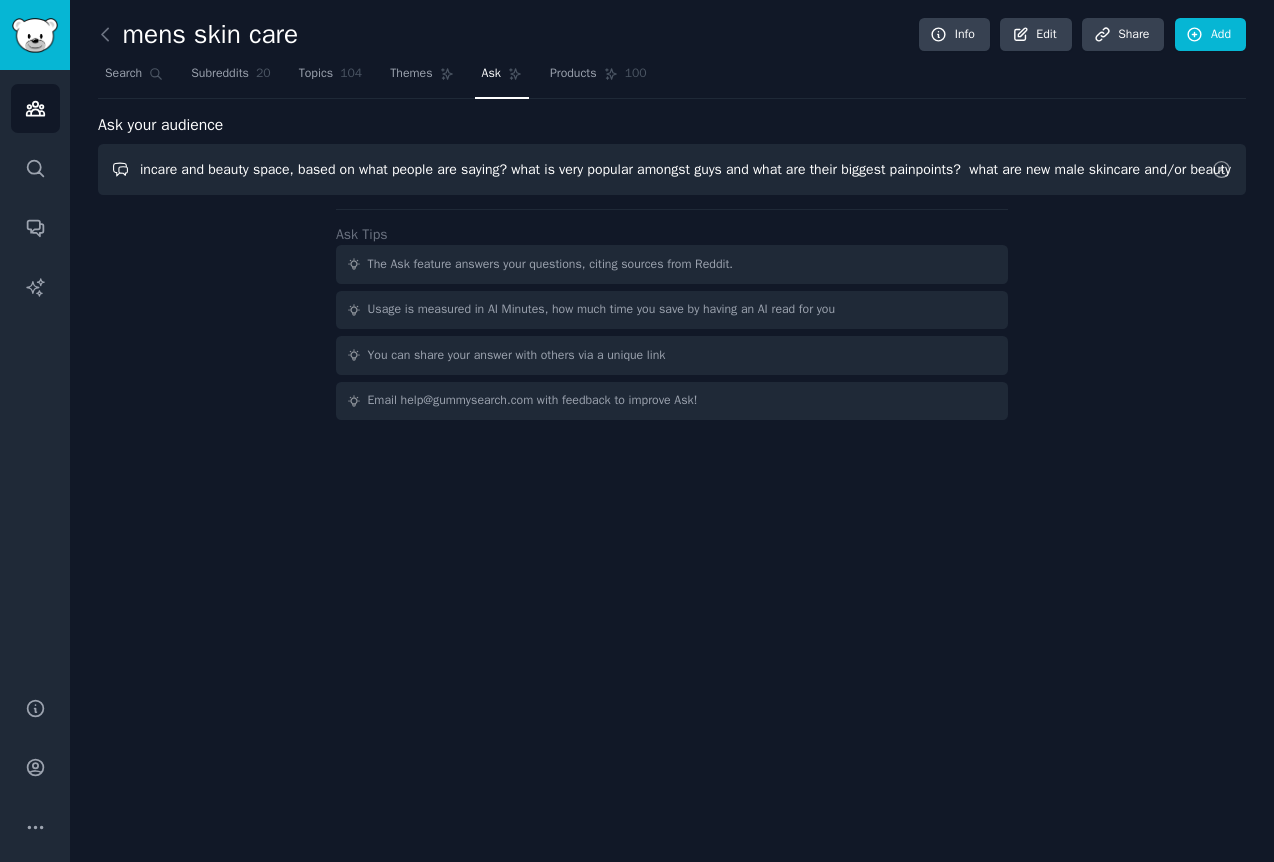 scroll, scrollTop: 0, scrollLeft: 321, axis: horizontal 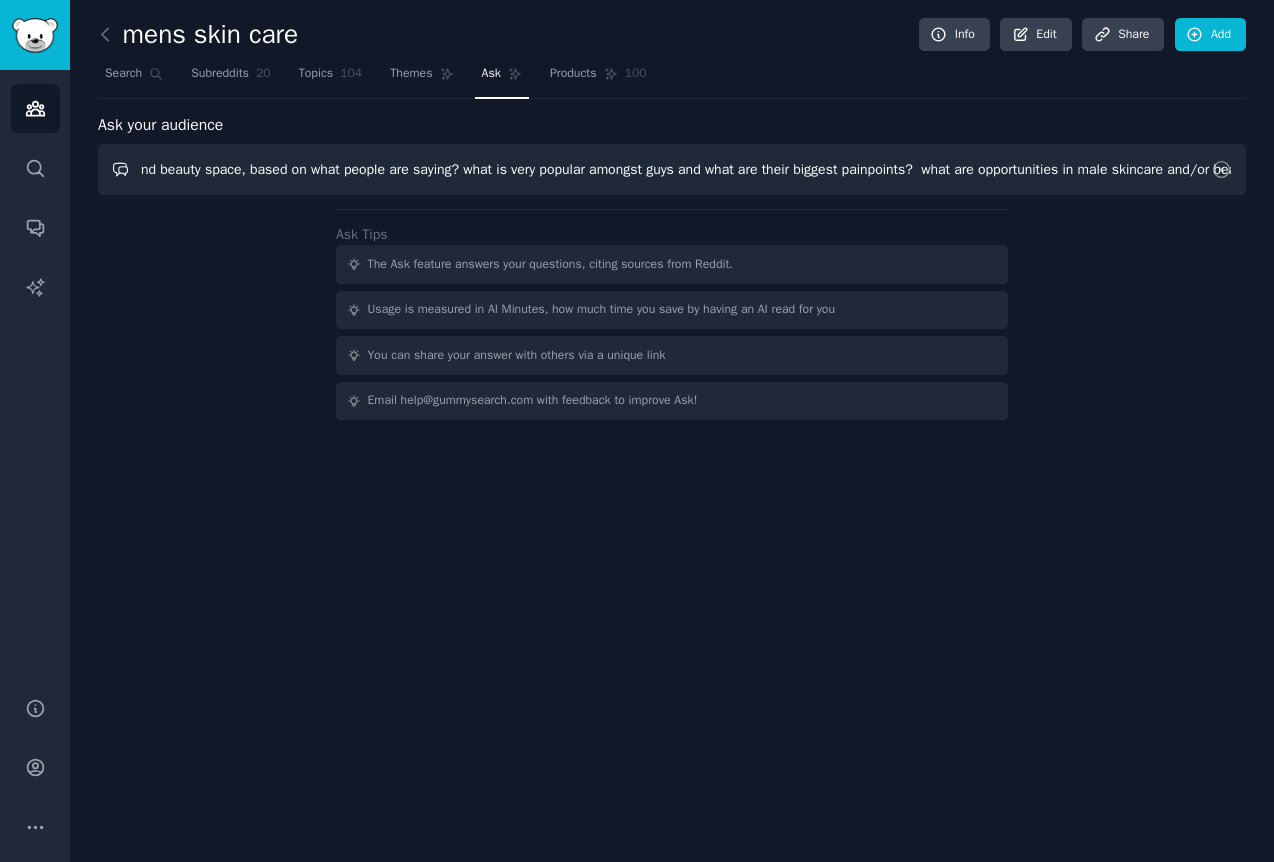 click on "what are opportunities within the male skincare and beauty space, based on what people are saying? what is very popular amongst guys and what are their biggest painpoints?  what are opportunities in male skincare and/or beauty" at bounding box center [672, 169] 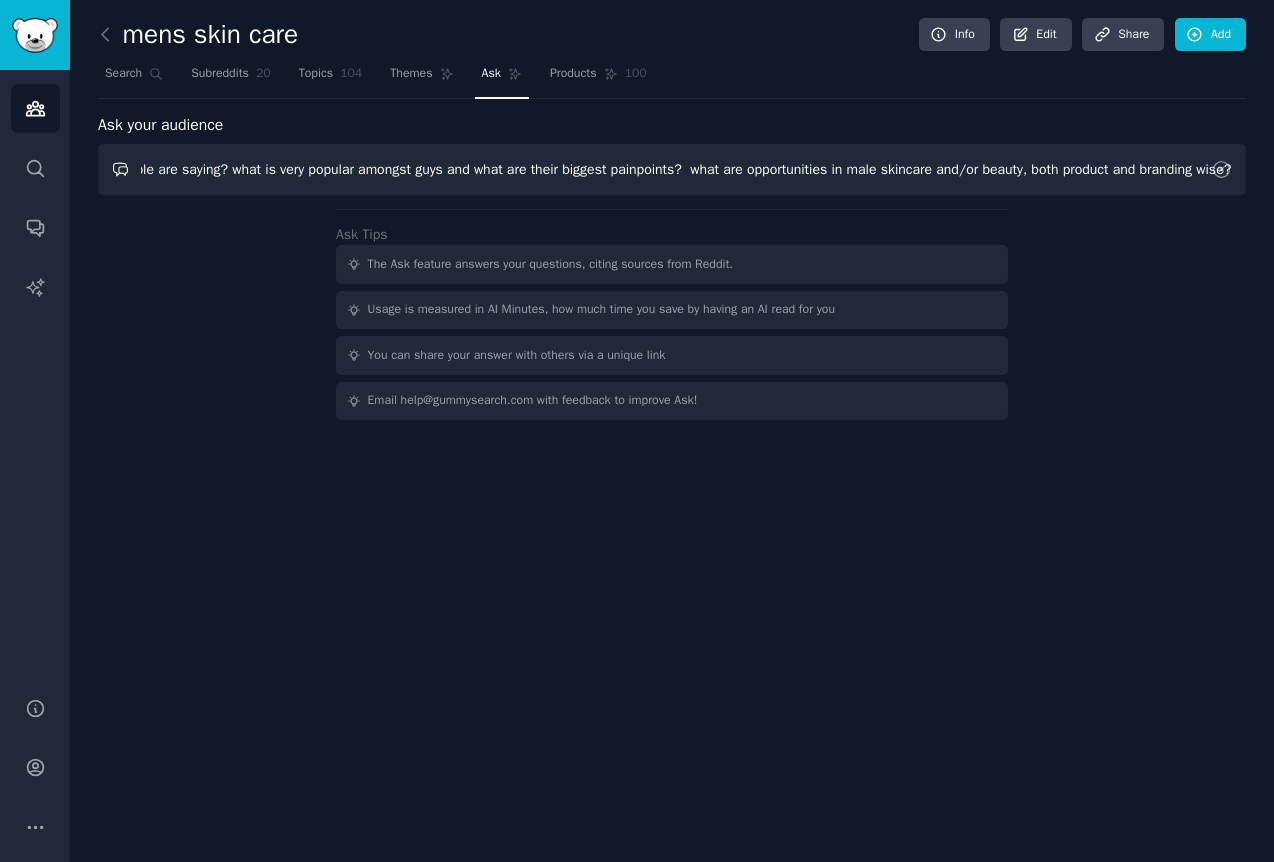 scroll, scrollTop: 0, scrollLeft: 611, axis: horizontal 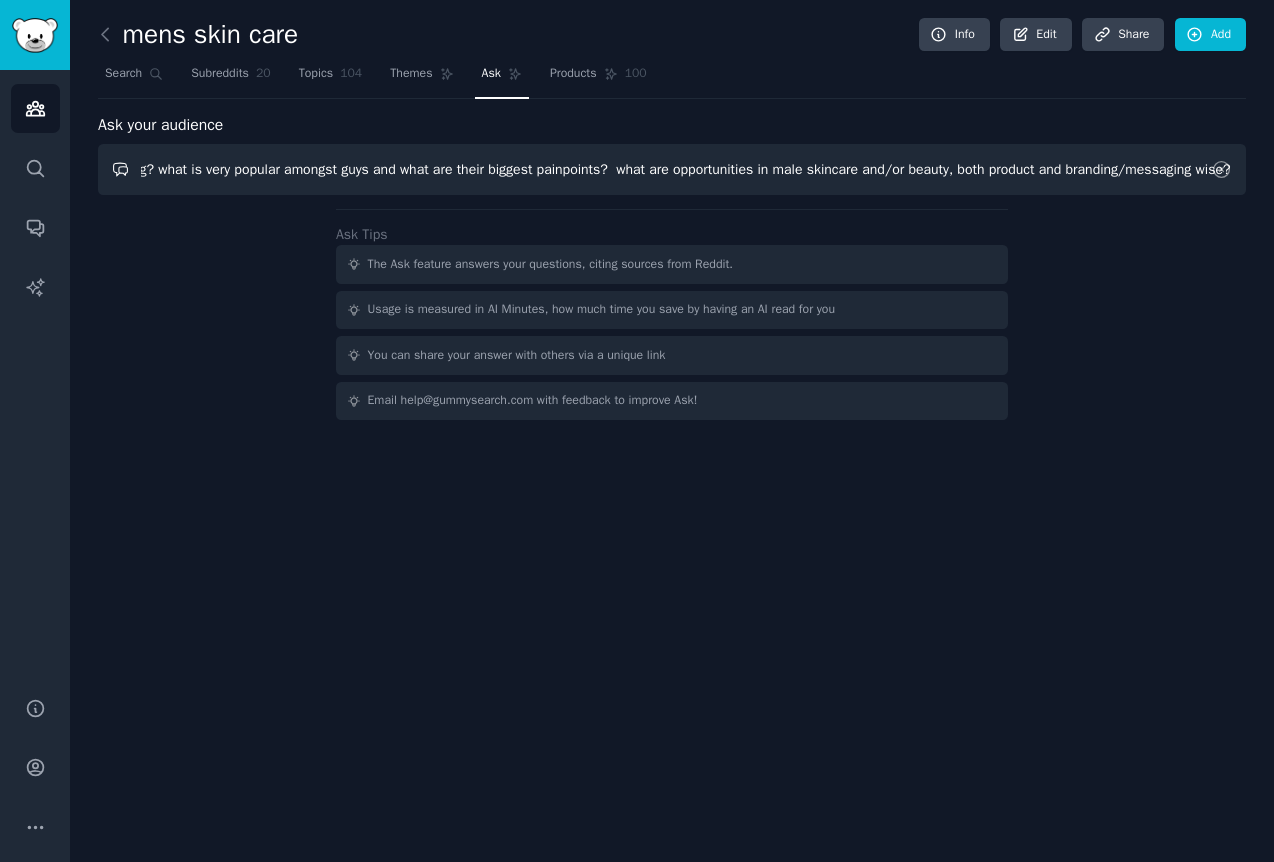 type on "what are opportunities within the male skincare and beauty space, based on what people are saying? what is very popular amongst guys and what are their biggest painpoints?  what are opportunities in male skincare and/or beauty, both product and branding/messaging wise?" 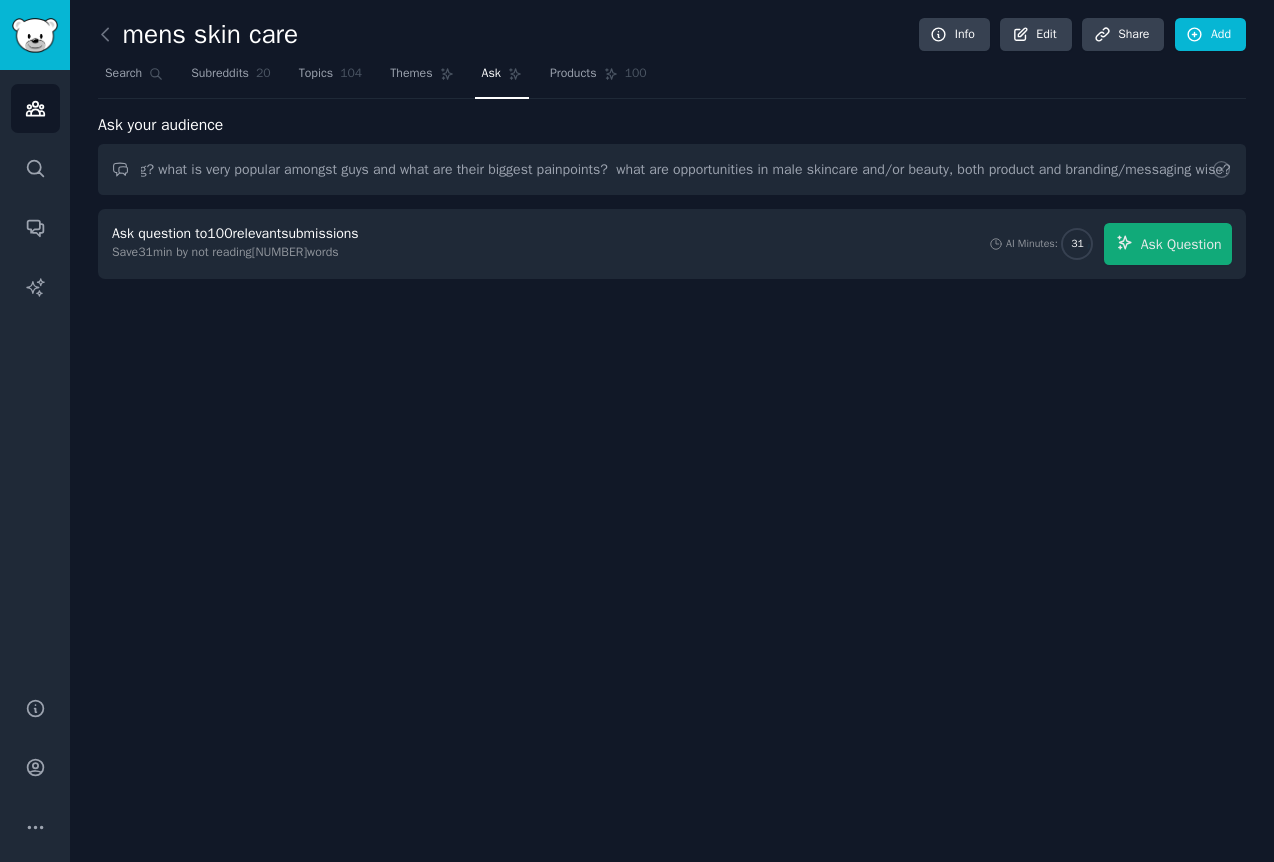 scroll, scrollTop: 0, scrollLeft: 0, axis: both 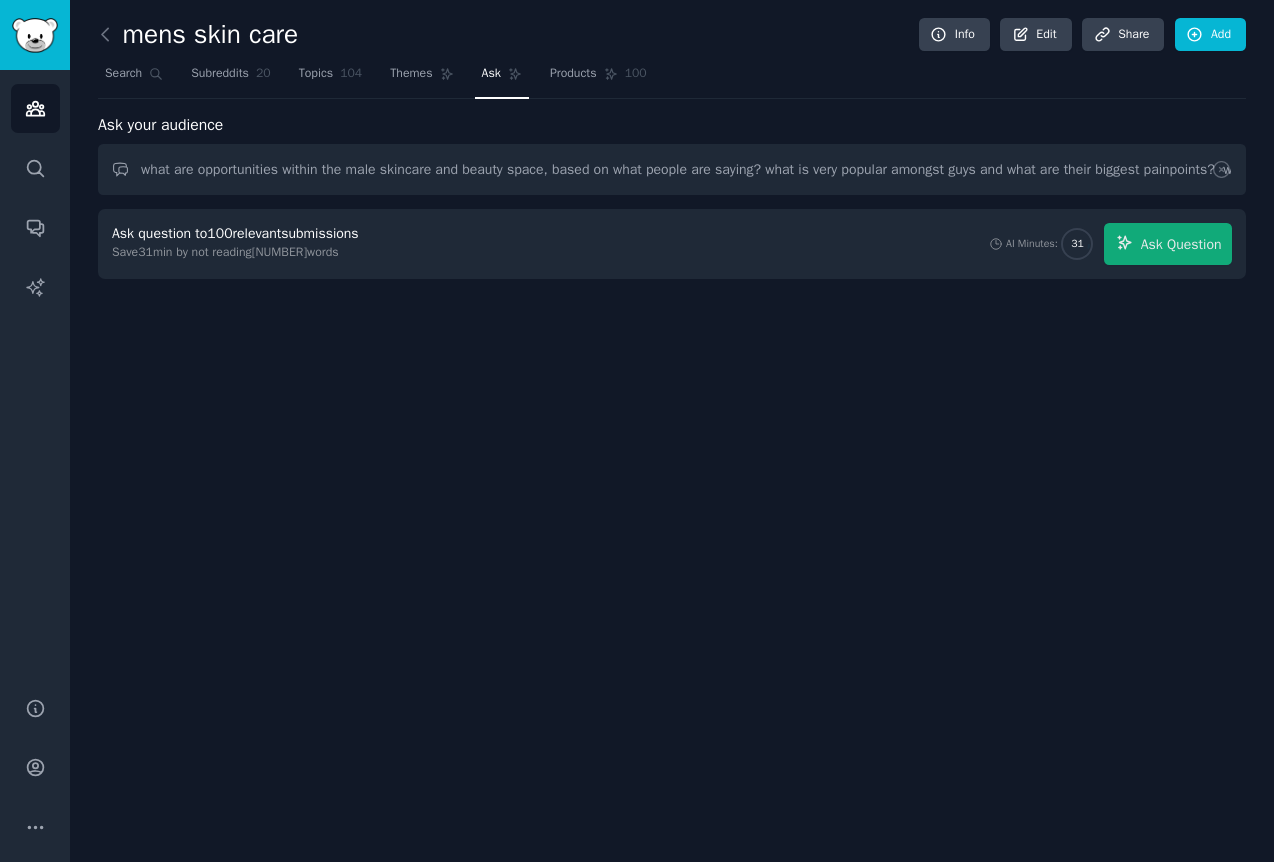 click on "Ask question to  100  relevant  submissions Save  31  min by not reading  7568  words AI Minutes:  31 Ask Question" at bounding box center (672, 244) 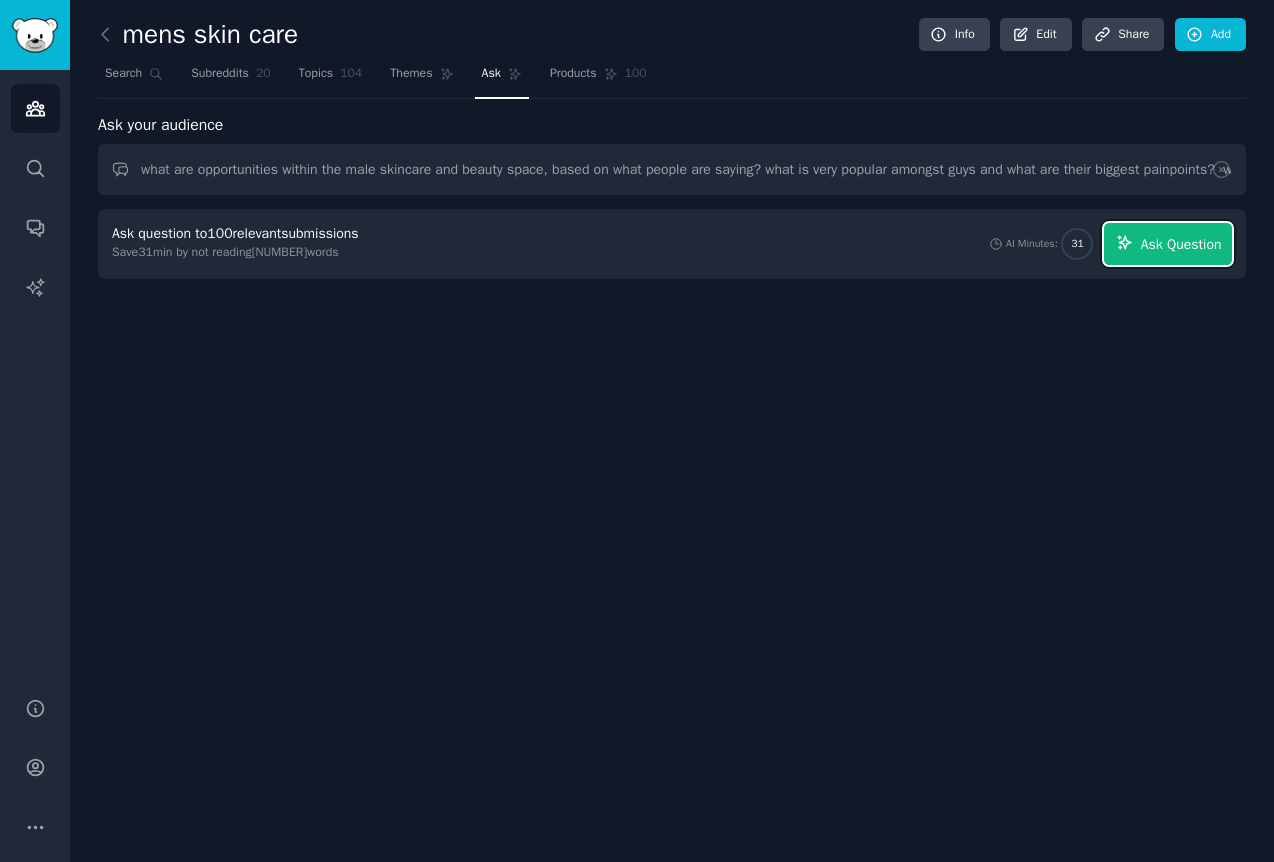 click on "Ask Question" at bounding box center [1168, 244] 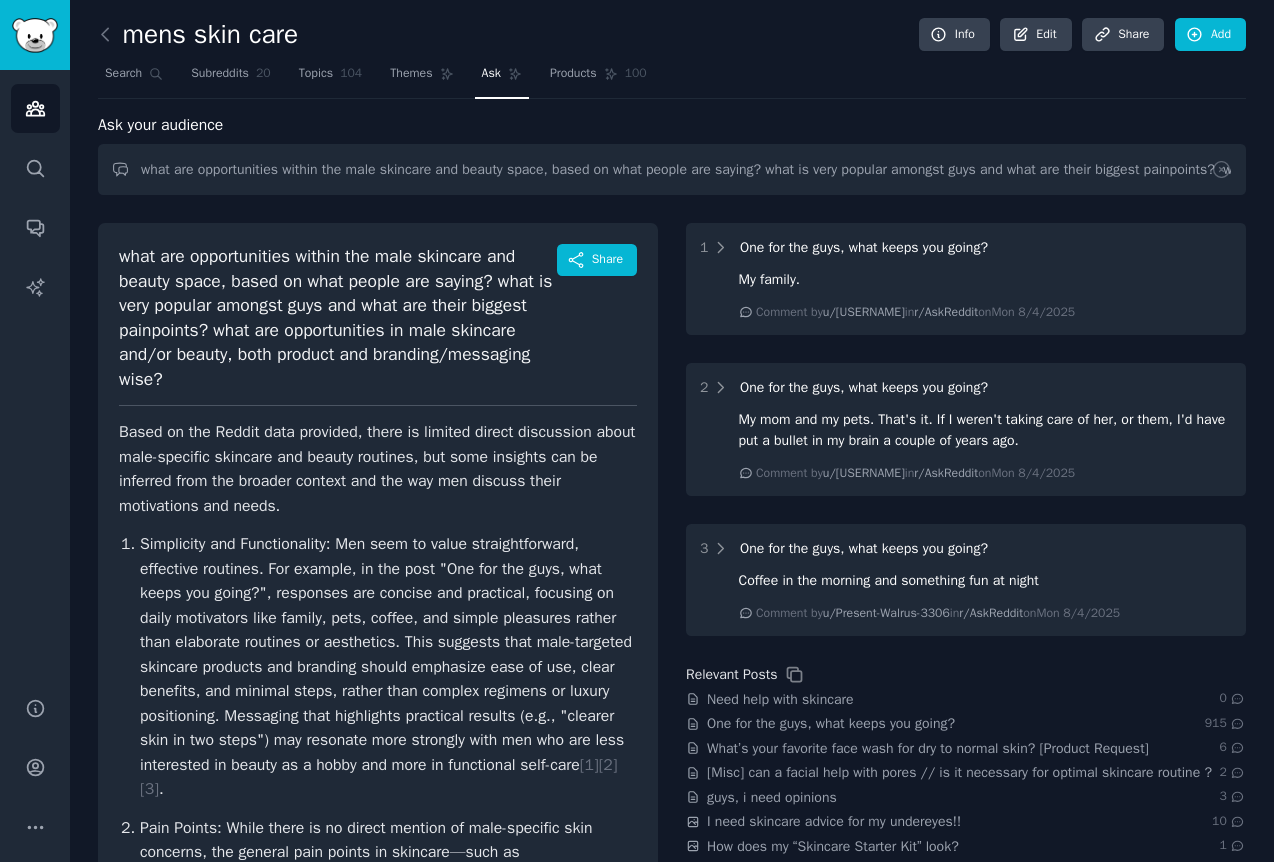 click on "mens skin care Info Edit Share Add" at bounding box center [672, 38] 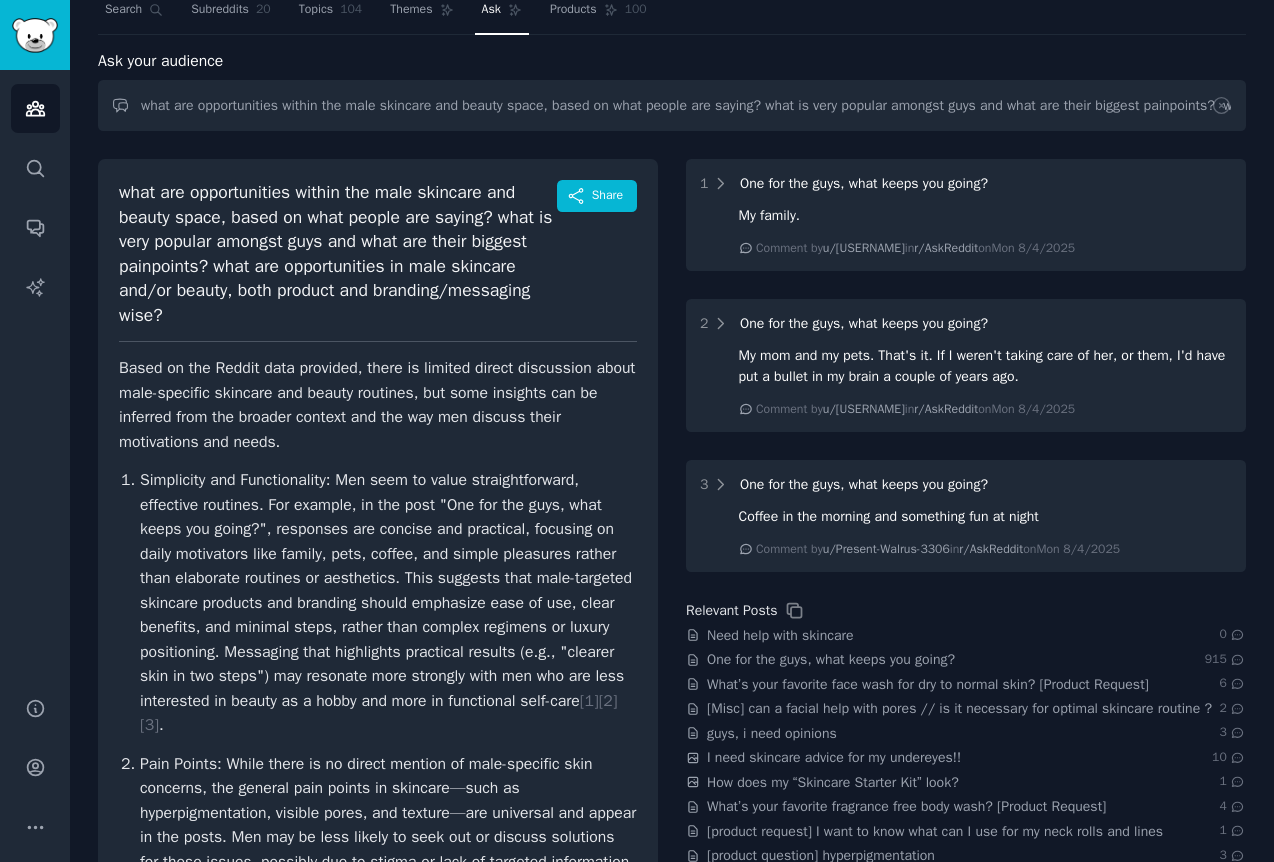 scroll, scrollTop: 66, scrollLeft: 0, axis: vertical 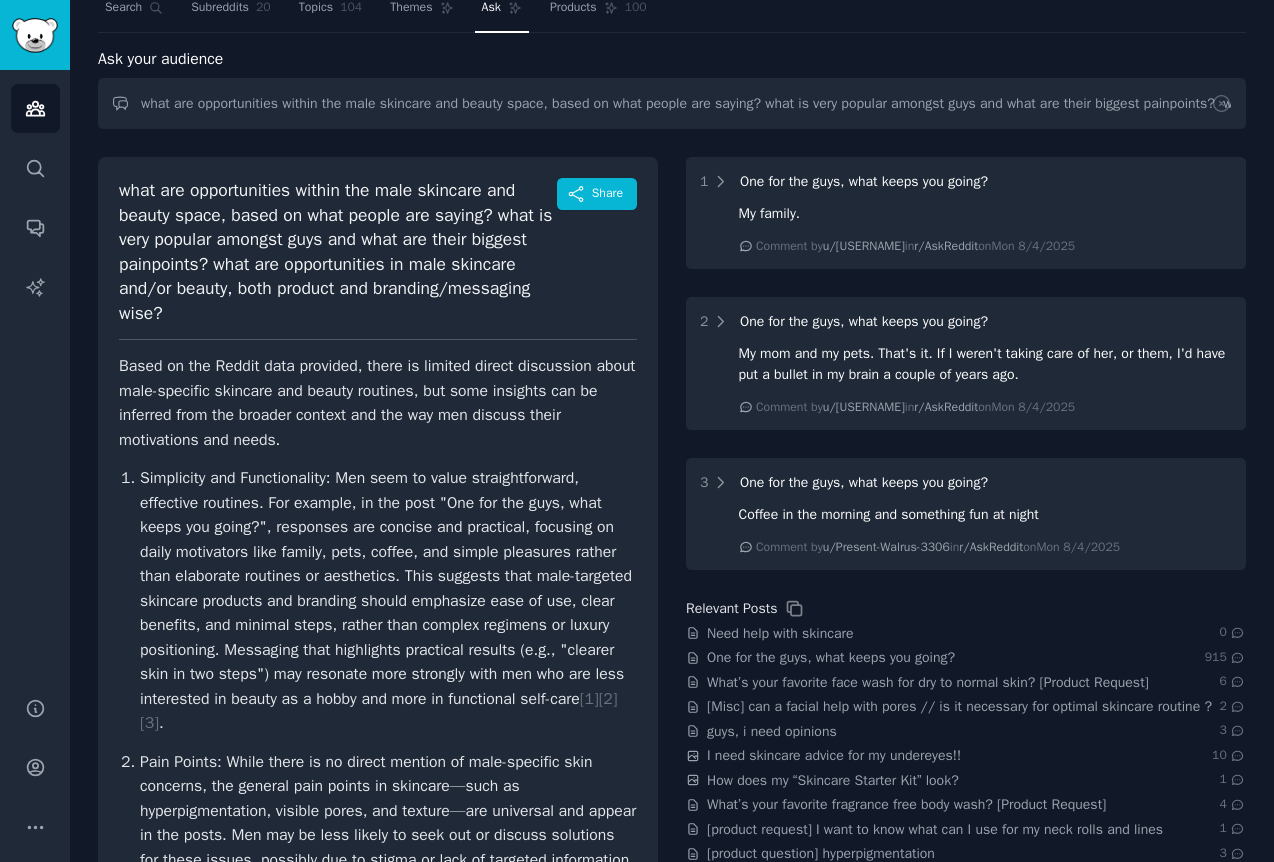 click on "Based on the Reddit data provided, there is limited direct discussion about male-specific skincare and beauty routines, but some insights can be inferred from the broader context and the way men discuss their motivations and needs." at bounding box center [378, 403] 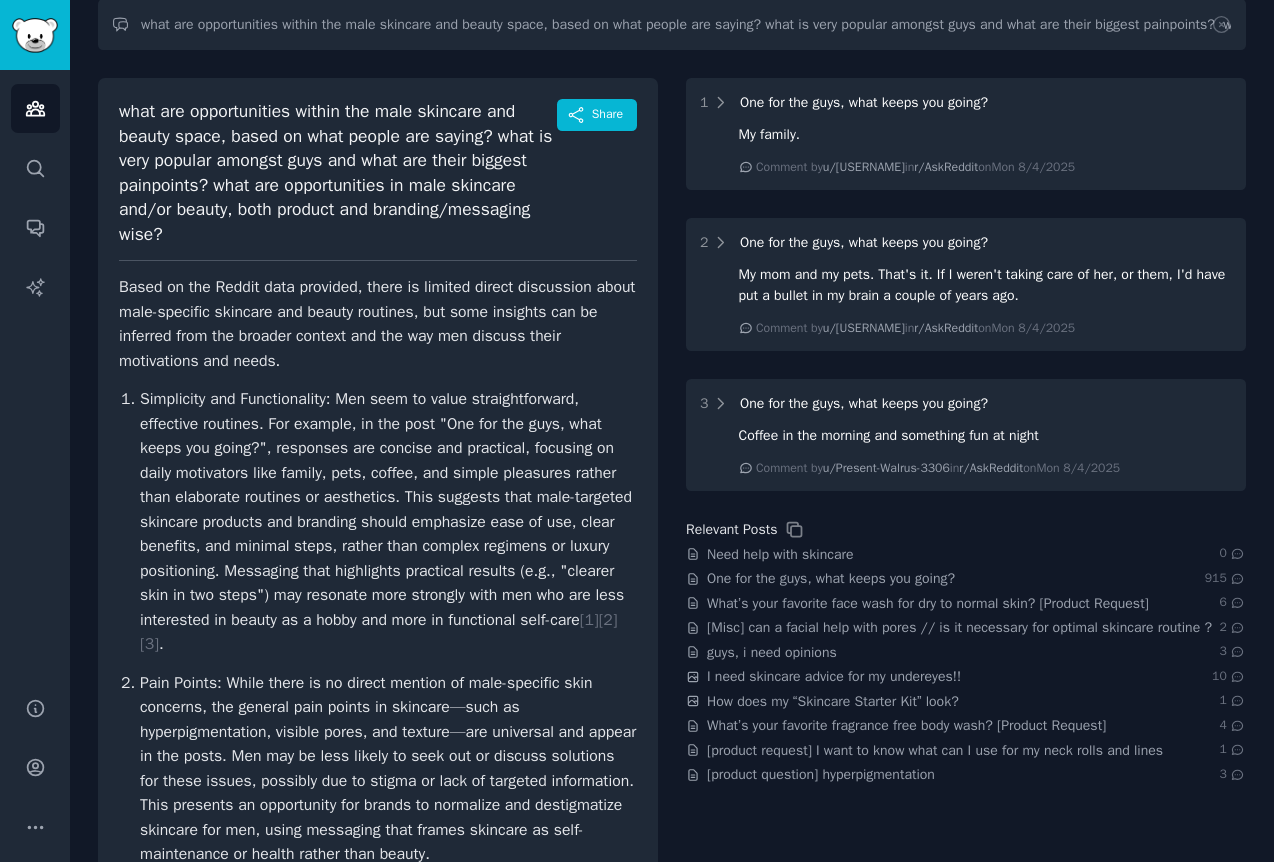 scroll, scrollTop: 147, scrollLeft: 0, axis: vertical 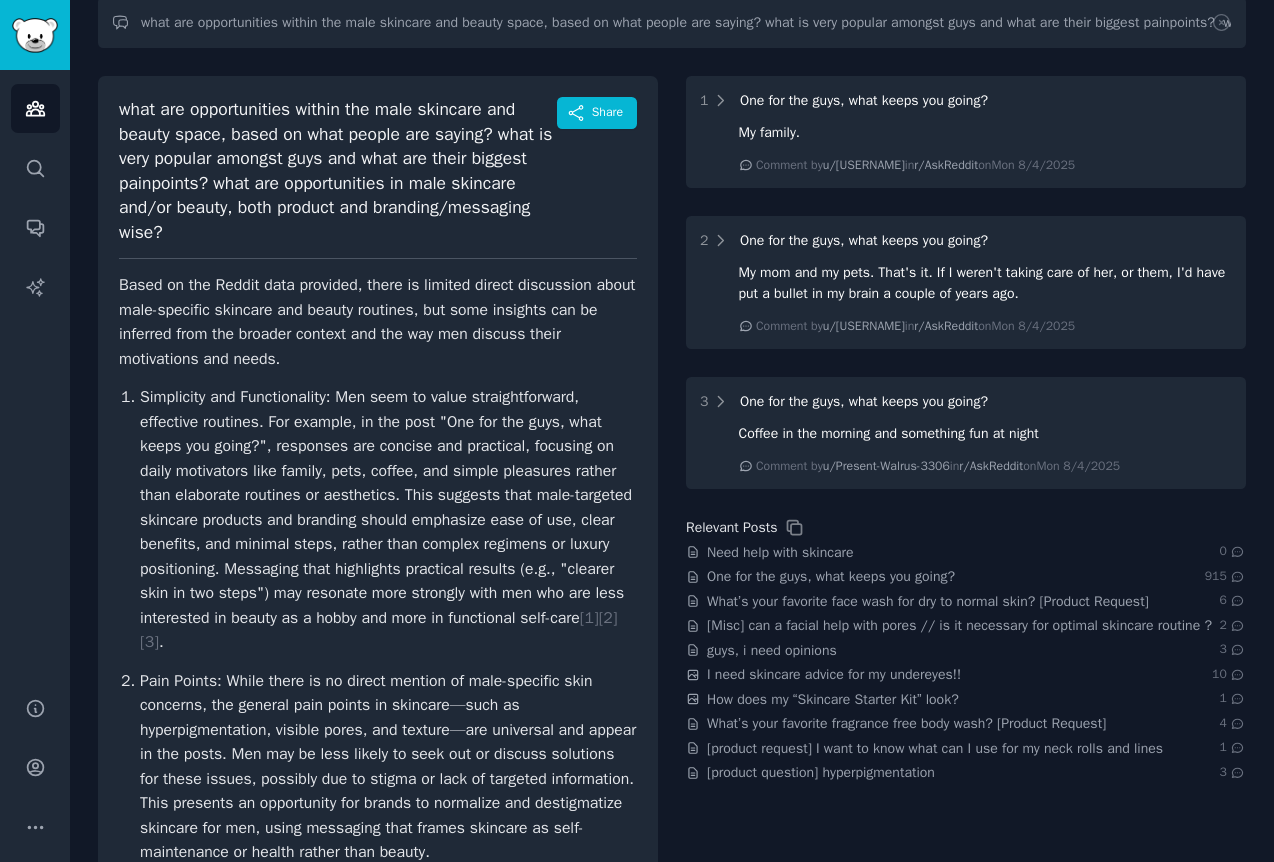 click on "Simplicity and Functionality: Men seem to value straightforward, effective routines. For example, in the post "One for the guys, what keeps you going?", responses are concise and practical, focusing on daily motivators like family, pets, coffee, and simple pleasures rather than elaborate routines or aesthetics. This suggests that male-targeted skincare products and branding should emphasize ease of use, clear benefits, and minimal steps, rather than complex regimens or luxury positioning. Messaging that highlights practical results (e.g., "clearer skin in two steps") may resonate more strongly with men who are less interested in beauty as a hobby and more in functional self-care" at bounding box center (388, 520) 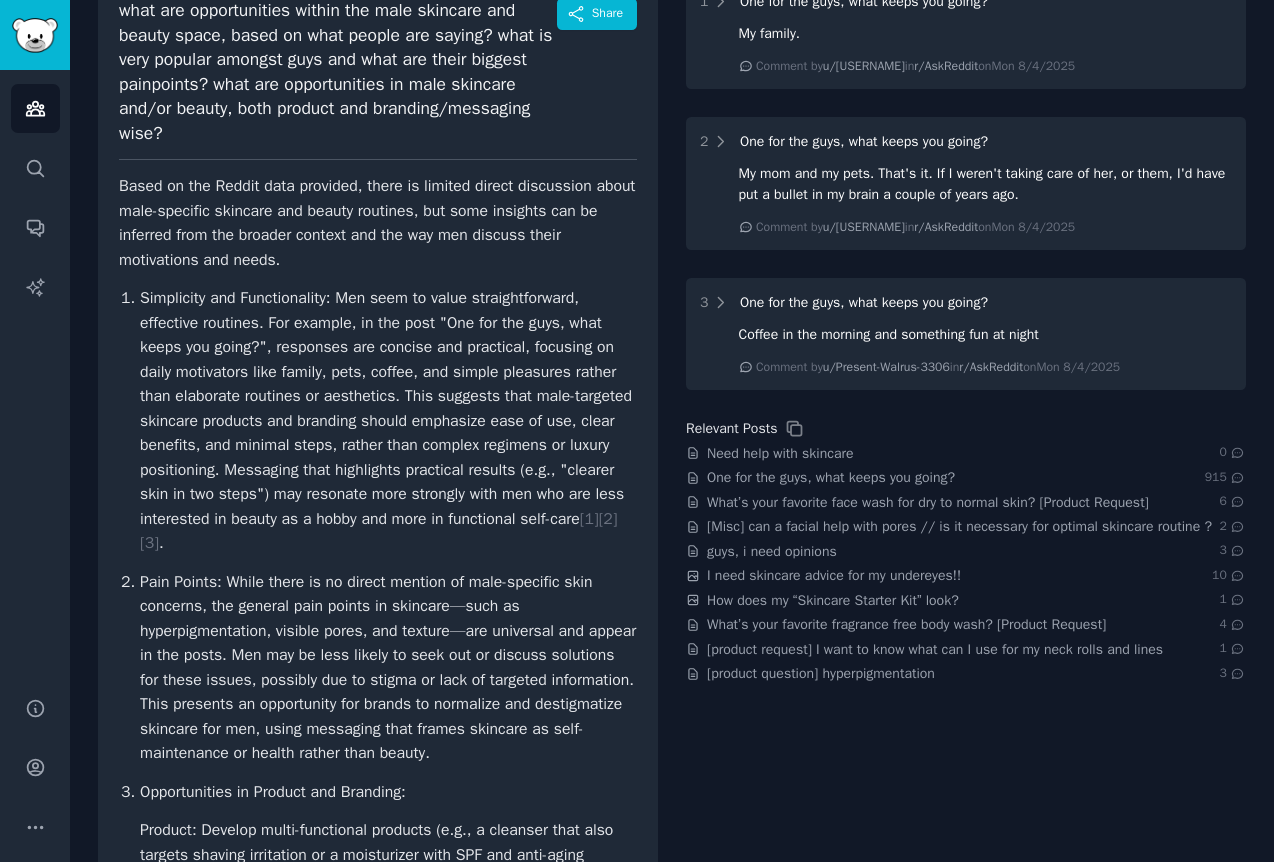 scroll, scrollTop: 248, scrollLeft: 0, axis: vertical 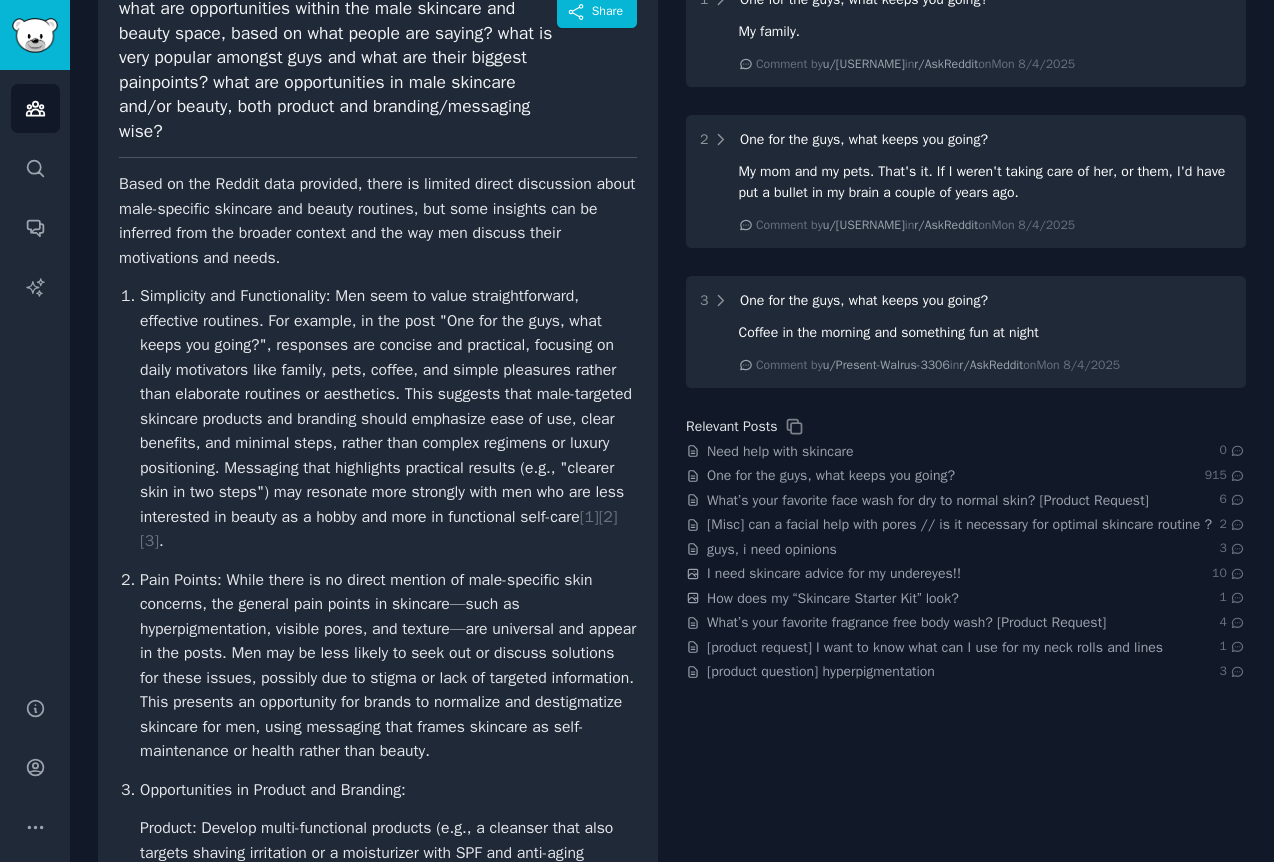 click on "Pain Points: While there is no direct mention of male-specific skin concerns, the general pain points in skincare—such as hyperpigmentation, visible pores, and texture—are universal and appear in the posts. Men may be less likely to seek out or discuss solutions for these issues, possibly due to stigma or lack of targeted information. This presents an opportunity for brands to normalize and destigmatize skincare for men, using messaging that frames skincare as self-maintenance or health rather than beauty." at bounding box center [388, 666] 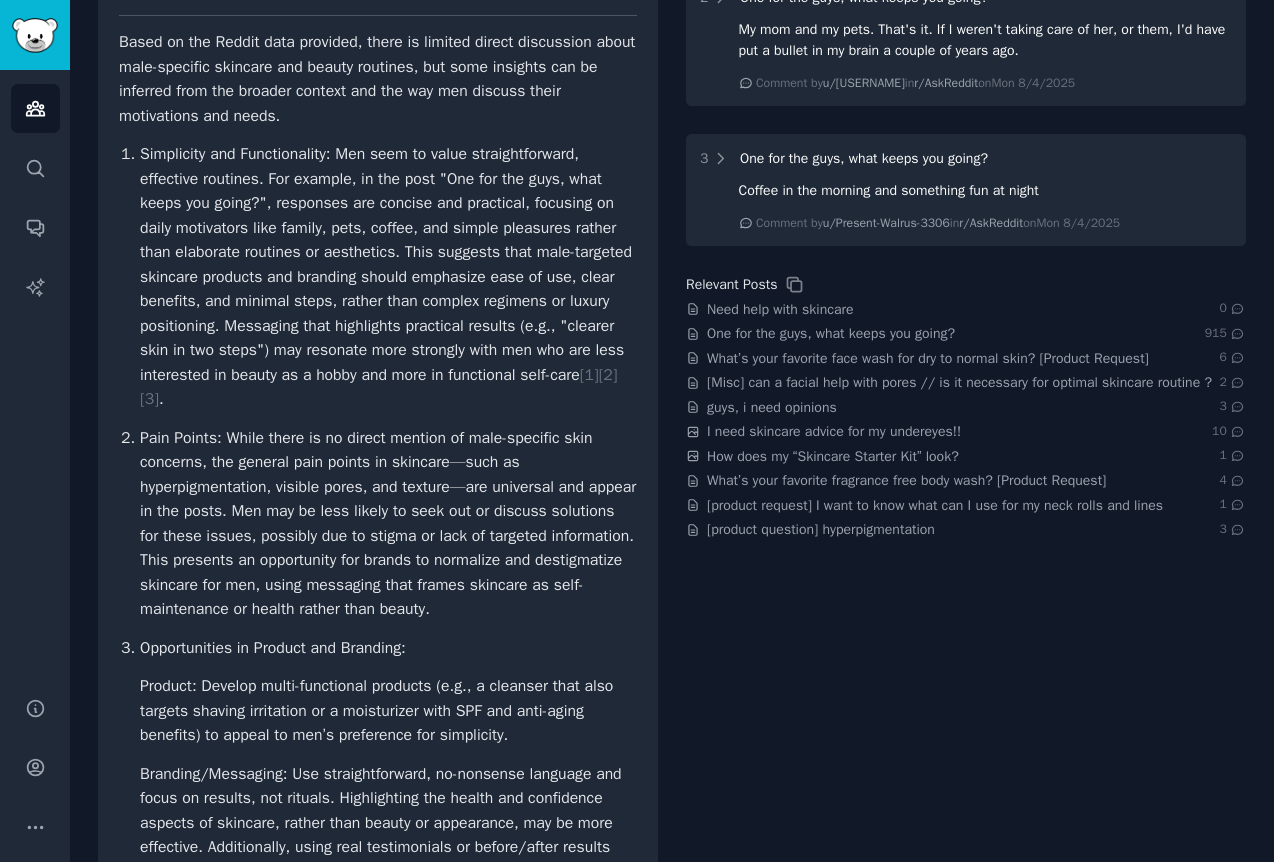 scroll, scrollTop: 418, scrollLeft: 0, axis: vertical 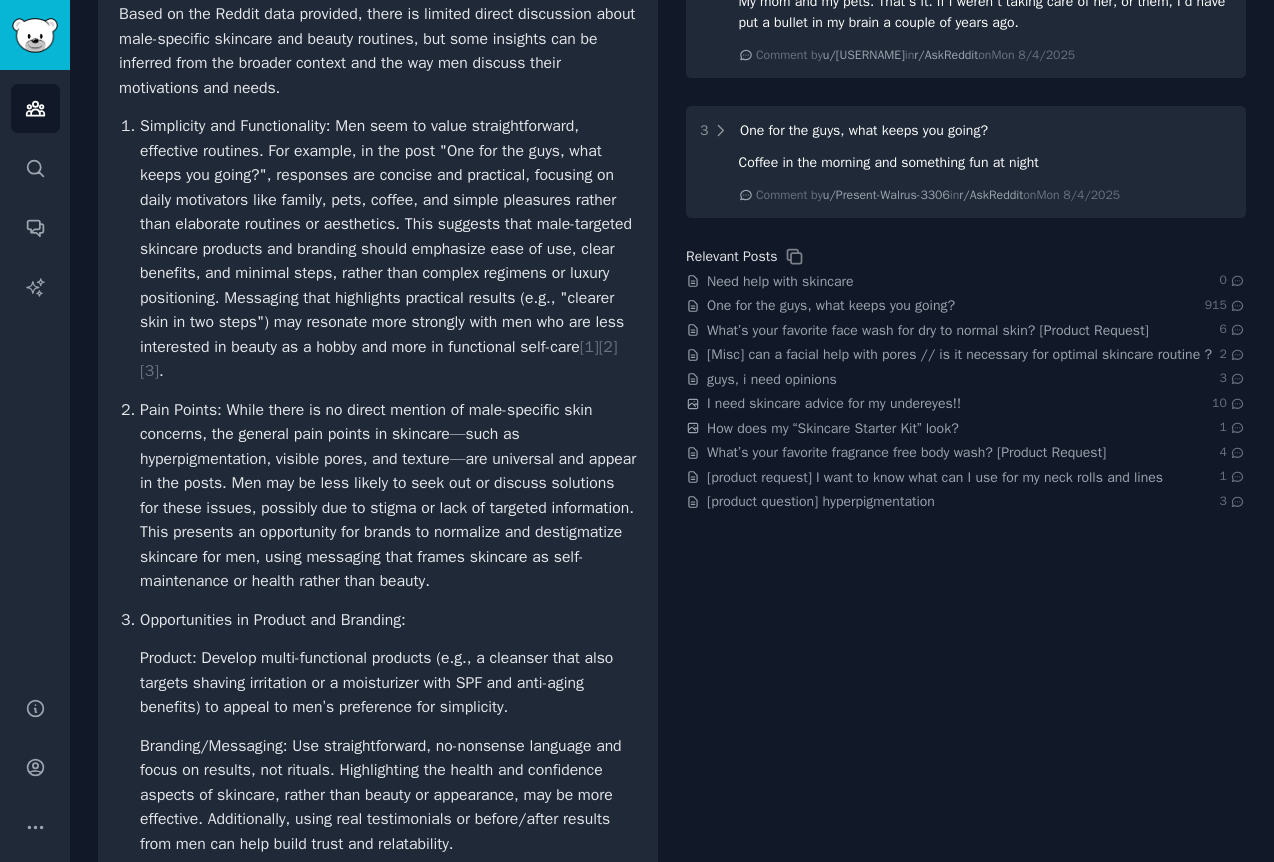 click on "Pain Points: While there is no direct mention of male-specific skin concerns, the general pain points in skincare—such as hyperpigmentation, visible pores, and texture—are universal and appear in the posts. Men may be less likely to seek out or discuss solutions for these issues, possibly due to stigma or lack of targeted information. This presents an opportunity for brands to normalize and destigmatize skincare for men, using messaging that frames skincare as self-maintenance or health rather than beauty." at bounding box center [388, 496] 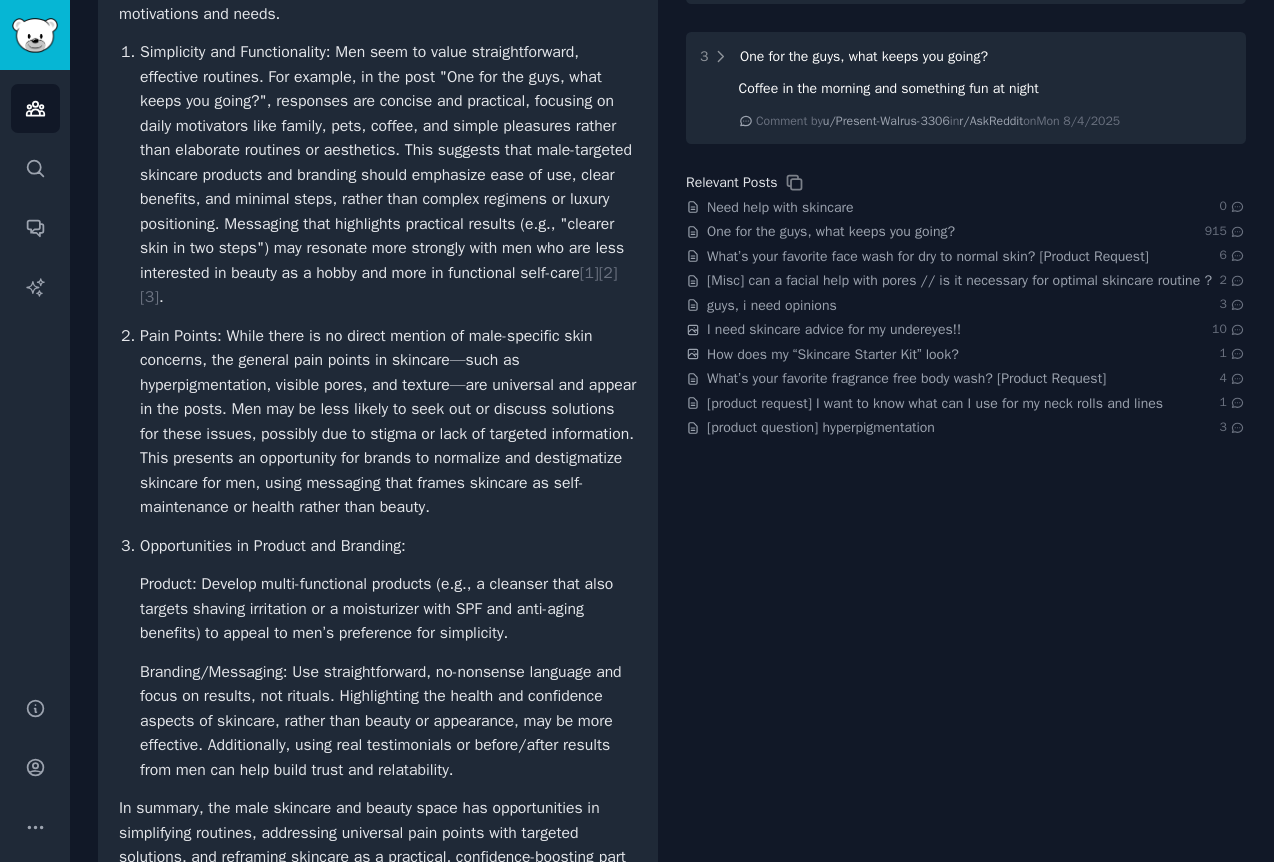 click on "Opportunities in Product and Branding: Product: Develop multi-functional products (e.g., a cleanser that also targets shaving irritation or a moisturizer with SPF and anti-aging benefits) to appeal to men’s preference for simplicity. Branding/Messaging: Use straightforward, no-nonsense language and focus on results, not rituals. Highlighting the health and confidence aspects of skincare, rather than beauty or appearance, may be more effective. Additionally, using real testimonials or before/after results from men can help build trust and relatability." at bounding box center (388, 658) 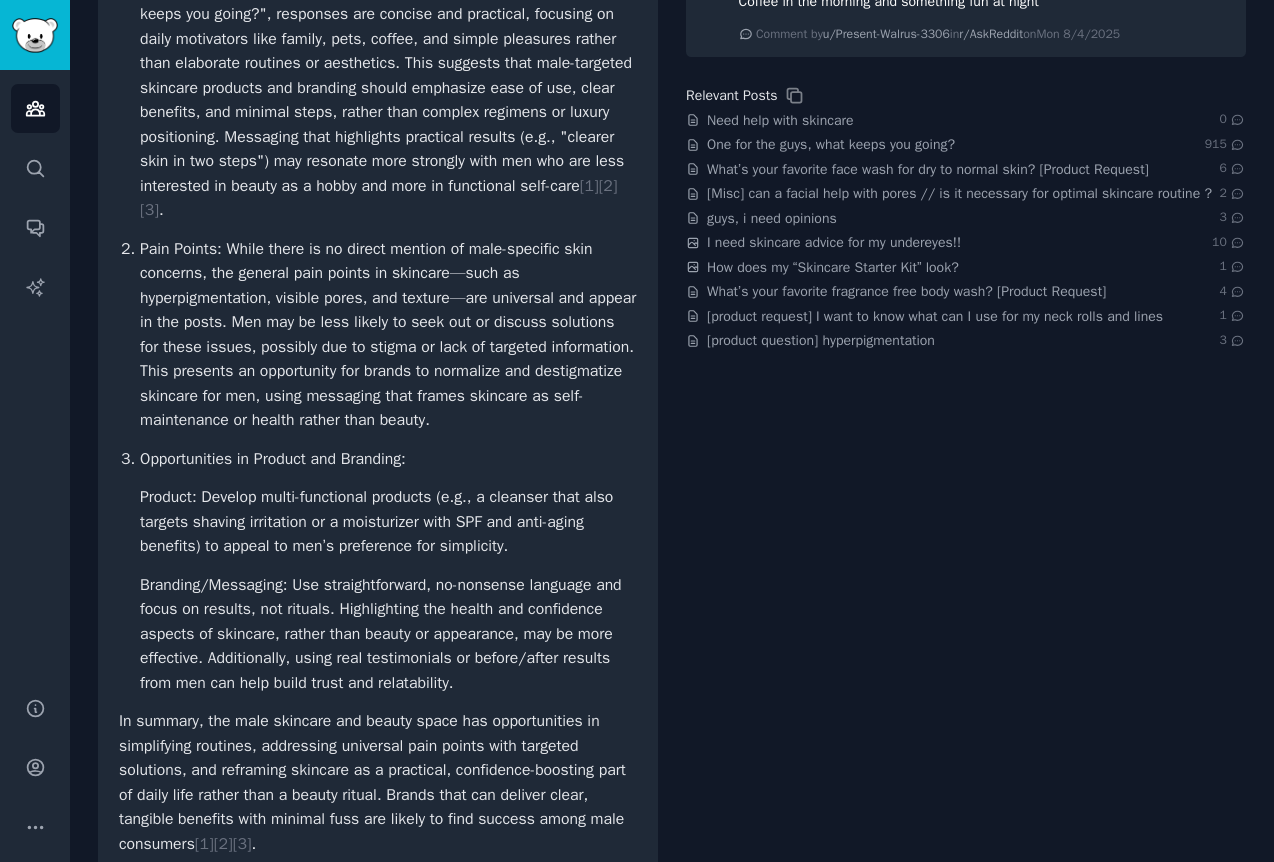 scroll, scrollTop: 583, scrollLeft: 0, axis: vertical 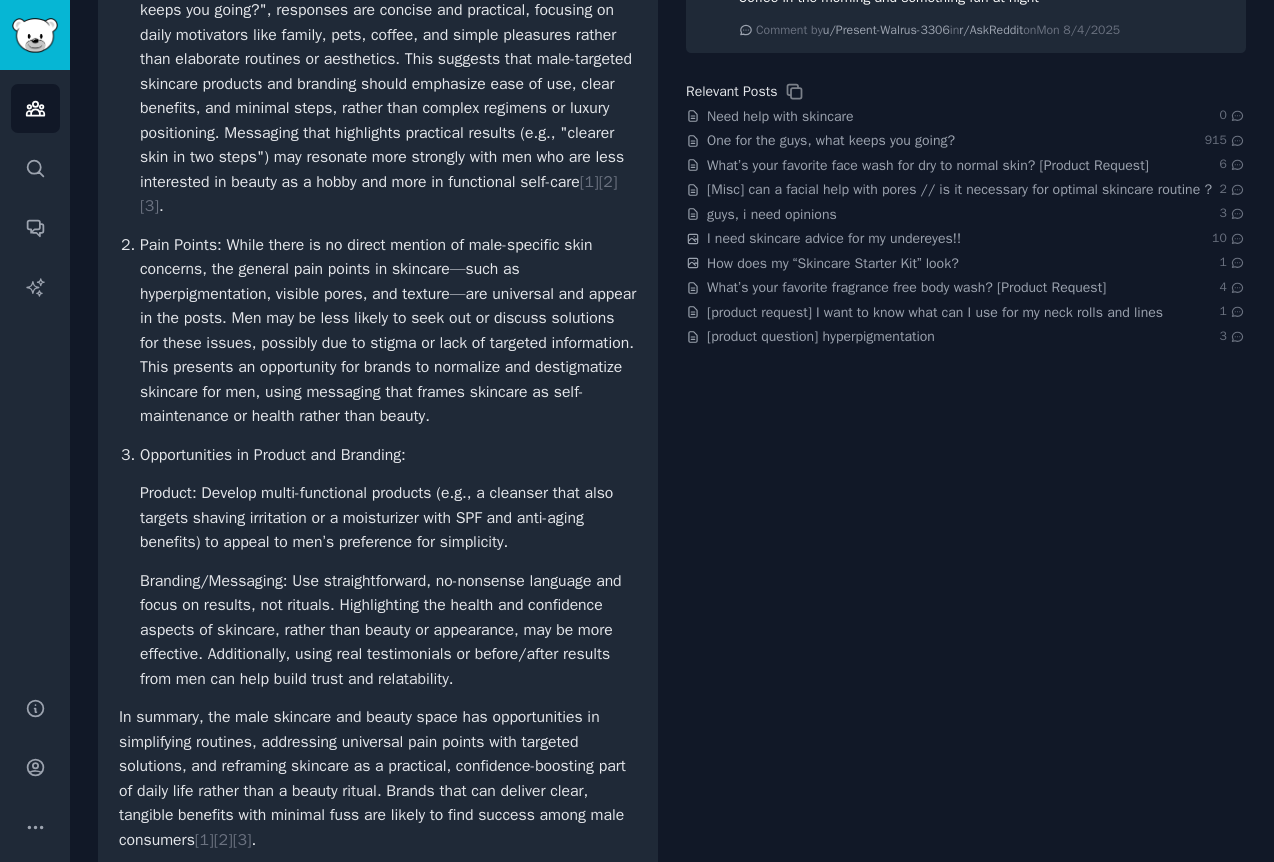 click on "Branding/Messaging: Use straightforward, no-nonsense language and focus on results, not rituals. Highlighting the health and confidence aspects of skincare, rather than beauty or appearance, may be more effective. Additionally, using real testimonials or before/after results from men can help build trust and relatability." at bounding box center (388, 630) 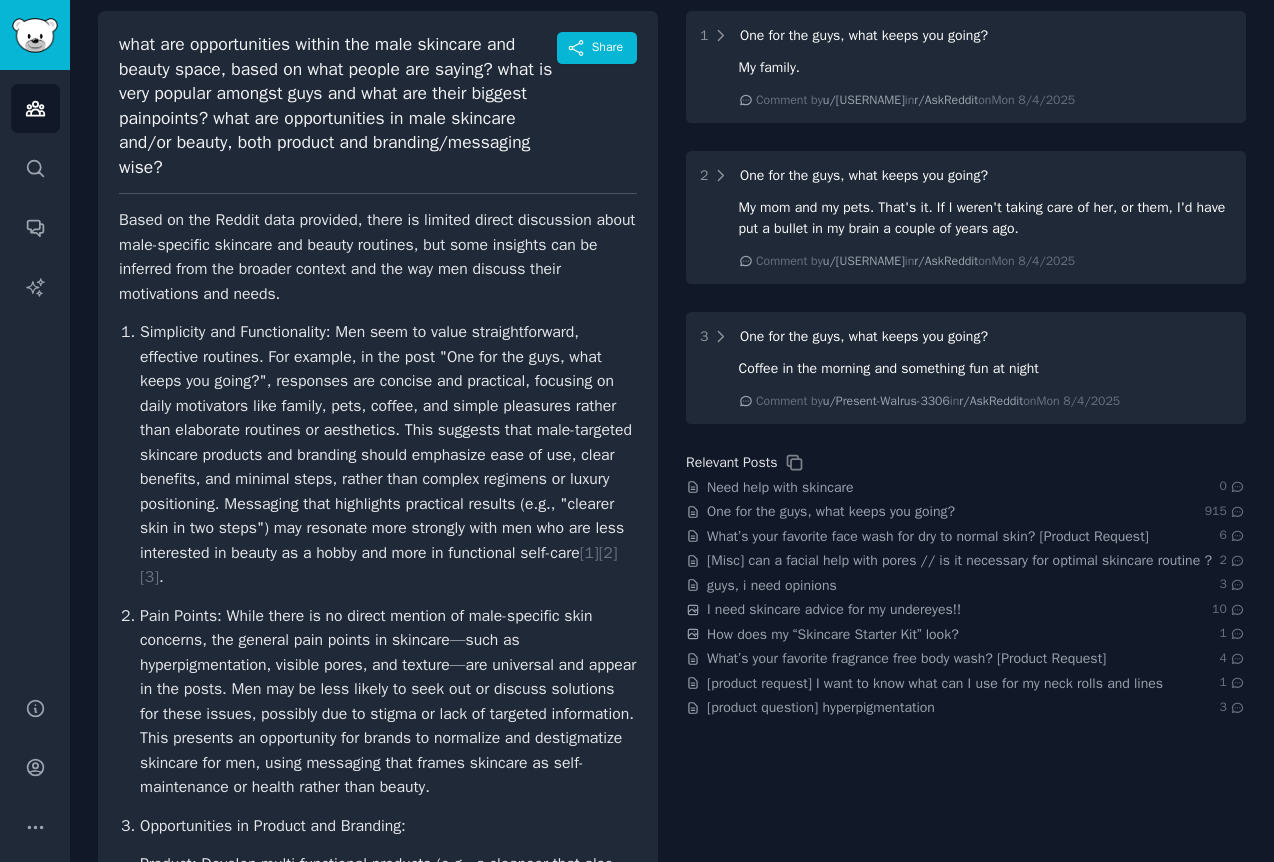 scroll, scrollTop: 216, scrollLeft: 0, axis: vertical 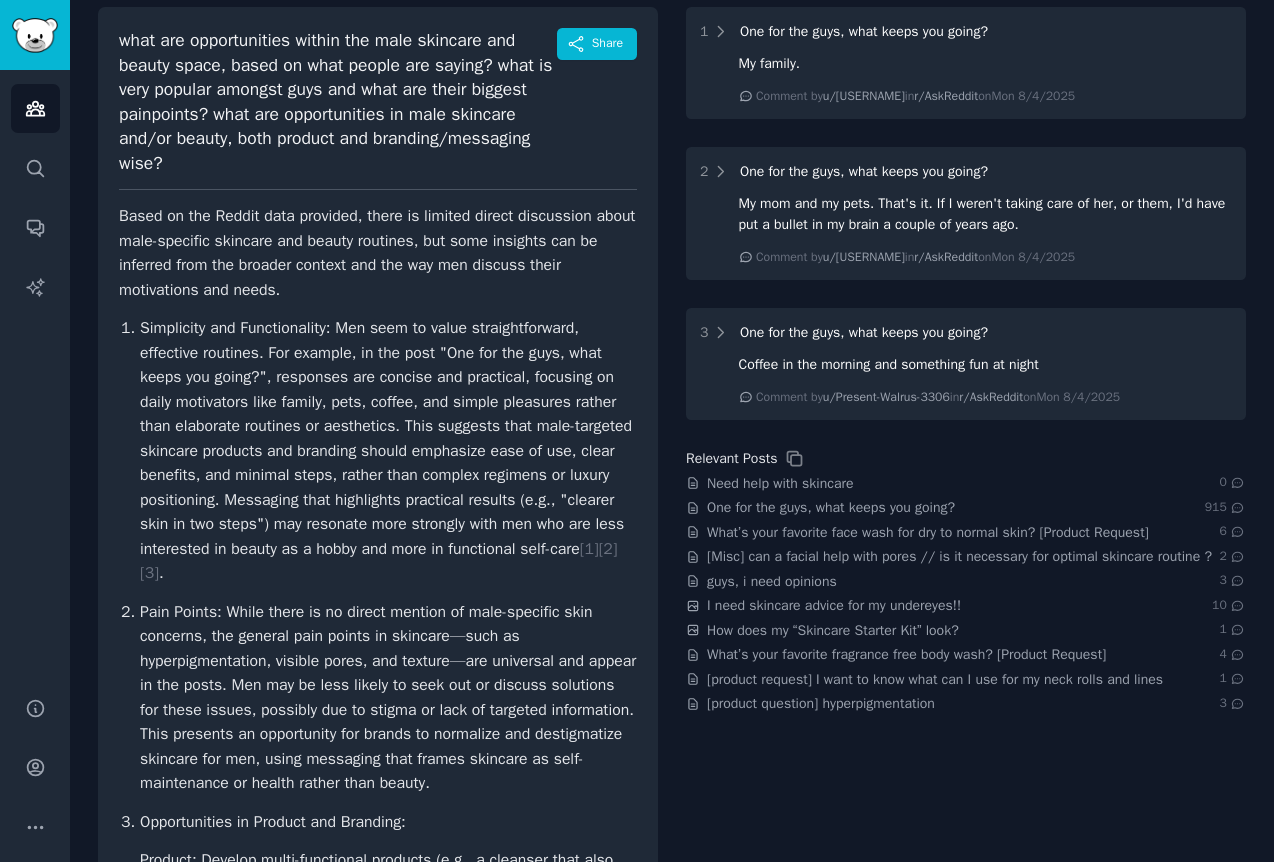 click on "Audiences Search Conversations AI Reports" at bounding box center (35, 371) 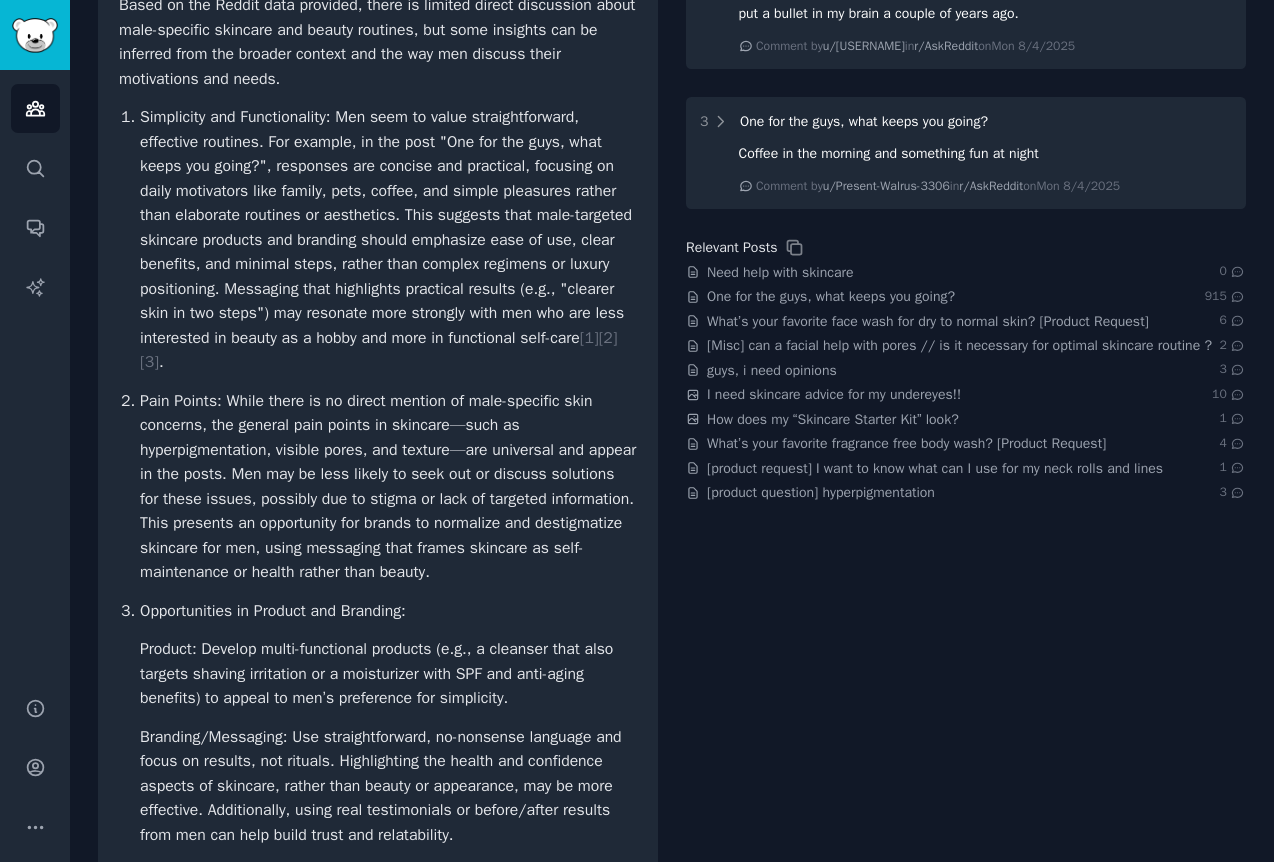 scroll, scrollTop: 432, scrollLeft: 0, axis: vertical 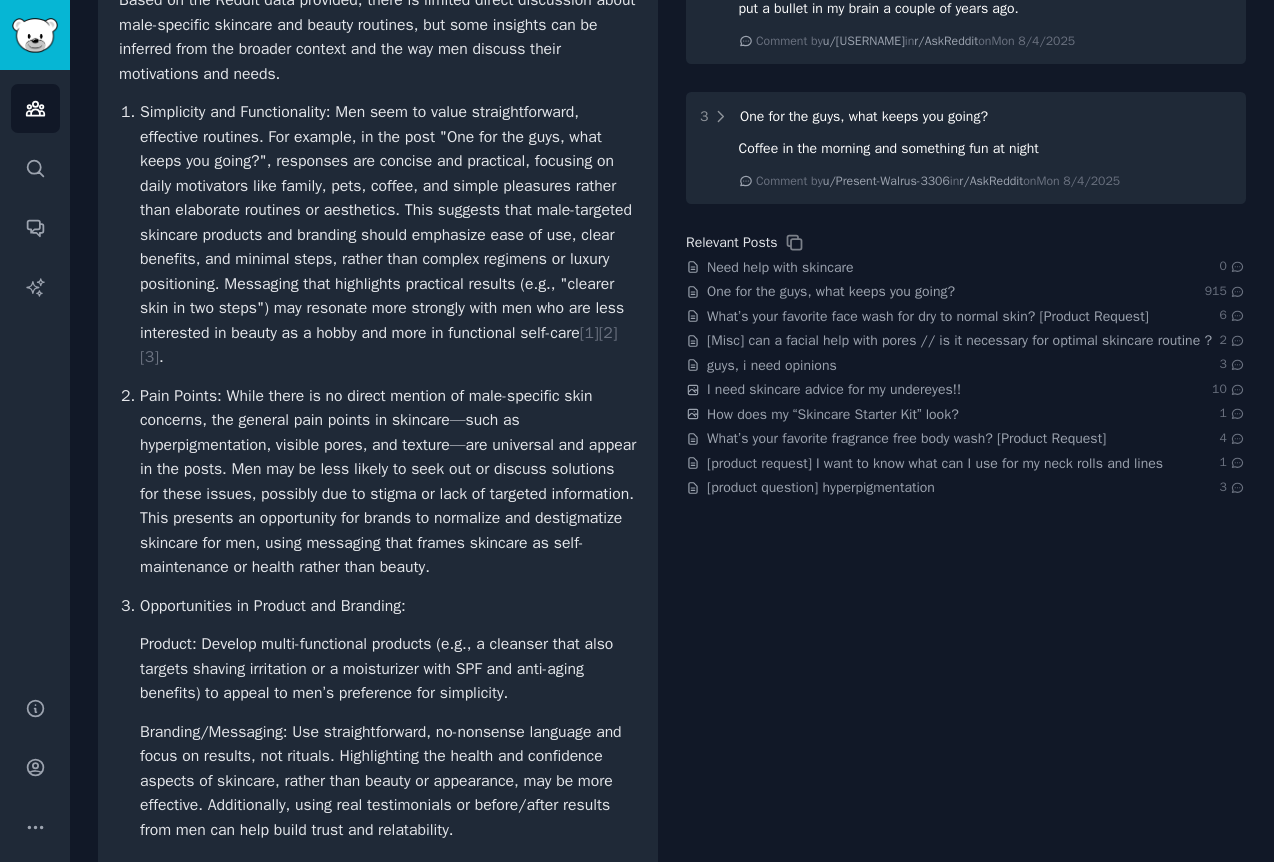 click on "what are opportunities within the male skincare and beauty space, based on what people are saying? what is very popular amongst guys and what are their biggest painpoints?  what are opportunities in male skincare and/or beauty, both product and branding/messaging wise? Share Based on the Reddit data provided, there is limited direct discussion about male-specific skincare and beauty routines, but some insights can be inferred from the broader context and the way men discuss their motivations and needs. [ 1 ] [ 2 ] [ 3 ] . Opportunities in Product and Branding: Product: Develop multi-functional products (e.g., a cleanser that also targets shaving irritation or a moisturizer with SPF and anti-aging benefits) to appeal to men’s preference for simplicity. [ 1 ] [ 2 ] [ 3 ] ." at bounding box center [378, 414] 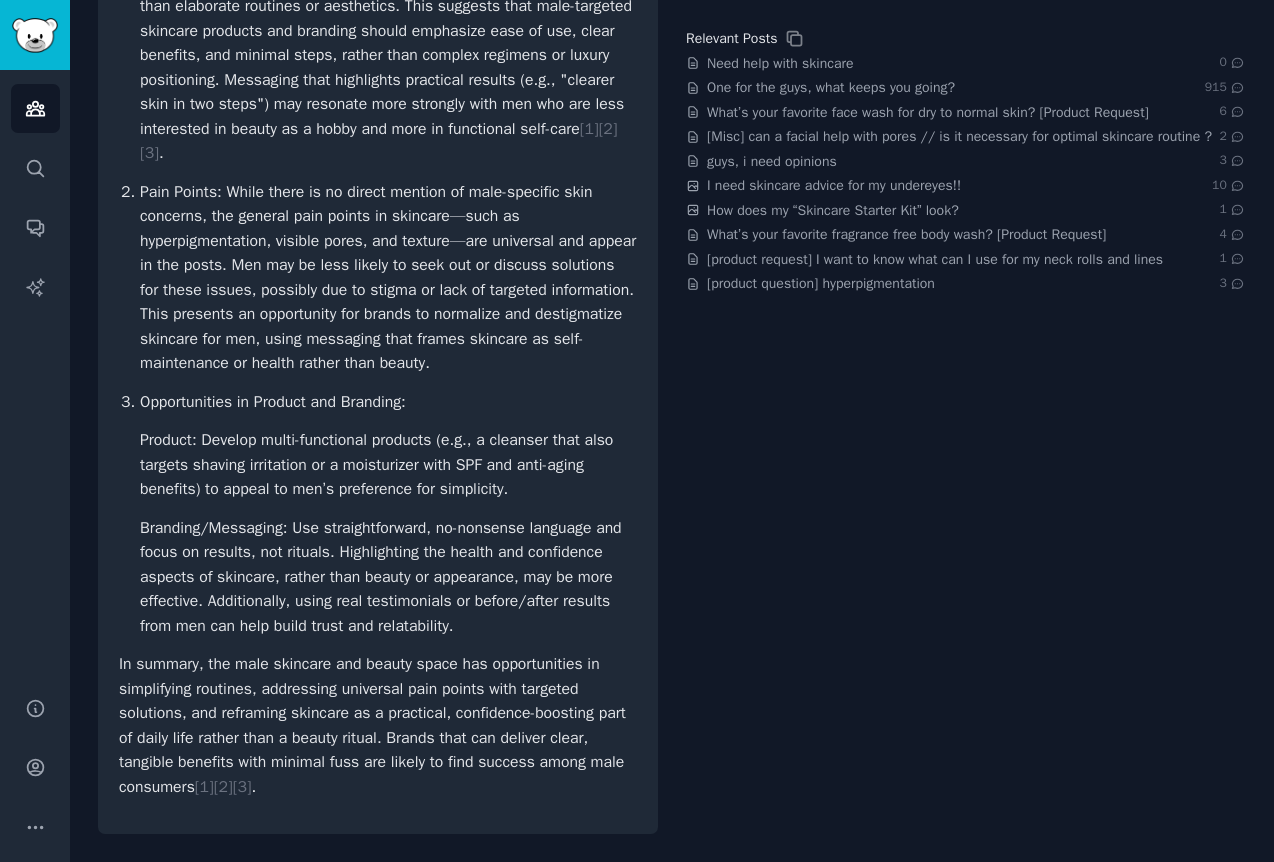 scroll, scrollTop: 0, scrollLeft: 0, axis: both 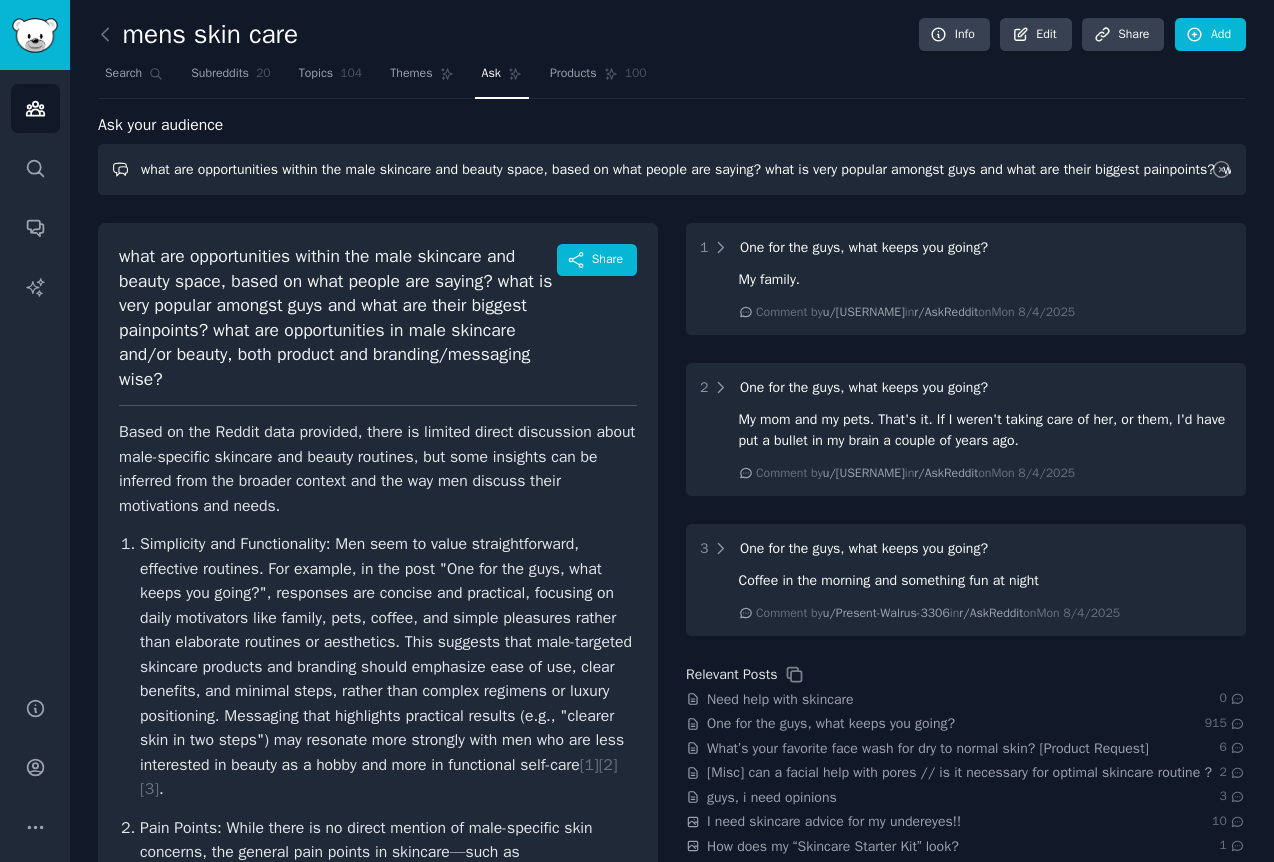 click on "what are opportunities within the male skincare and beauty space, based on what people are saying? what is very popular amongst guys and what are their biggest painpoints?  what are opportunities in male skincare and/or beauty, both product and branding/messaging wise?" at bounding box center (672, 169) 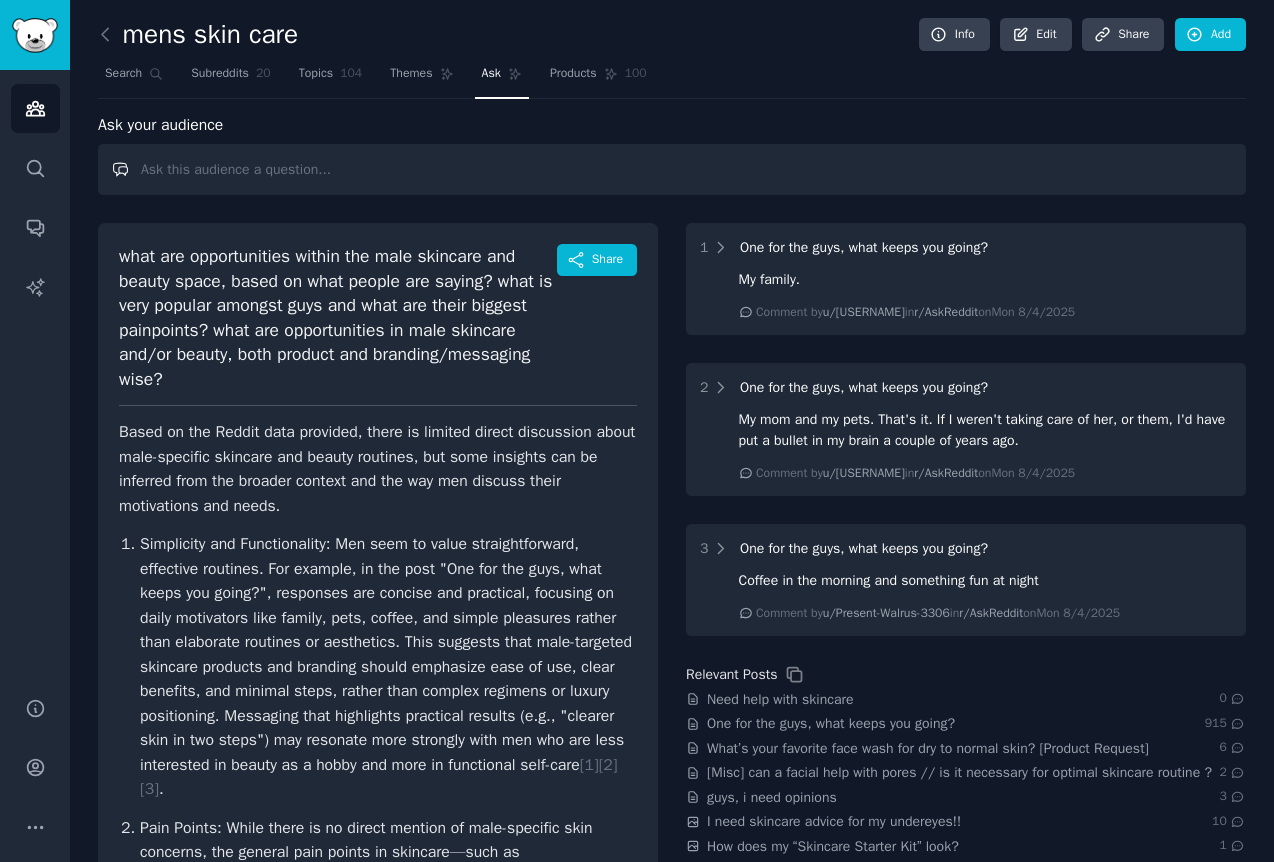 click at bounding box center [672, 169] 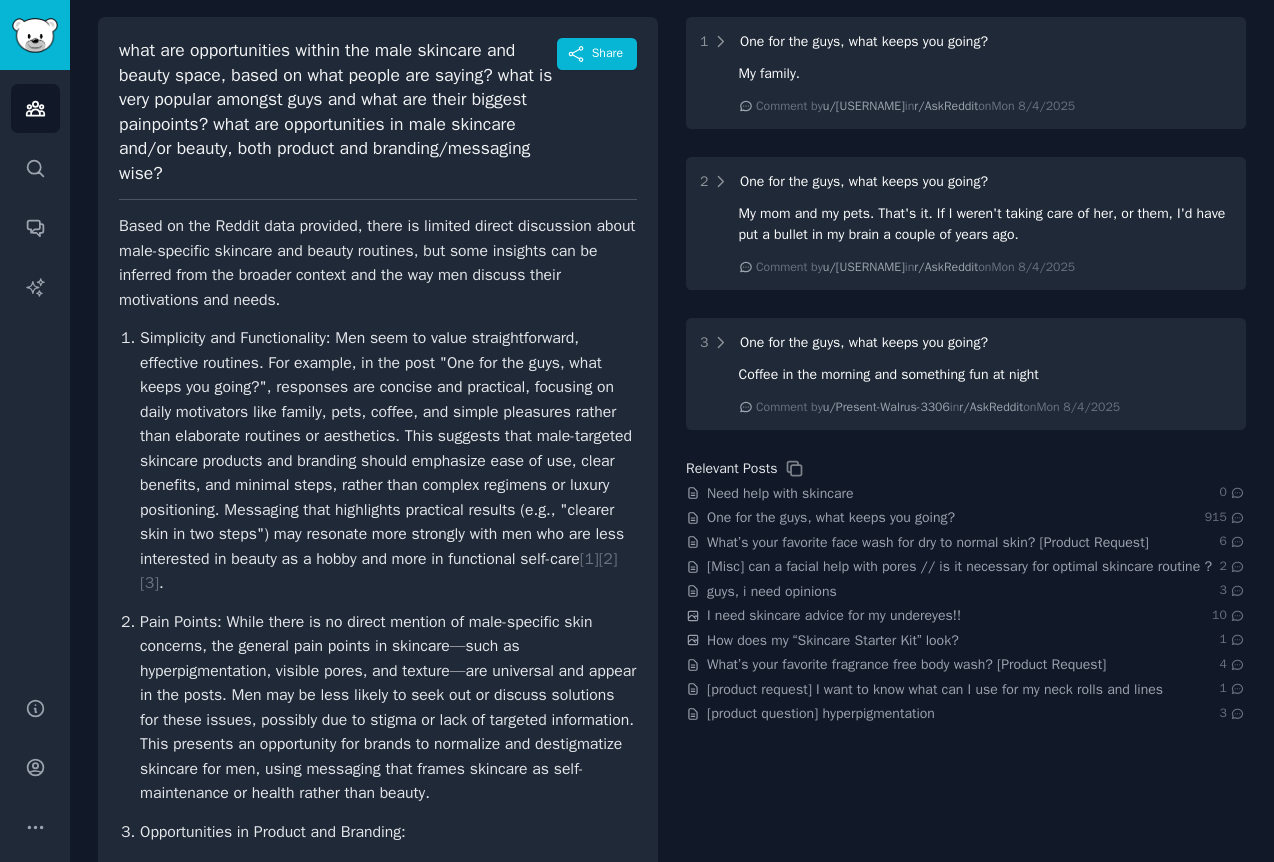 scroll, scrollTop: 0, scrollLeft: 0, axis: both 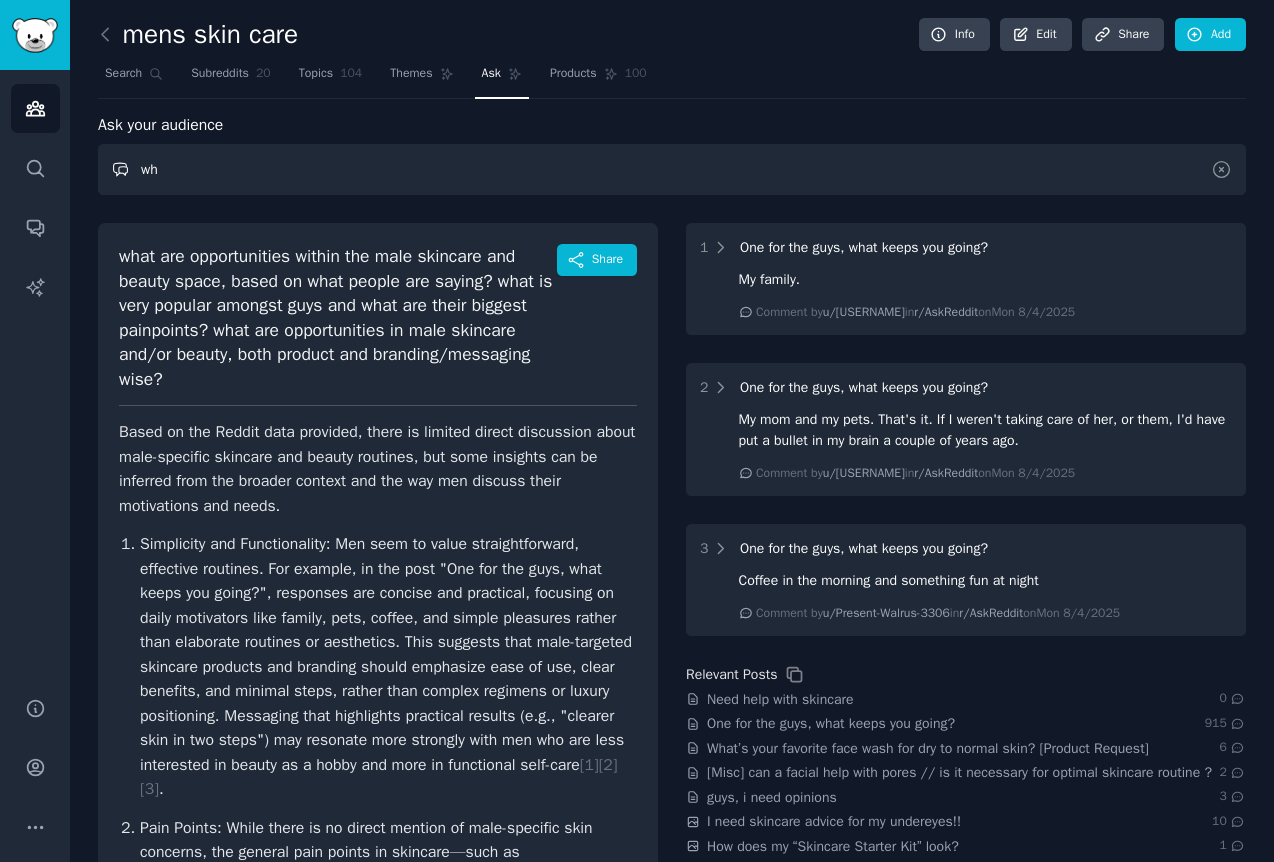 type on "w" 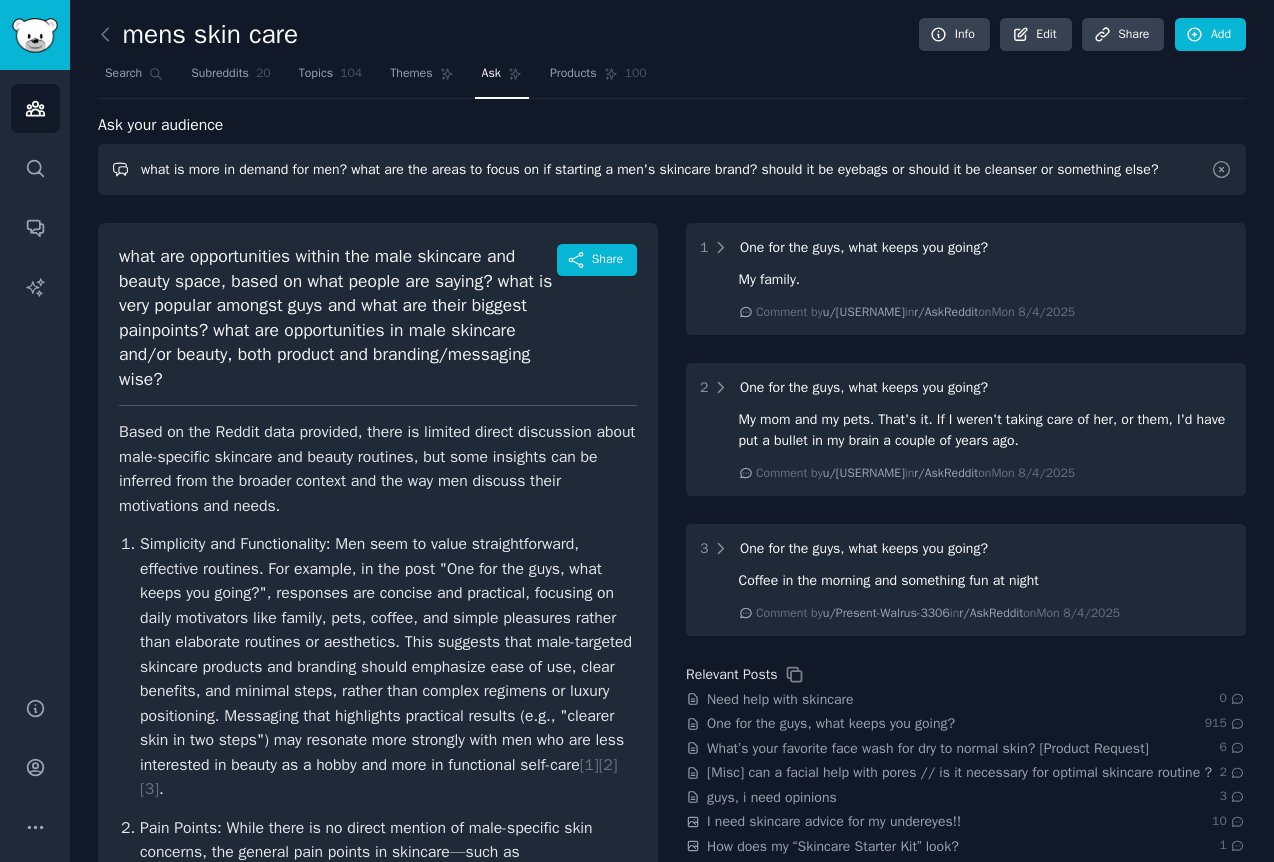 type on "what is more in demand for men? what are the areas to focus on if starting a men's skincare brand? should it be eyebags or should it be cleanser or something else?" 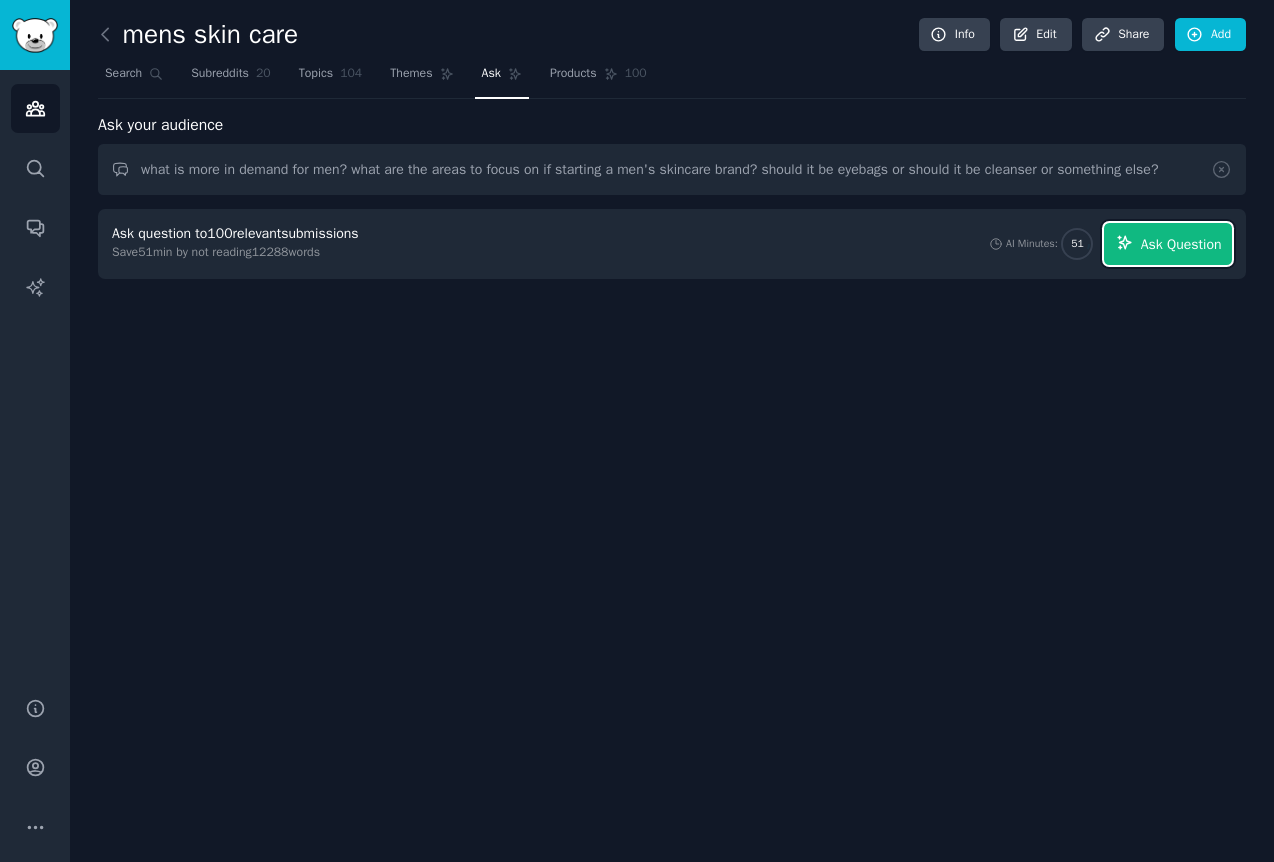 click on "Ask Question" at bounding box center (1168, 244) 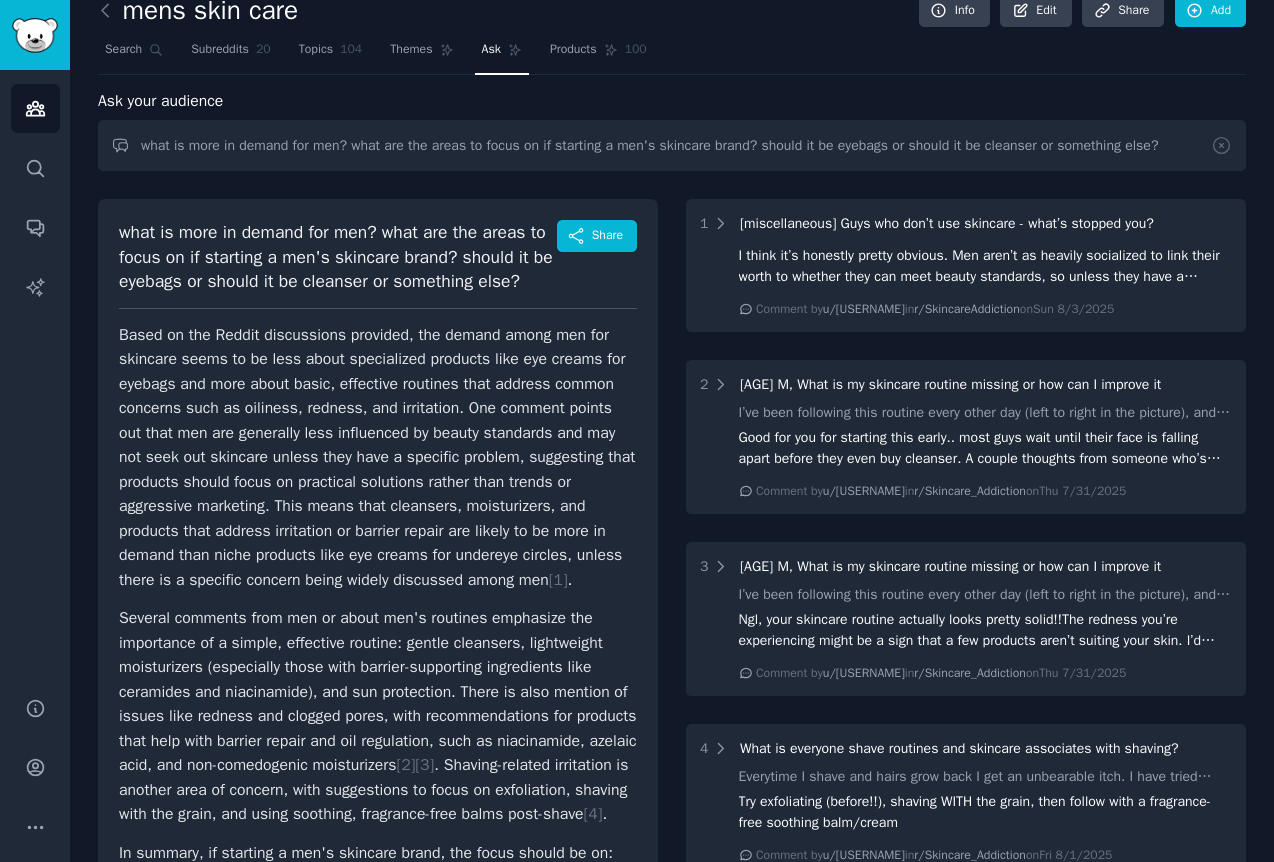 scroll, scrollTop: 44, scrollLeft: 0, axis: vertical 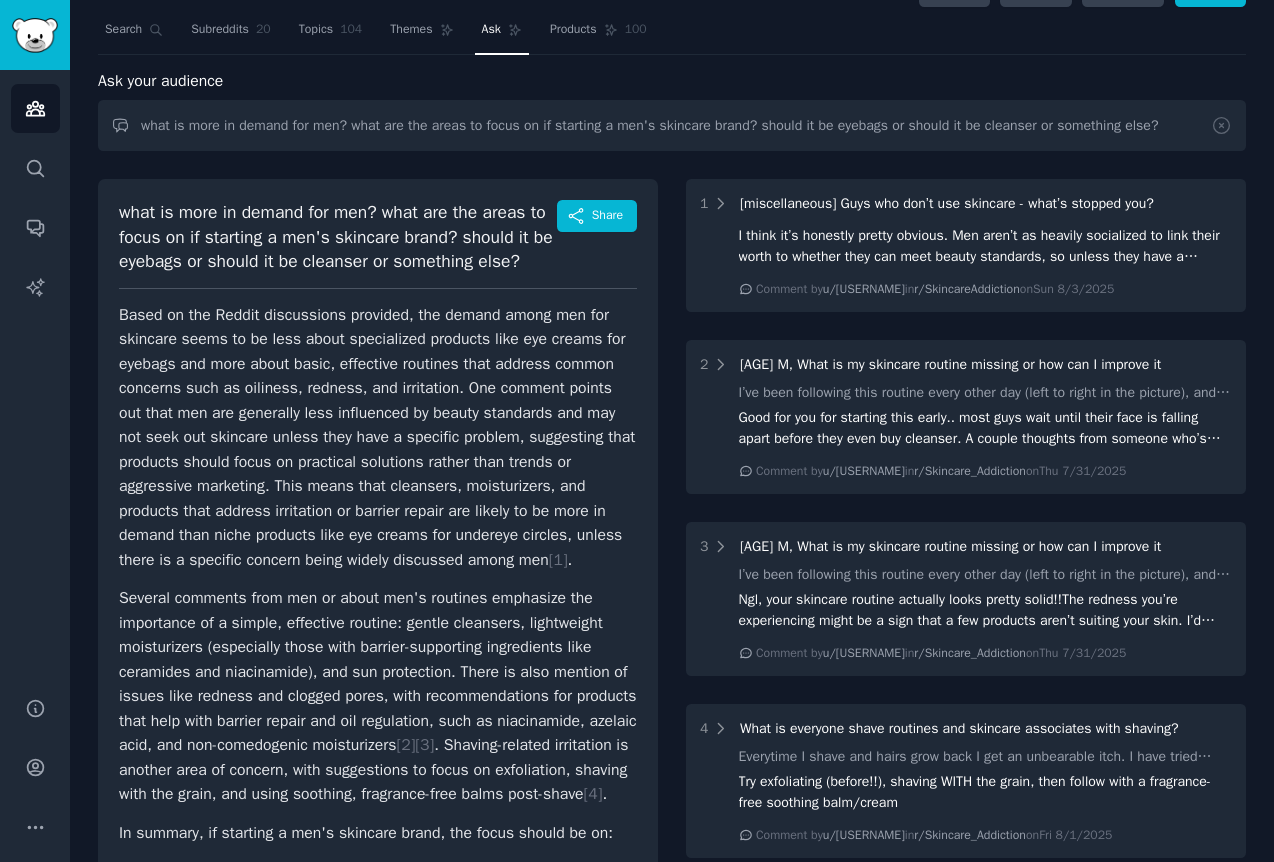 click on "what is more in demand for men? what are the areas to focus on if starting a men's skincare brand? should it be eyebags or should it be cleanser or something else? Share Based on the Reddit discussions provided, the demand among men for skincare seems to be less about specialized products like eye creams for eyebags and more about basic, effective routines that address common concerns such as oiliness, redness, and irritation. One comment points out that men are generally less influenced by beauty standards and may not seek out skincare unless they have a specific problem, suggesting that products should focus on practical solutions rather than trends or aggressive marketing. This means that cleansers, moisturizers, and products that address irritation or barrier repair are likely to be more in demand than niche products like eye creams for undereye circles, unless there is a specific concern being widely discussed among men [ 1 ] . [ 2 ] [ 3 ] [ 4 ] . Products that address irritation, redness, and oiliness." at bounding box center (378, 662) 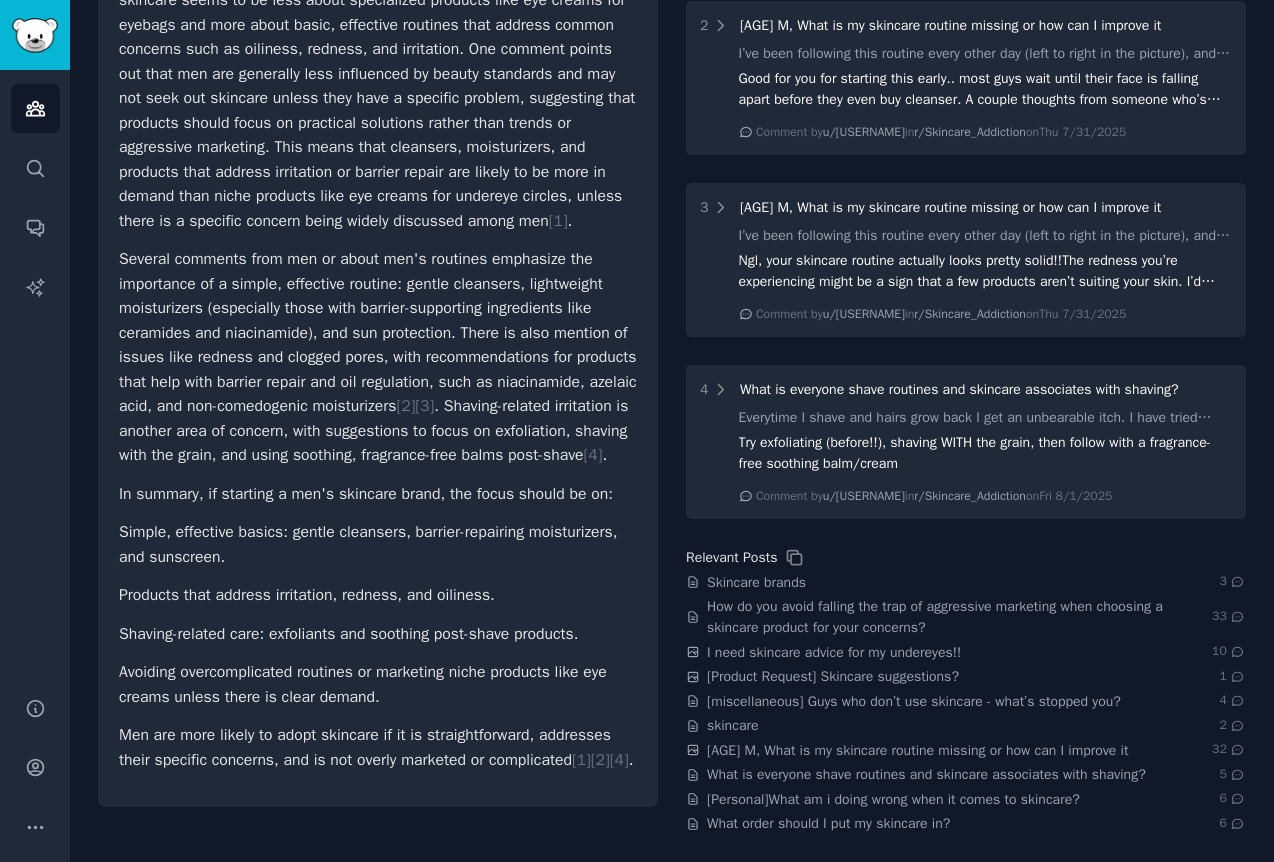 scroll, scrollTop: 374, scrollLeft: 0, axis: vertical 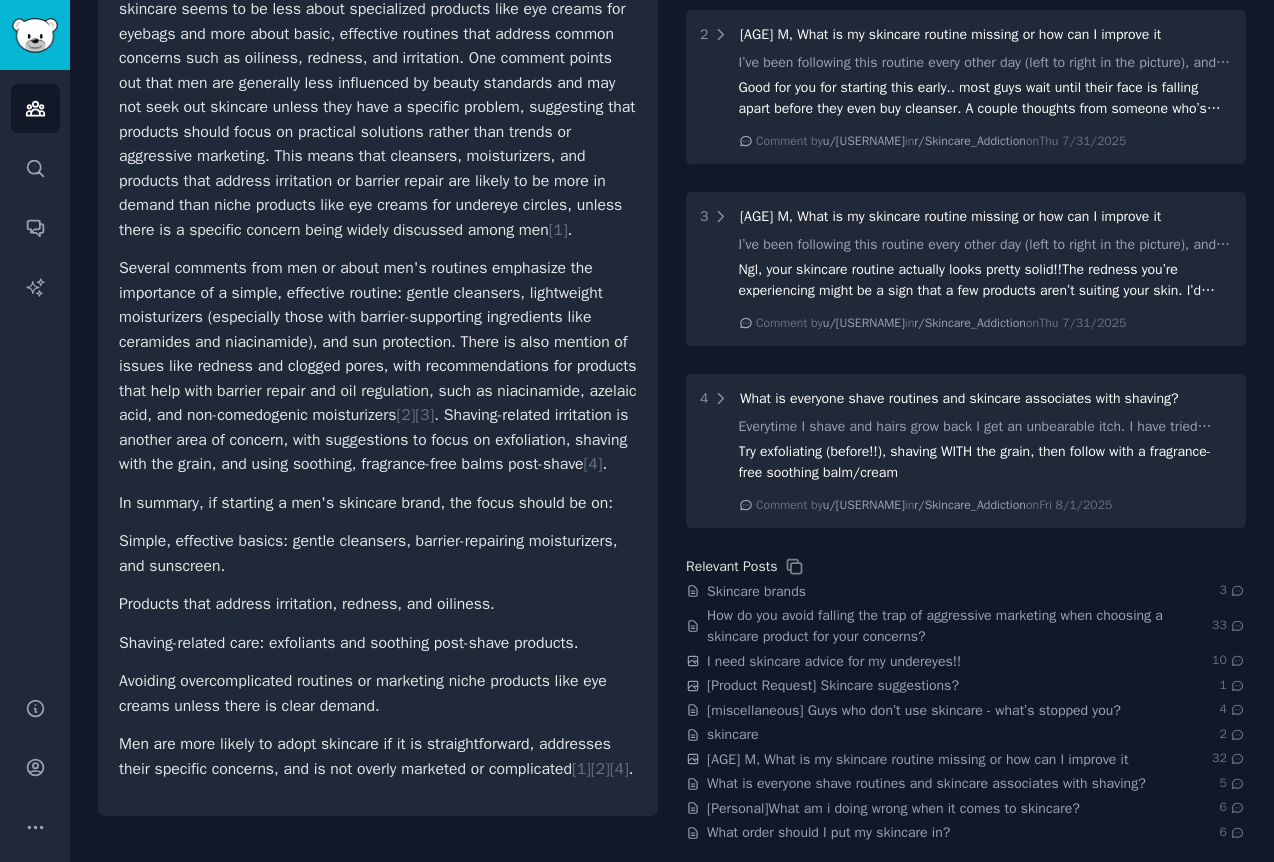 click on "what is more in demand for men? what are the areas to focus on if starting a men's skincare brand? should it be eyebags or should it be cleanser or something else? Share Based on the Reddit discussions provided, the demand among men for skincare seems to be less about specialized products like eye creams for eyebags and more about basic, effective routines that address common concerns such as oiliness, redness, and irritation. One comment points out that men are generally less influenced by beauty standards and may not seek out skincare unless they have a specific problem, suggesting that products should focus on practical solutions rather than trends or aggressive marketing. This means that cleansers, moisturizers, and products that address irritation or barrier repair are likely to be more in demand than niche products like eye creams for undereye circles, unless there is a specific concern being widely discussed among men [ 1 ] . [ 2 ] [ 3 ] [ 4 ] . Products that address irritation, redness, and oiliness." at bounding box center [378, 332] 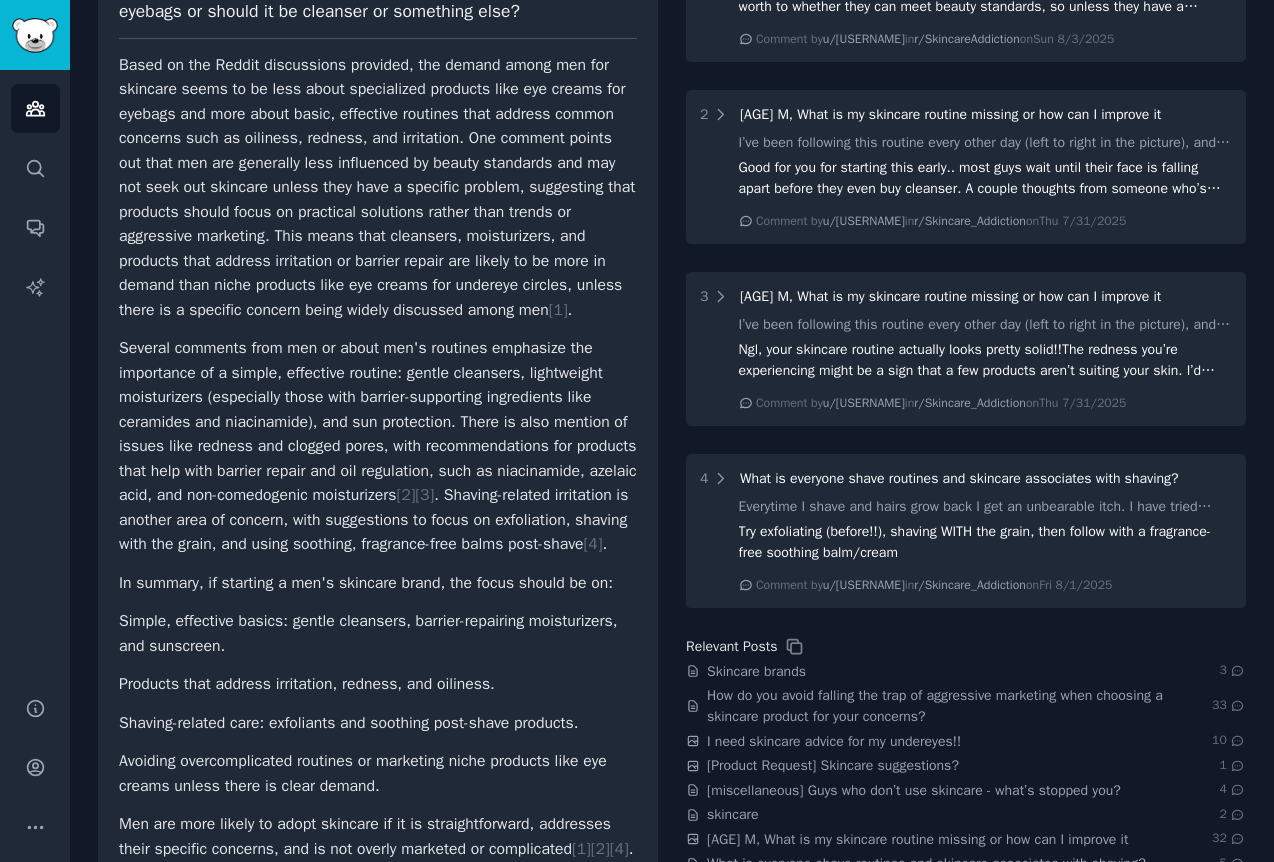 scroll, scrollTop: 293, scrollLeft: 0, axis: vertical 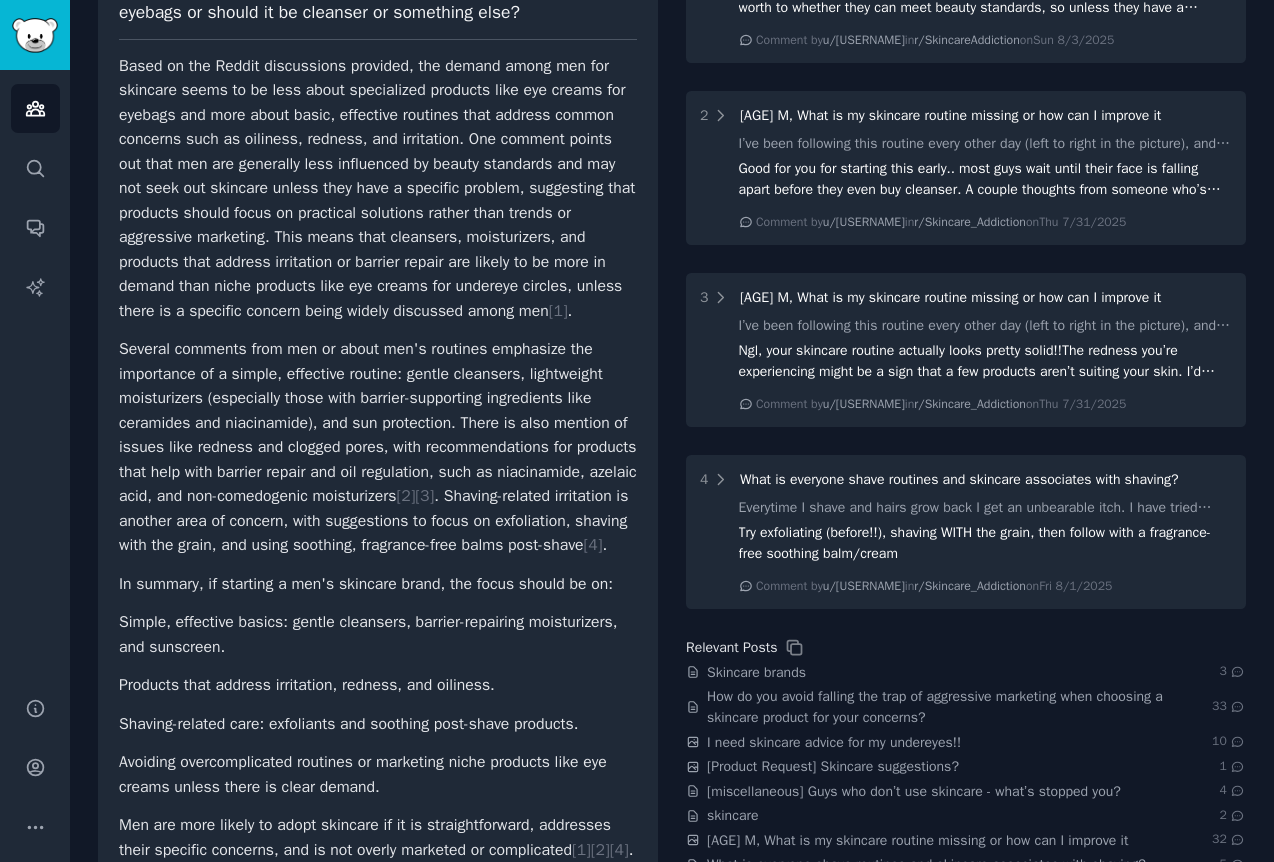 click on "what is more in demand for men? what are the areas to focus on if starting a men's skincare brand? should it be eyebags or should it be cleanser or something else? Share Based on the Reddit discussions provided, the demand among men for skincare seems to be less about specialized products like eye creams for eyebags and more about basic, effective routines that address common concerns such as oiliness, redness, and irritation. One comment points out that men are generally less influenced by beauty standards and may not seek out skincare unless they have a specific problem, suggesting that products should focus on practical solutions rather than trends or aggressive marketing. This means that cleansers, moisturizers, and products that address irritation or barrier repair are likely to be more in demand than niche products like eye creams for undereye circles, unless there is a specific concern being widely discussed among men [ 1 ] . [ 2 ] [ 3 ] [ 4 ] . Products that address irritation, redness, and oiliness." at bounding box center [378, 413] 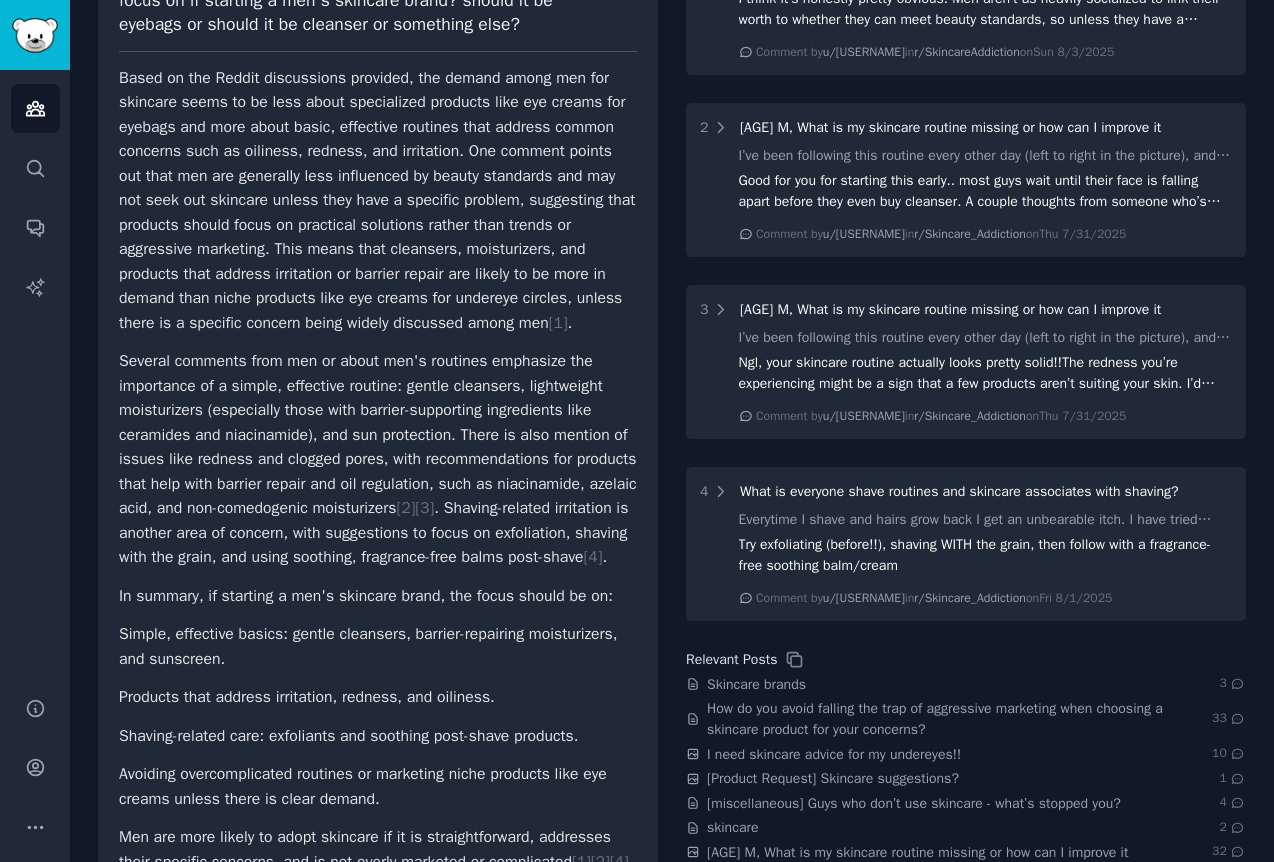 click on "what is more in demand for men? what are the areas to focus on if starting a men's skincare brand? should it be eyebags or should it be cleanser or something else? Share Based on the Reddit discussions provided, the demand among men for skincare seems to be less about specialized products like eye creams for eyebags and more about basic, effective routines that address common concerns such as oiliness, redness, and irritation. One comment points out that men are generally less influenced by beauty standards and may not seek out skincare unless they have a specific problem, suggesting that products should focus on practical solutions rather than trends or aggressive marketing. This means that cleansers, moisturizers, and products that address irritation or barrier repair are likely to be more in demand than niche products like eye creams for undereye circles, unless there is a specific concern being widely discussed among men [ 1 ] . [ 2 ] [ 3 ] [ 4 ] . Products that address irritation, redness, and oiliness." at bounding box center (378, 425) 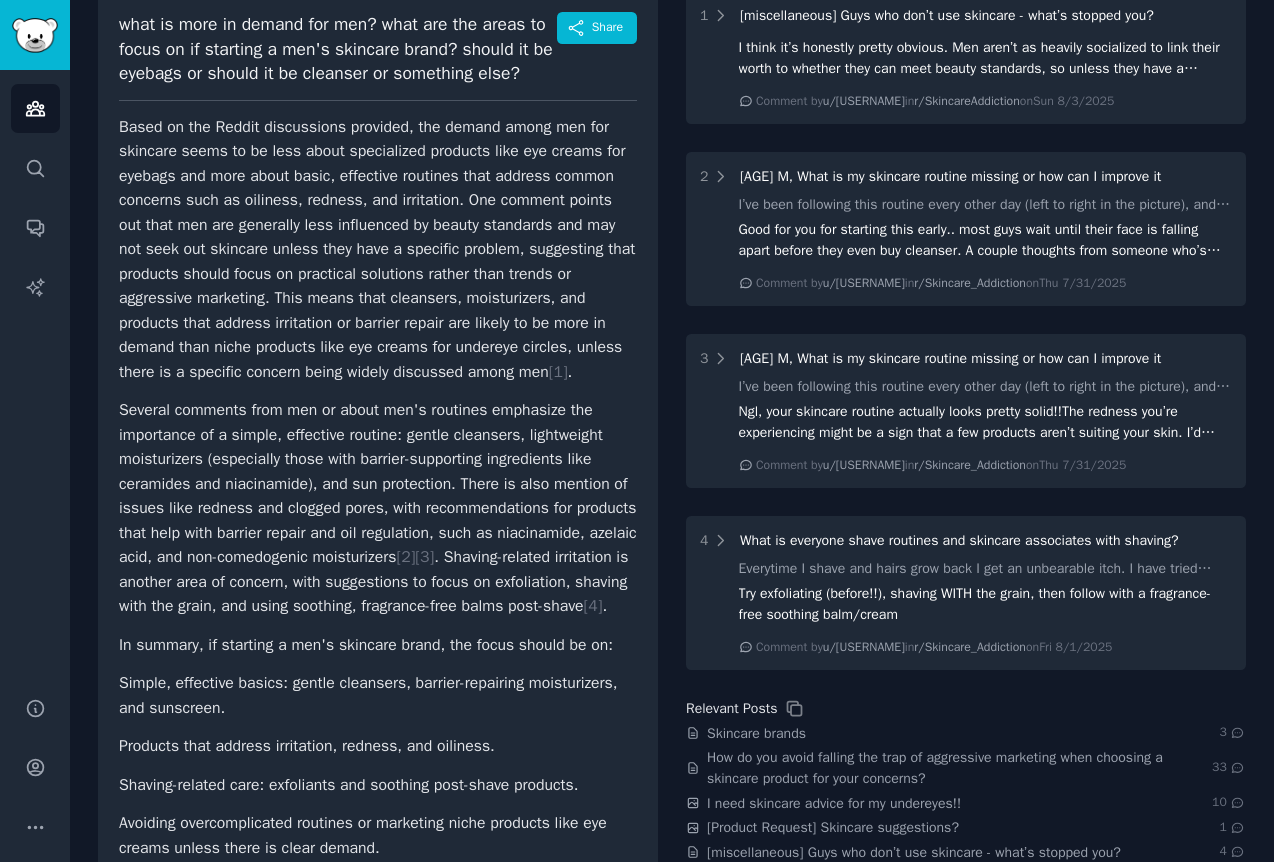 scroll, scrollTop: 230, scrollLeft: 0, axis: vertical 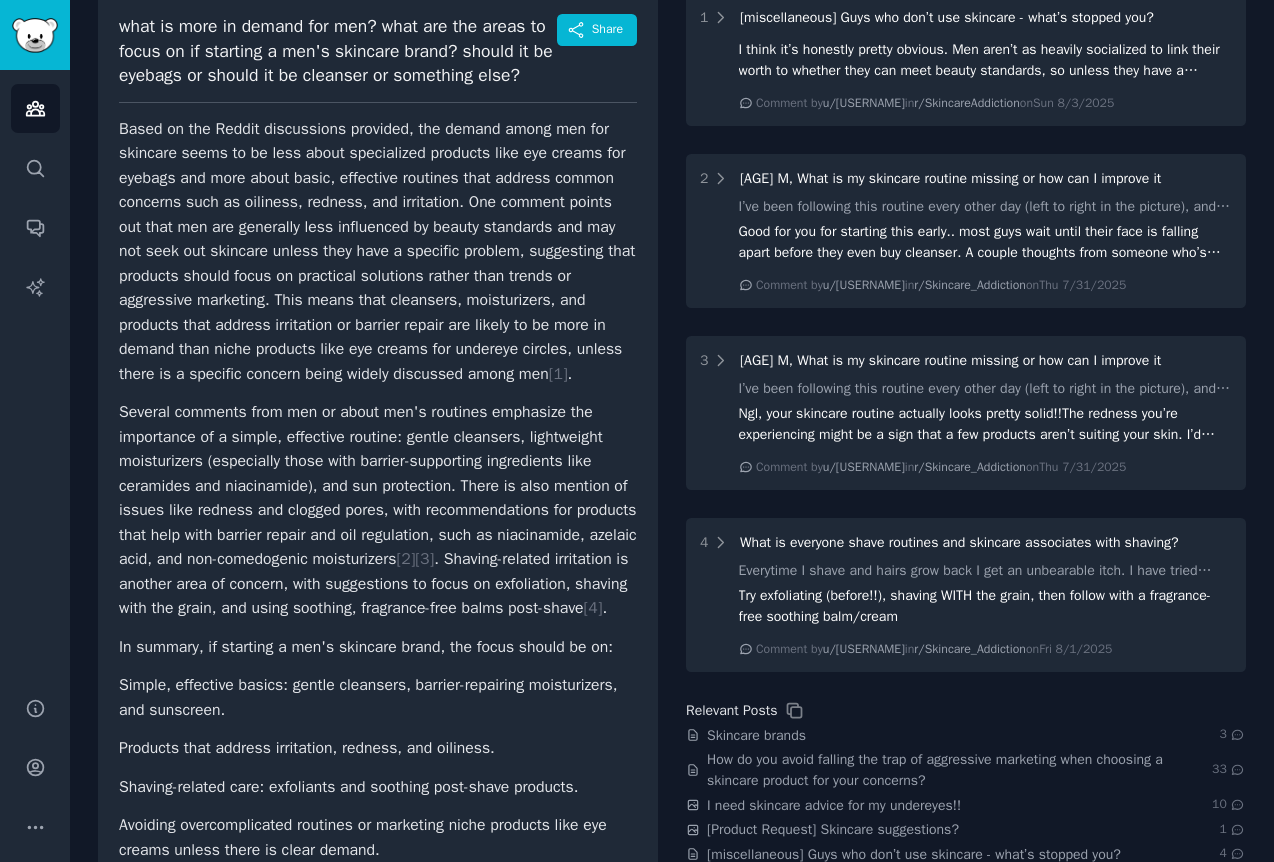 click on "what is more in demand for men? what are the areas to focus on if starting a men's skincare brand? should it be eyebags or should it be cleanser or something else? Share Based on the Reddit discussions provided, the demand among men for skincare seems to be less about specialized products like eye creams for eyebags and more about basic, effective routines that address common concerns such as oiliness, redness, and irritation. One comment points out that men are generally less influenced by beauty standards and may not seek out skincare unless they have a specific problem, suggesting that products should focus on practical solutions rather than trends or aggressive marketing. This means that cleansers, moisturizers, and products that address irritation or barrier repair are likely to be more in demand than niche products like eye creams for undereye circles, unless there is a specific concern being widely discussed among men [ 1 ] . [ 2 ] [ 3 ] [ 4 ] . Products that address irritation, redness, and oiliness." at bounding box center (378, 476) 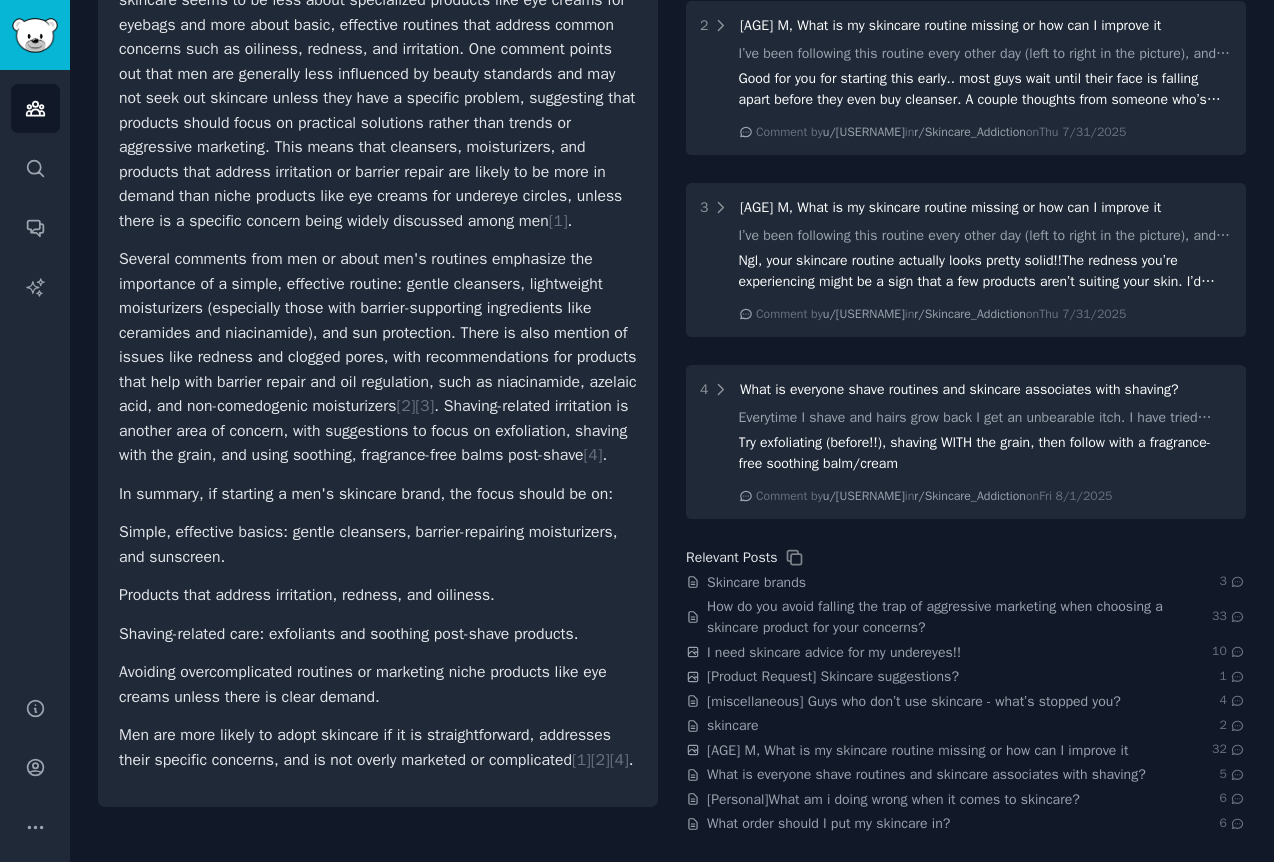 scroll, scrollTop: 454, scrollLeft: 0, axis: vertical 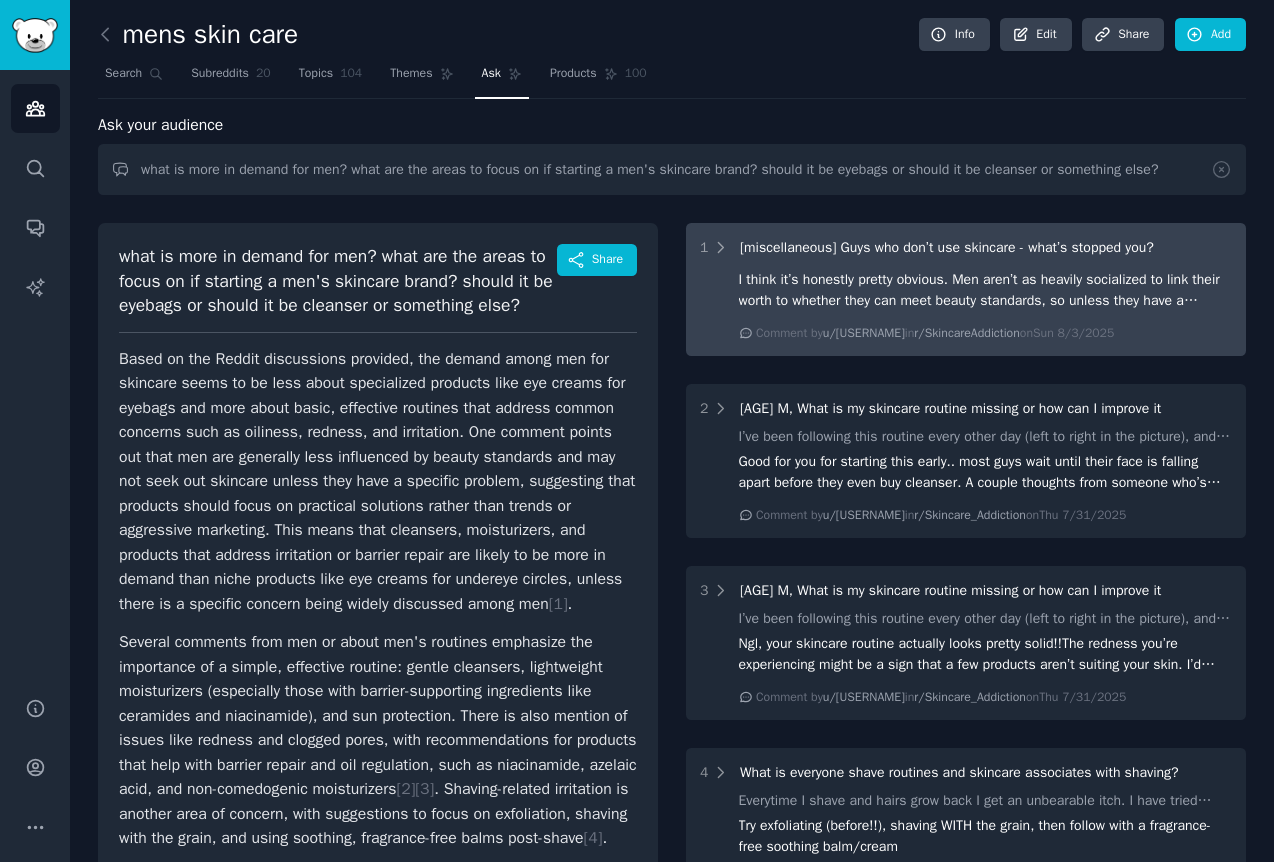 click on "I think it’s honestly pretty obvious. Men aren’t as heavily socialized to link their worth to whether they can meet beauty standards, so unless they have a specific skin problem that they want to treat, they don’t tend to think twice about it. Why would they? If their skin isn’t bothering them, it’s just money down the drain." 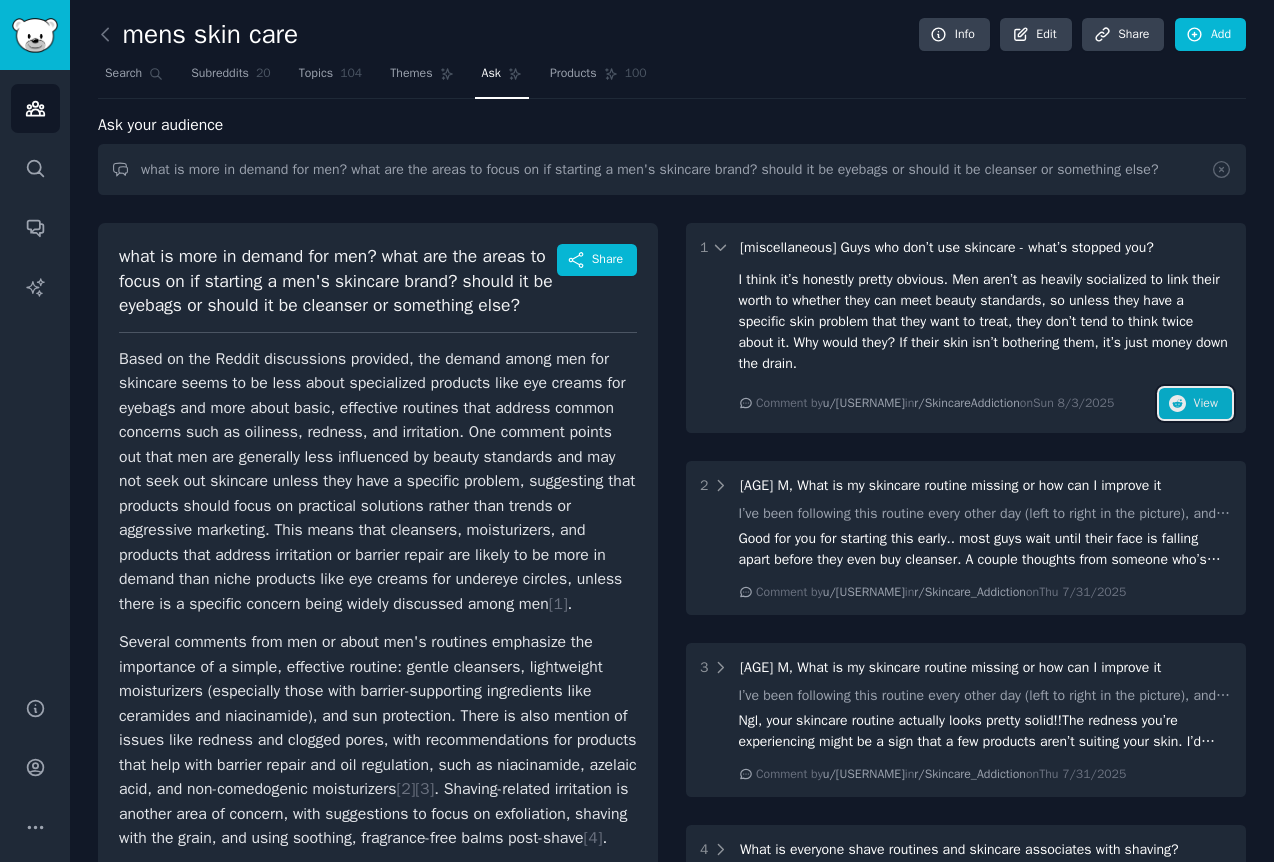 click on "View" at bounding box center (1195, 404) 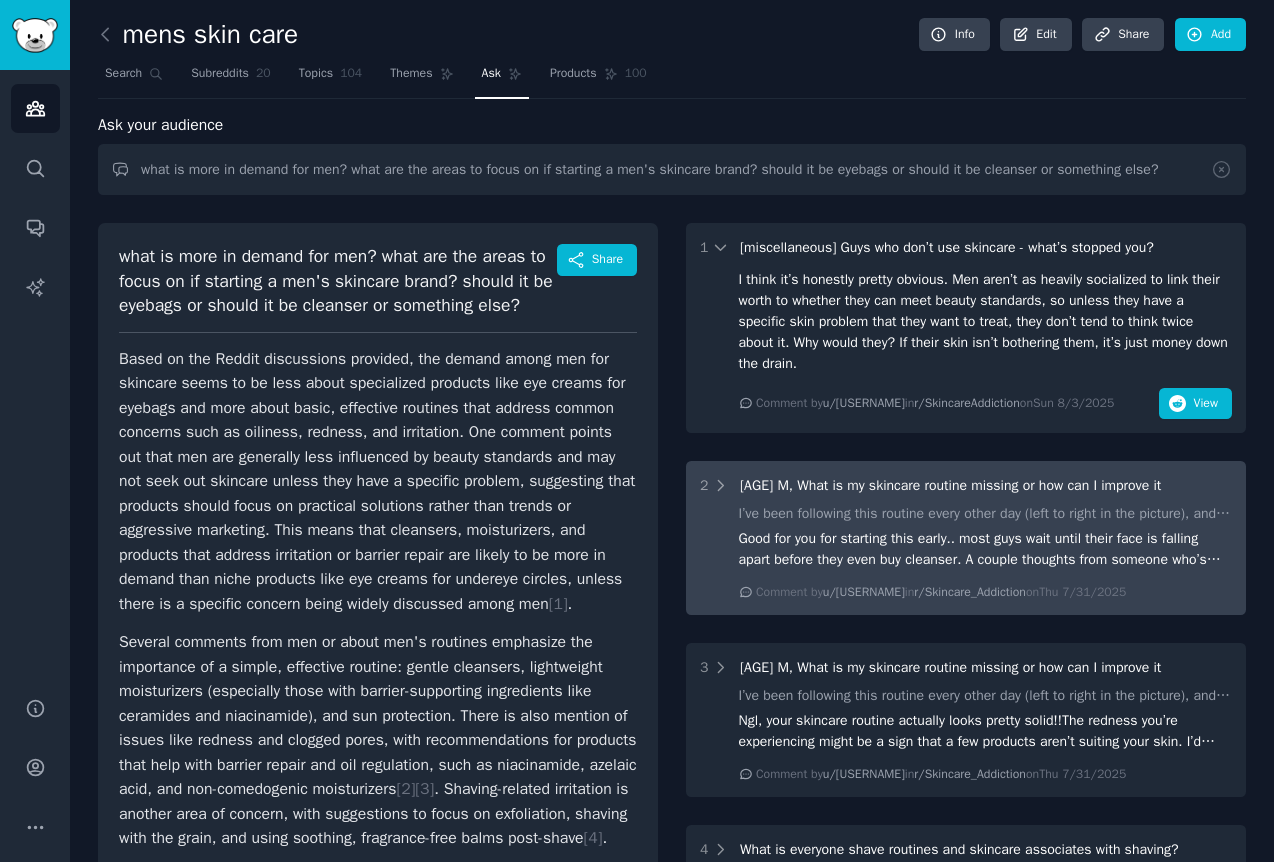 click on "I’ve been following this routine every other day (left to right in the picture), and on the days in between I just exfoliate, then apply toner and moisturizer.
I’m mostly happy with the results so far, but I still have a few spots that tend to be more red at times and my pores seem to become dirty again after 24h. I also get the feeling that something might still be missing from my routine, so I’d really appreciate your thoughts or suggestions.
For context, most of what I know comes from a mix of Reddit posts and TikToks so I’m definitely open to learning more!" at bounding box center [986, 513] 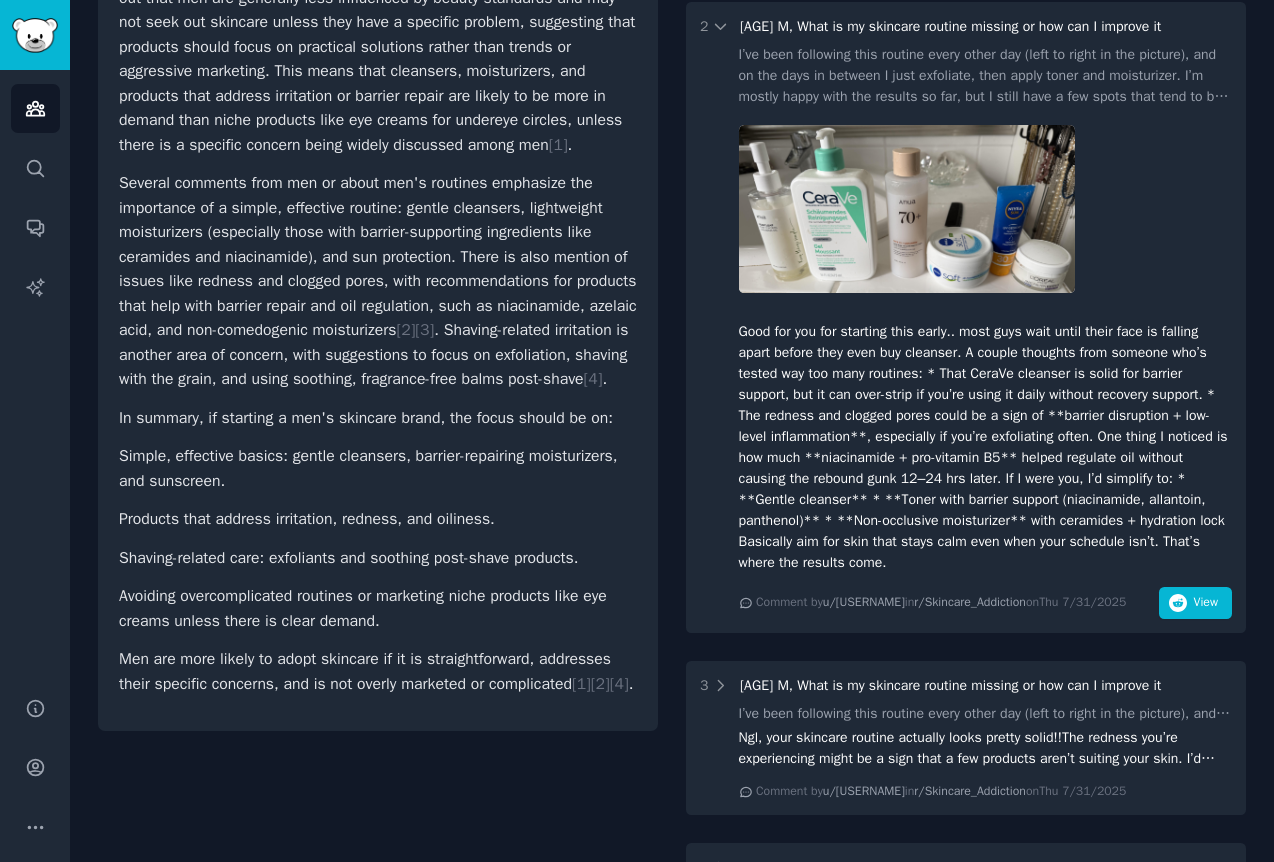scroll, scrollTop: 0, scrollLeft: 0, axis: both 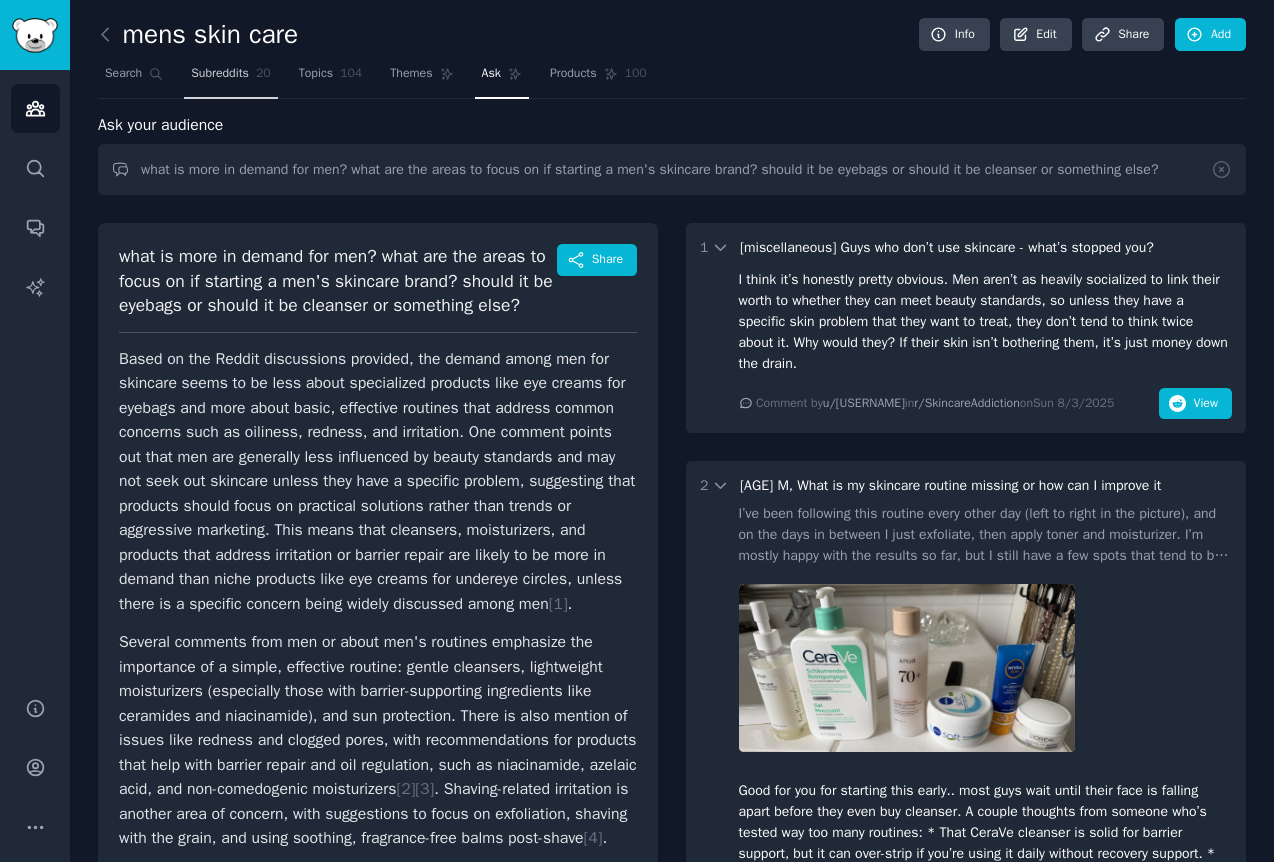 click on "Subreddits" at bounding box center (220, 74) 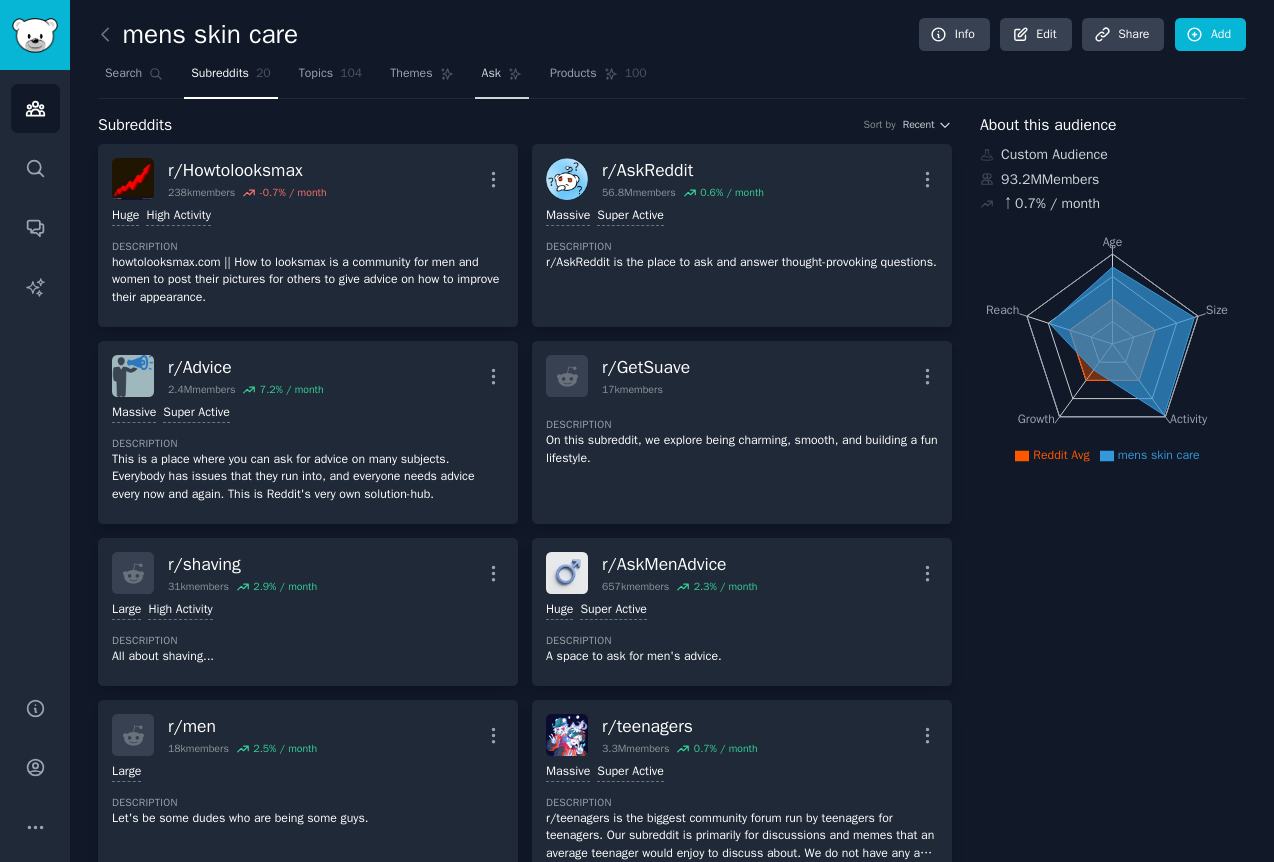 click on "Ask" at bounding box center [491, 74] 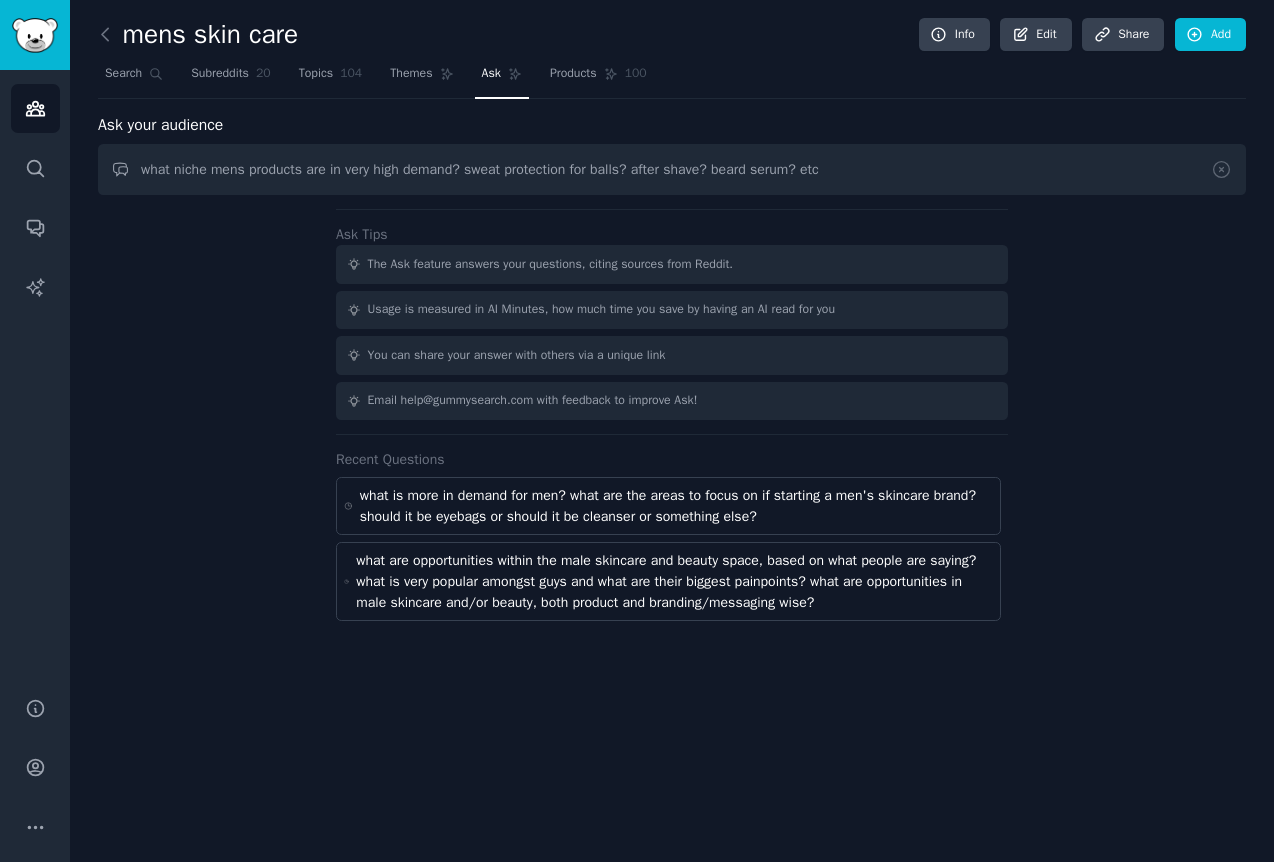 type on "what niche mens products are in very high demand? sweat protection for balls? after shave? beard serum? etc" 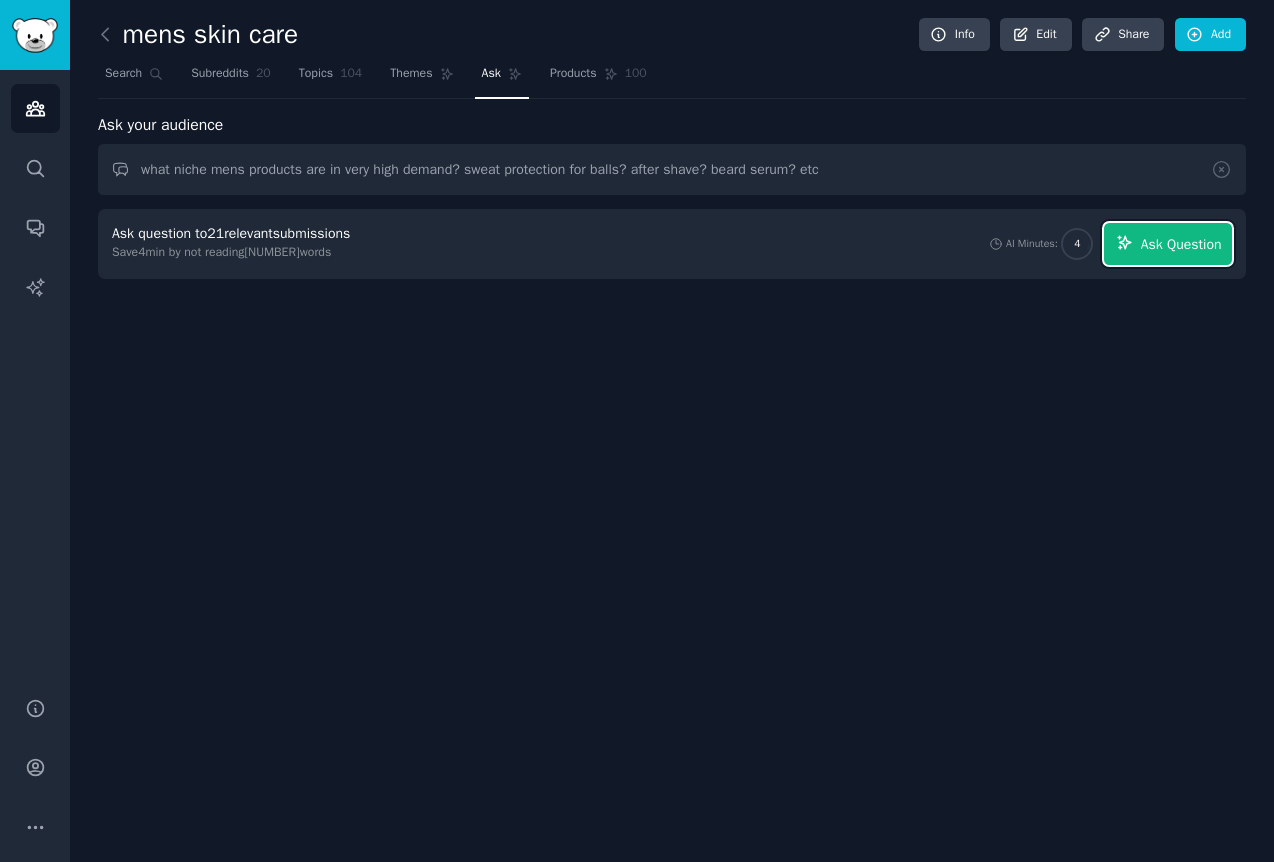 click on "Ask Question" at bounding box center [1168, 244] 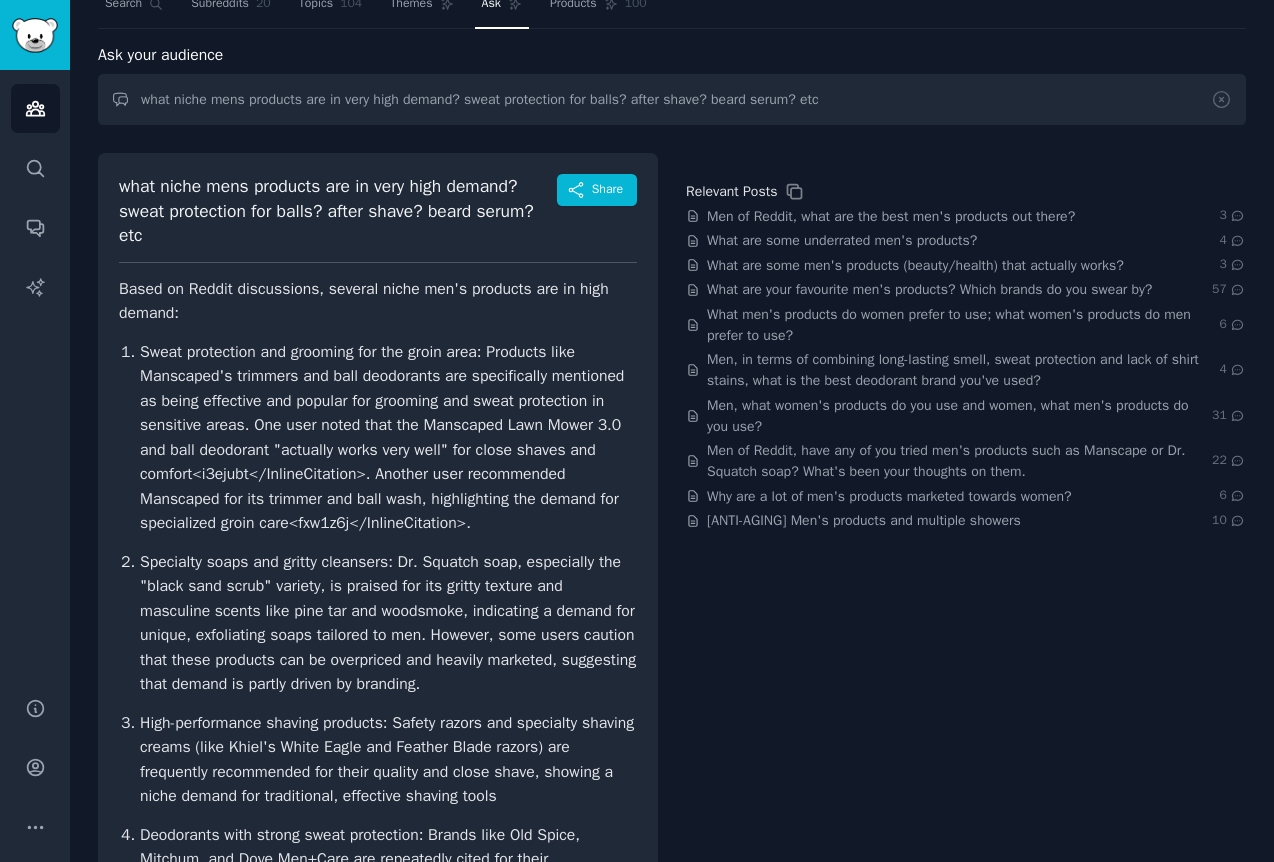 scroll, scrollTop: 77, scrollLeft: 0, axis: vertical 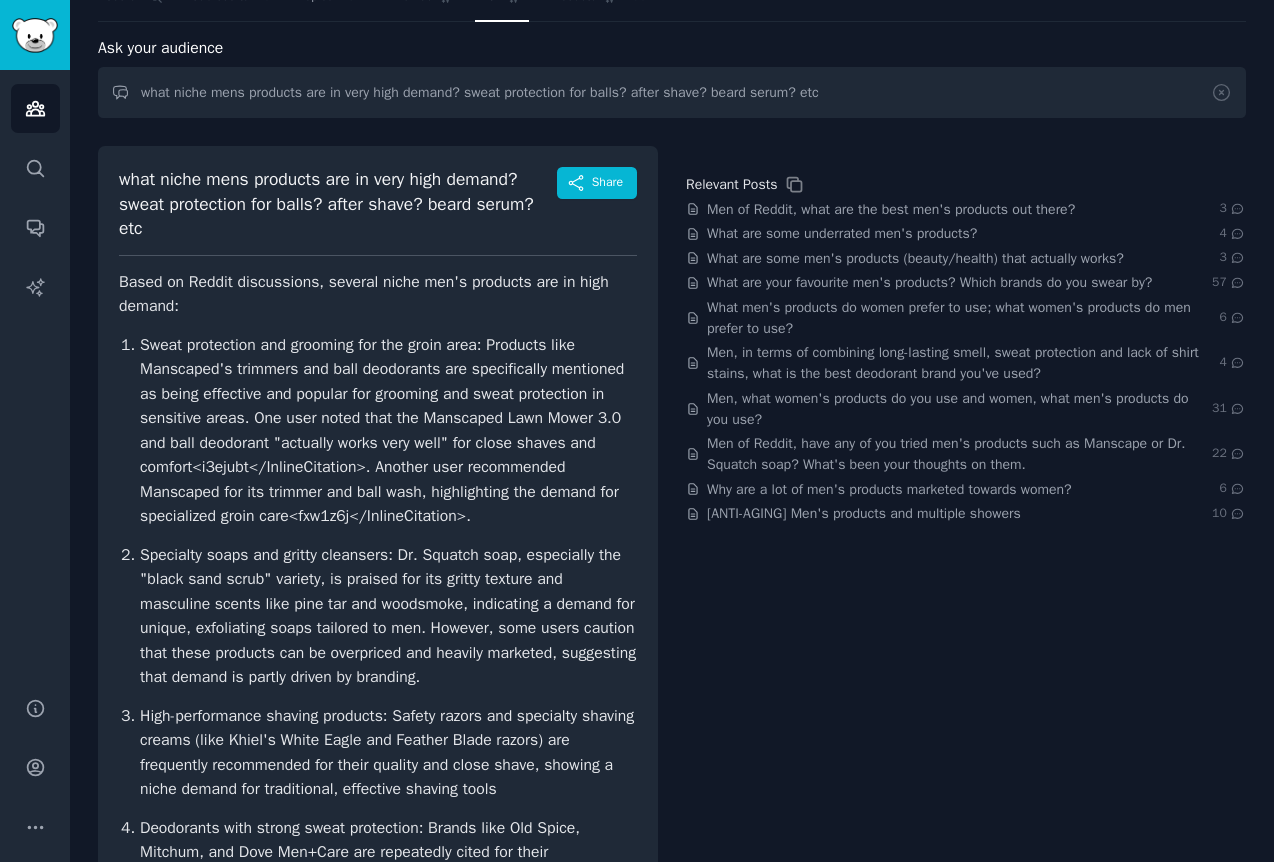 click on "Specialty soaps and gritty cleansers: Dr. Squatch soap, especially the "black sand scrub" variety, is praised for its gritty texture and masculine scents like pine tar and woodsmoke, indicating a demand for unique, exfoliating soaps tailored to men. However, some users caution that these products can be overpriced and heavily marketed, suggesting that demand is partly driven by branding." at bounding box center [388, 616] 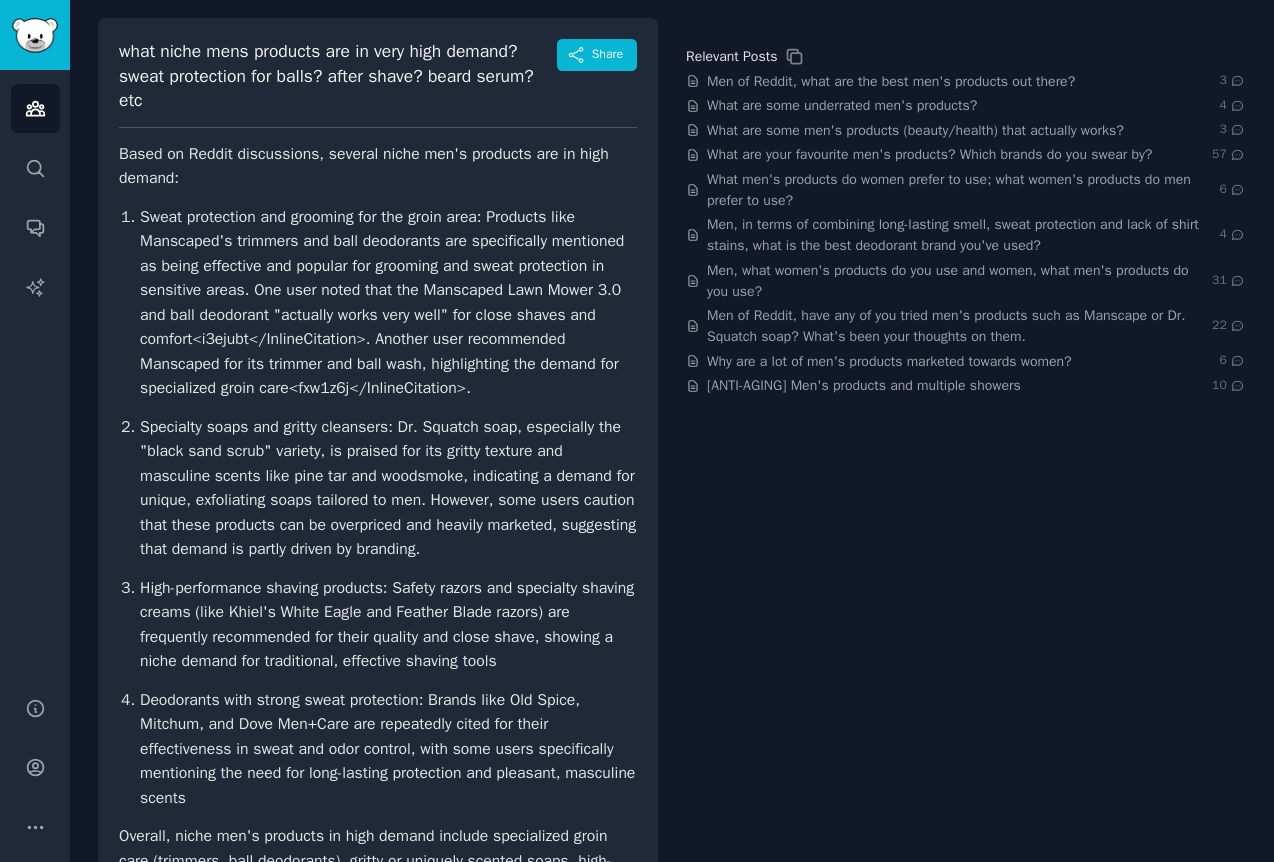 scroll, scrollTop: 217, scrollLeft: 0, axis: vertical 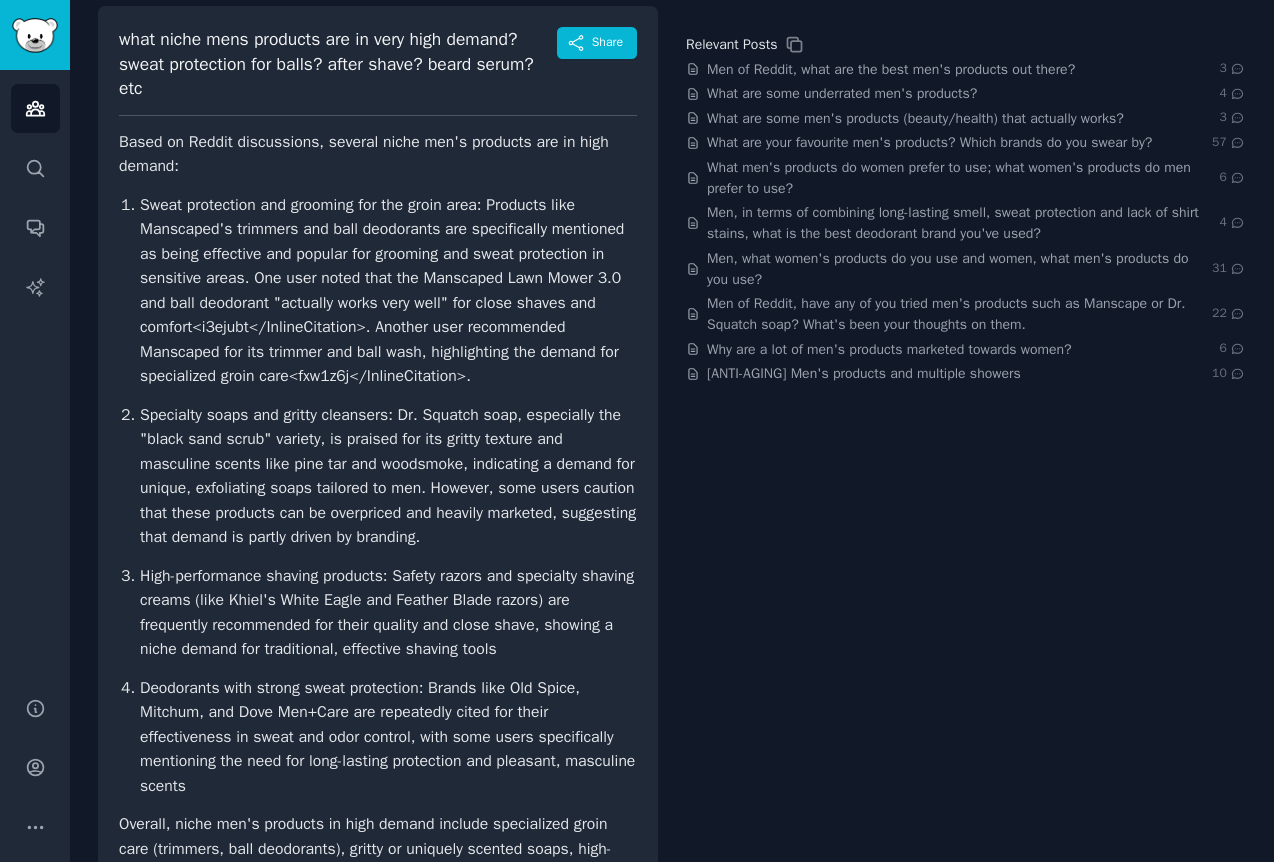 click on "what niche mens products are in very high demand? sweat protection for balls? after shave? beard serum? etc Share Based on Reddit discussions, several niche men's products are in high demand: Sweat protection and grooming for the groin area: Products like Manscaped's trimmers and ball deodorants are specifically mentioned as being effective and popular for grooming and sweat protection in sensitive areas. One user noted that the Manscaped Lawn Mower 3.0 and ball deodorant "actually works very well" for close shaves and comfort<i3ejubt</InlineCitation>. Another user recommended Manscaped for its trimmer and ball wash, highlighting the demand for specialized groin care<fxw1z6j</InlineCitation>. Overall, niche men's products in high demand include specialized groin care (trimmers, ball deodorants), gritty or uniquely scented soaps, high-quality shaving tools, and strong sweat protection deodorants. The demand is often driven by a combination of effectiveness, unique features, and targeted marketing." at bounding box center [378, 488] 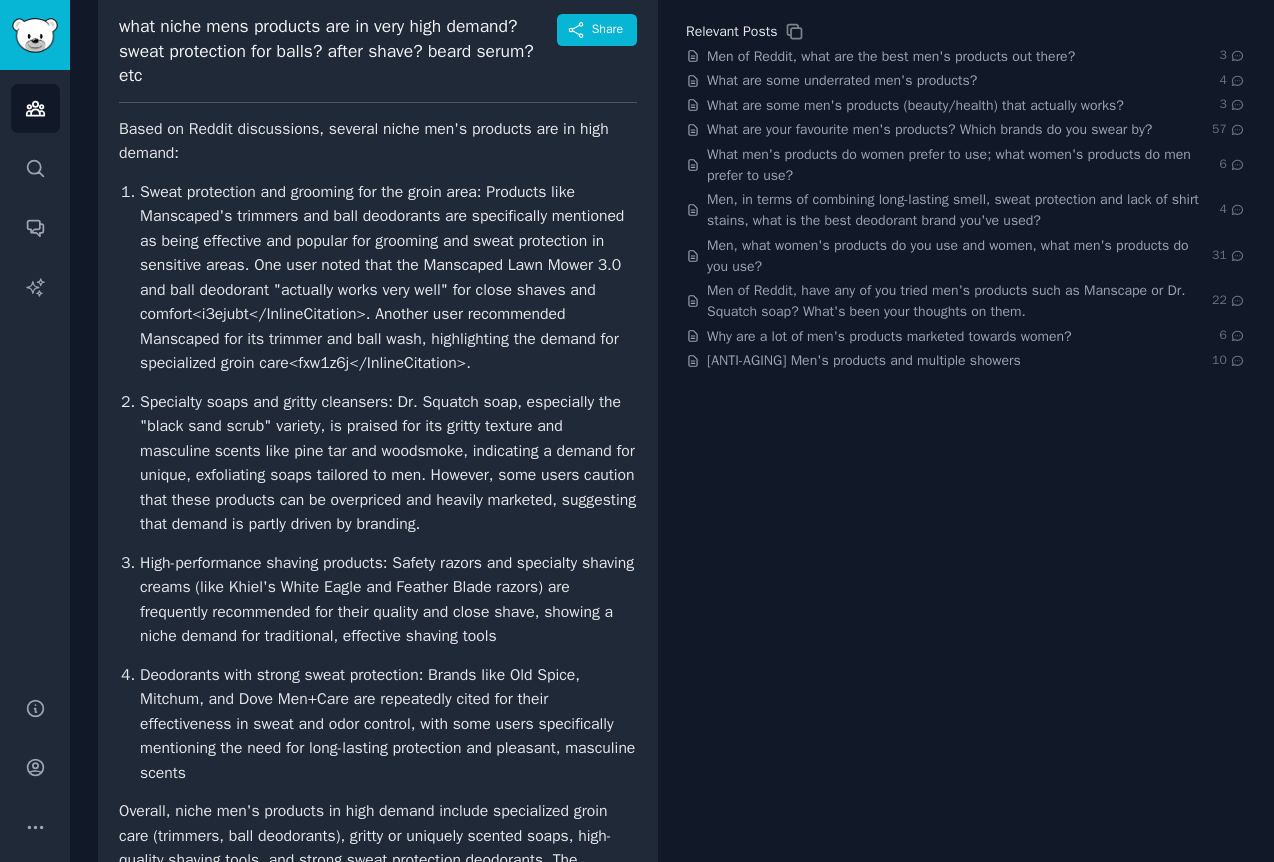 click on "what niche mens products are in very high demand? sweat protection for balls? after shave? beard serum? etc Share Based on Reddit discussions, several niche men's products are in high demand: Sweat protection and grooming for the groin area: Products like Manscaped's trimmers and ball deodorants are specifically mentioned as being effective and popular for grooming and sweat protection in sensitive areas. One user noted that the Manscaped Lawn Mower 3.0 and ball deodorant "actually works very well" for close shaves and comfort<i3ejubt</InlineCitation>. Another user recommended Manscaped for its trimmer and ball wash, highlighting the demand for specialized groin care<fxw1z6j</InlineCitation>. Overall, niche men's products in high demand include specialized groin care (trimmers, ball deodorants), gritty or uniquely scented soaps, high-quality shaving tools, and strong sweat protection deodorants. The demand is often driven by a combination of effectiveness, unique features, and targeted marketing." at bounding box center [378, 475] 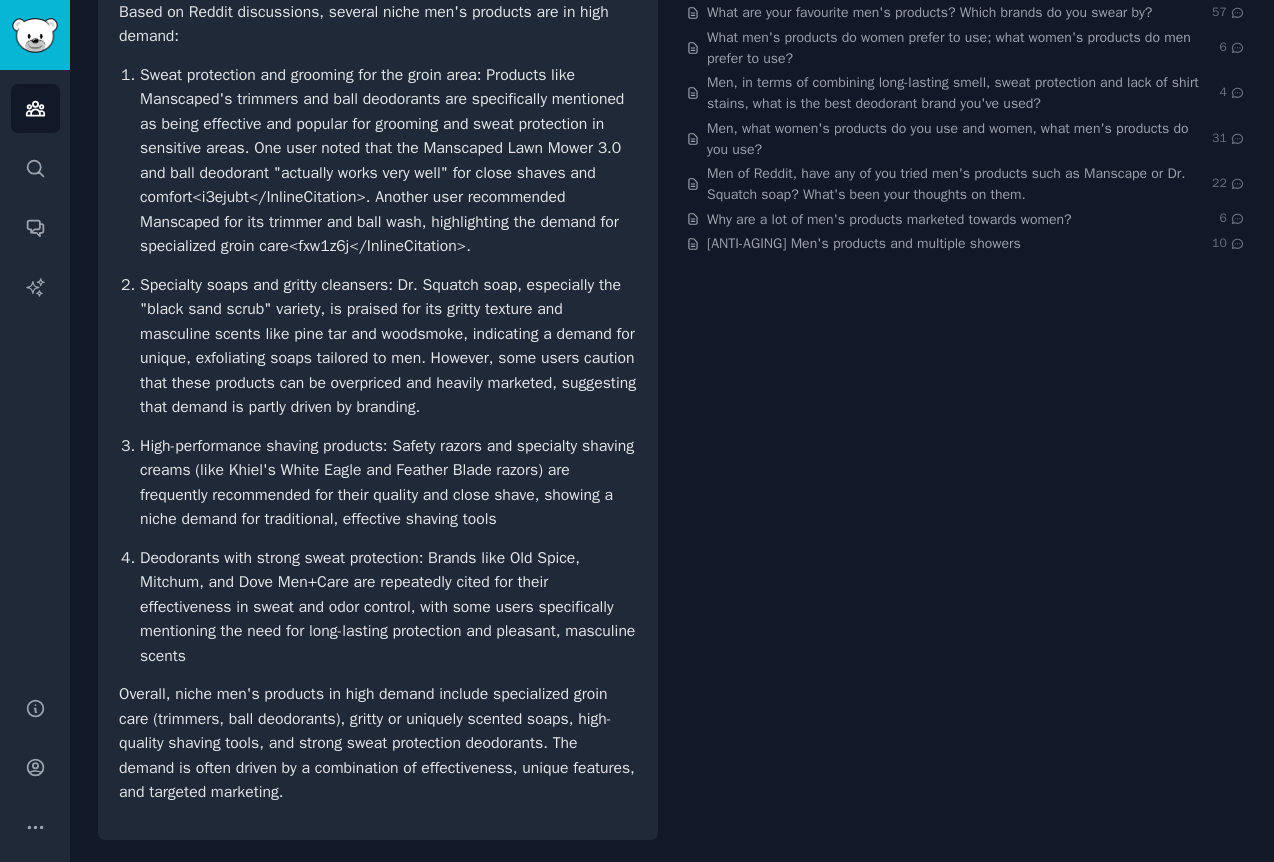 click on "what niche mens products are in very high demand? sweat protection for balls? after shave? beard serum? etc Share Based on Reddit discussions, several niche men's products are in high demand: Sweat protection and grooming for the groin area: Products like Manscaped's trimmers and ball deodorants are specifically mentioned as being effective and popular for grooming and sweat protection in sensitive areas. One user noted that the Manscaped Lawn Mower 3.0 and ball deodorant "actually works very well" for close shaves and comfort<i3ejubt</InlineCitation>. Another user recommended Manscaped for its trimmer and ball wash, highlighting the demand for specialized groin care<fxw1z6j</InlineCitation>. Overall, niche men's products in high demand include specialized groin care (trimmers, ball deodorants), gritty or uniquely scented soaps, high-quality shaving tools, and strong sweat protection deodorants. The demand is often driven by a combination of effectiveness, unique features, and targeted marketing." at bounding box center (378, 358) 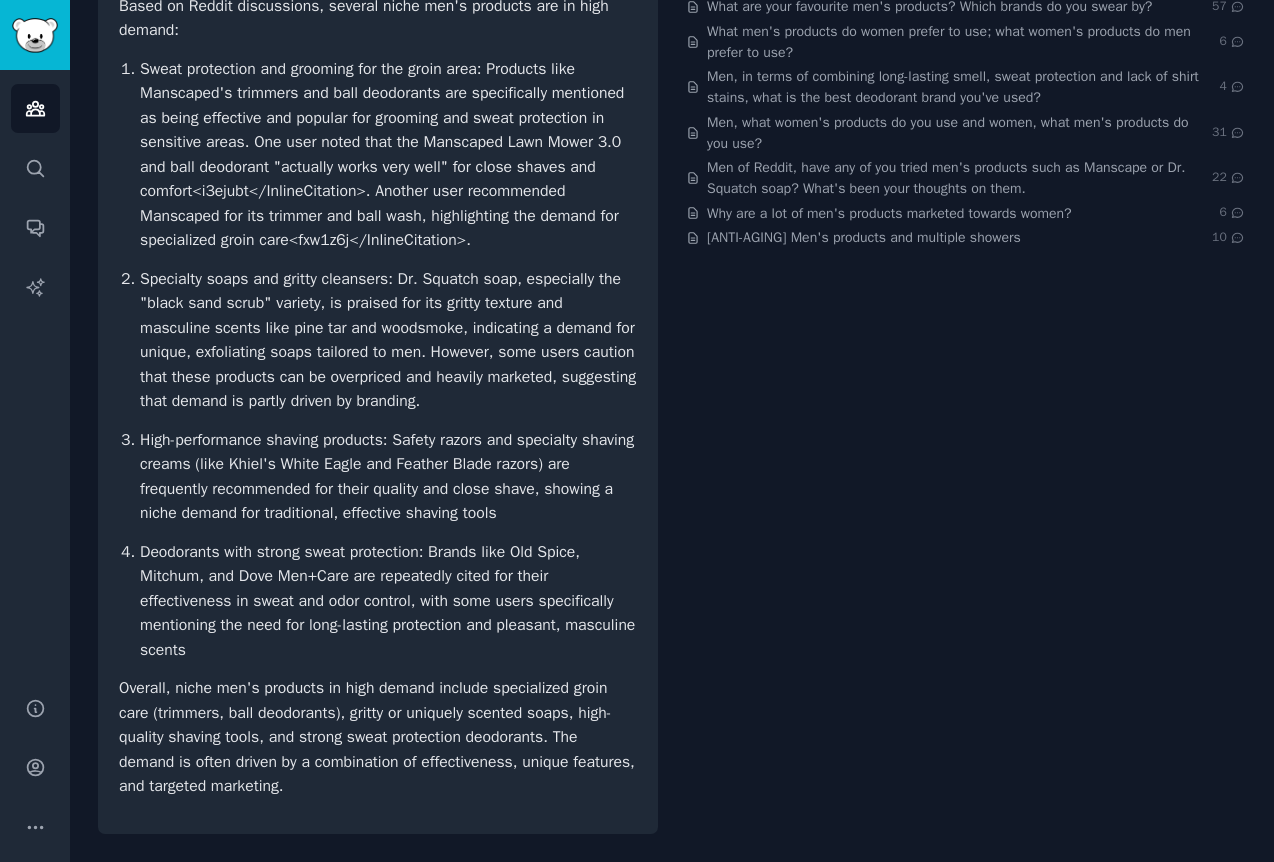 click on "what niche mens products are in very high demand? sweat protection for balls? after shave? beard serum? etc Share Based on Reddit discussions, several niche men's products are in high demand: Sweat protection and grooming for the groin area: Products like Manscaped's trimmers and ball deodorants are specifically mentioned as being effective and popular for grooming and sweat protection in sensitive areas. One user noted that the Manscaped Lawn Mower 3.0 and ball deodorant "actually works very well" for close shaves and comfort<i3ejubt</InlineCitation>. Another user recommended Manscaped for its trimmer and ball wash, highlighting the demand for specialized groin care<fxw1z6j</InlineCitation>. Overall, niche men's products in high demand include specialized groin care (trimmers, ball deodorants), gritty or uniquely scented soaps, high-quality shaving tools, and strong sweat protection deodorants. The demand is often driven by a combination of effectiveness, unique features, and targeted marketing." at bounding box center (378, 352) 